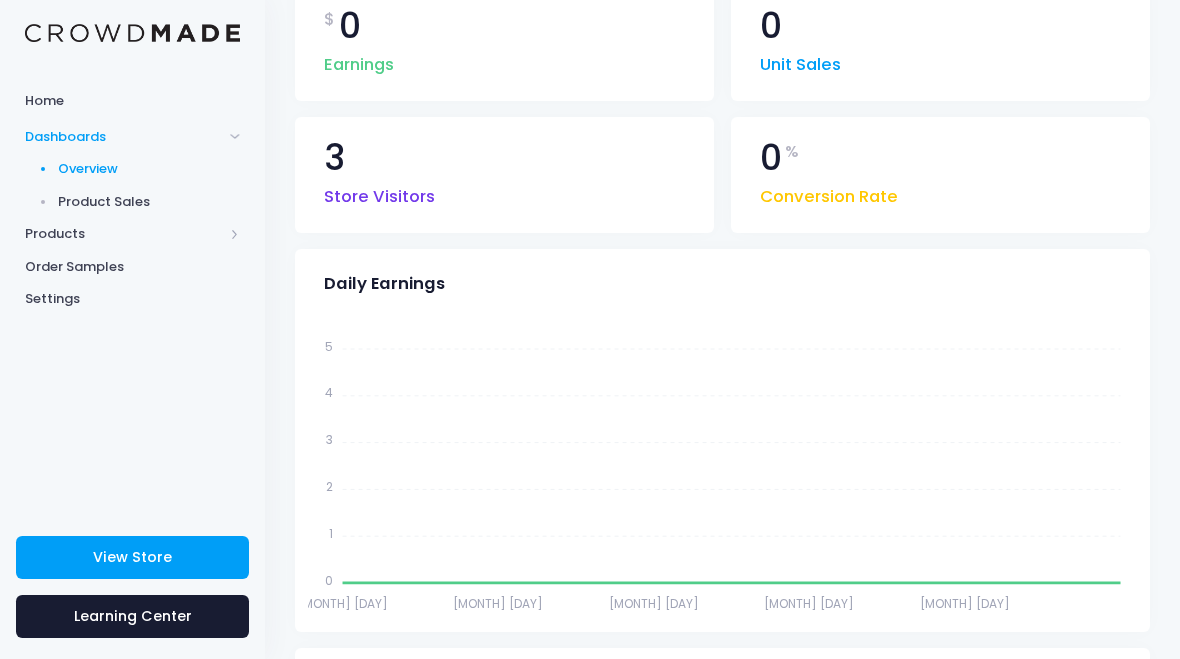 scroll, scrollTop: 0, scrollLeft: 0, axis: both 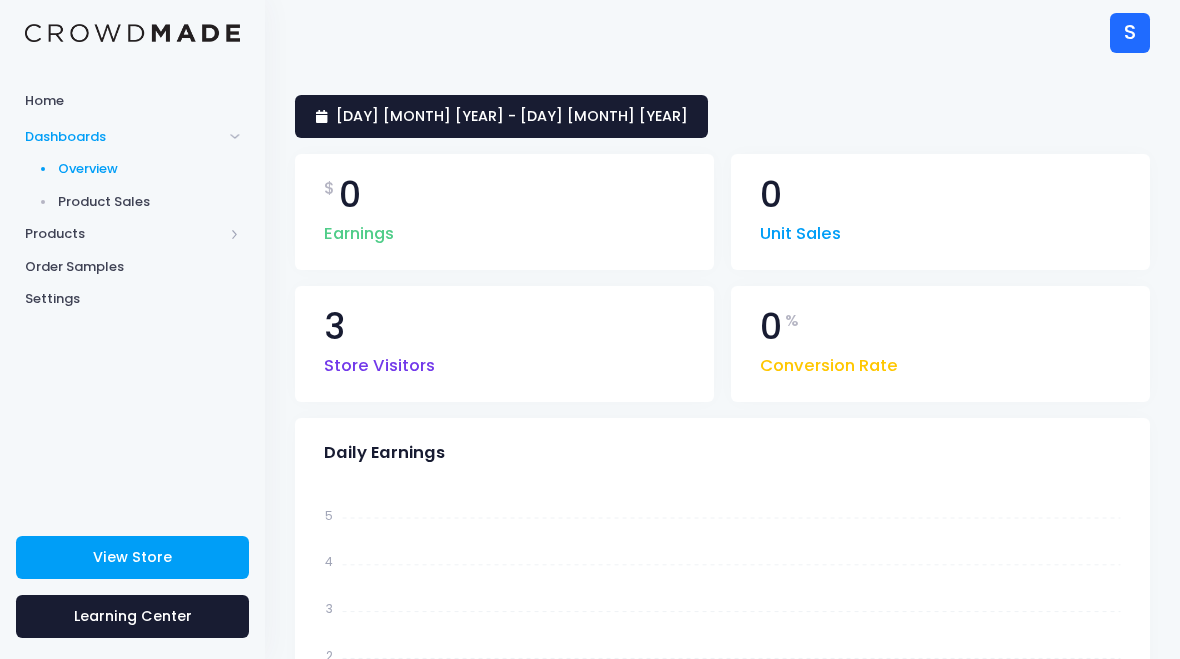 click on "View Store" at bounding box center (132, 557) 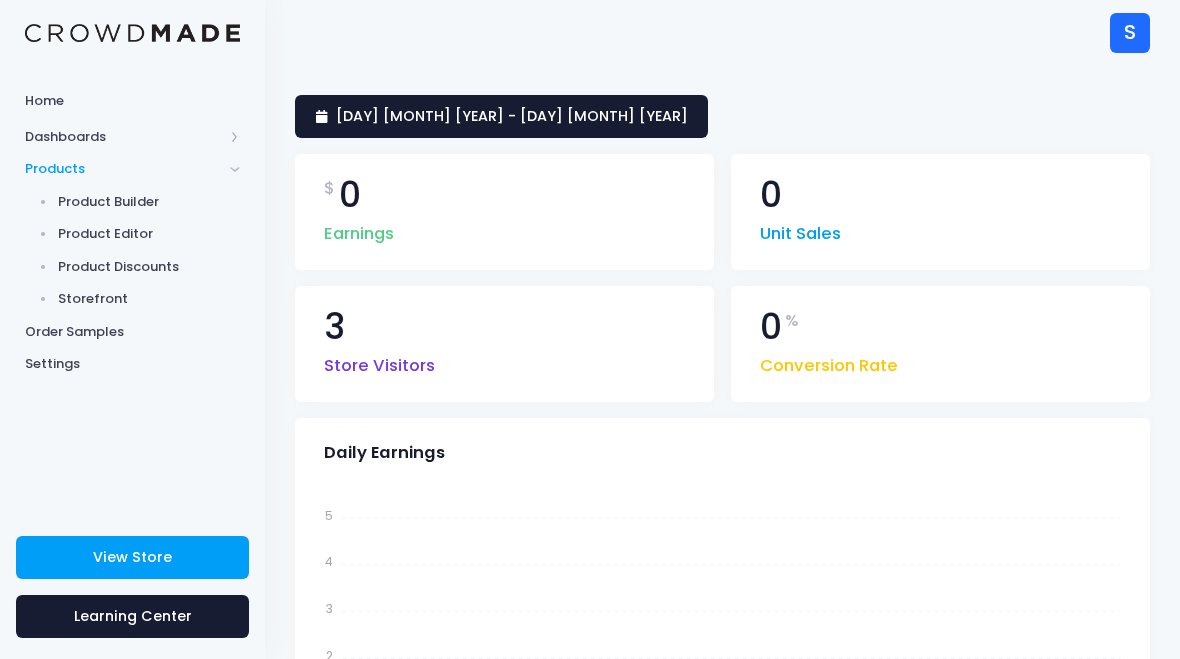 click on "Product Editor" at bounding box center (149, 234) 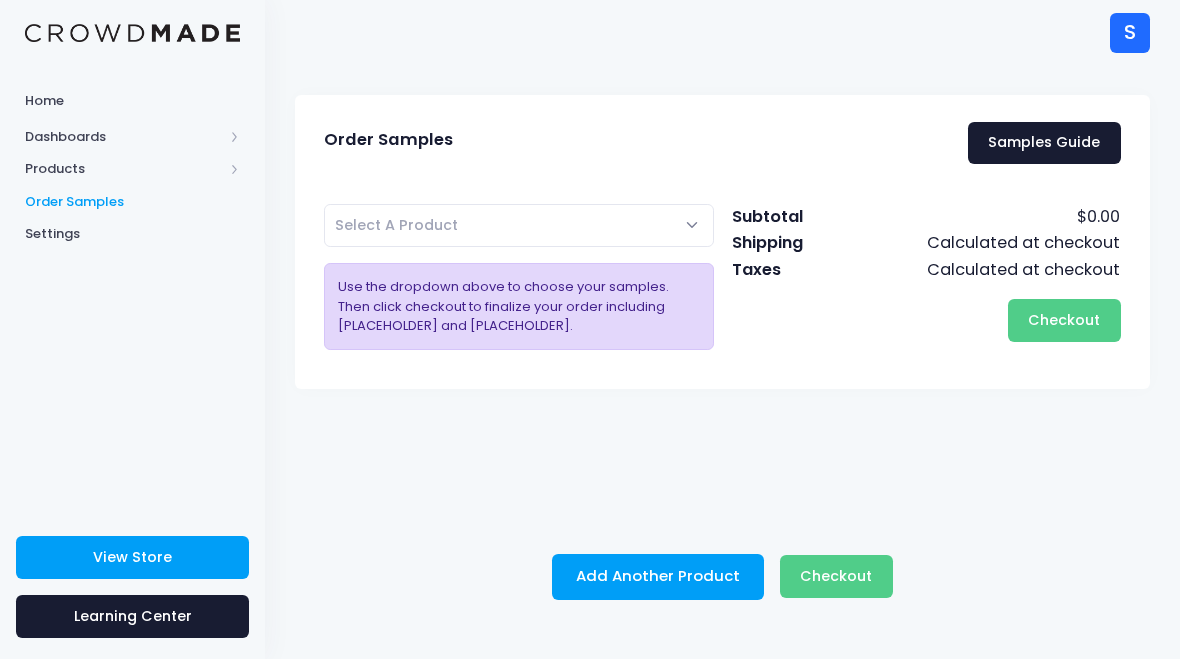 scroll, scrollTop: 0, scrollLeft: 0, axis: both 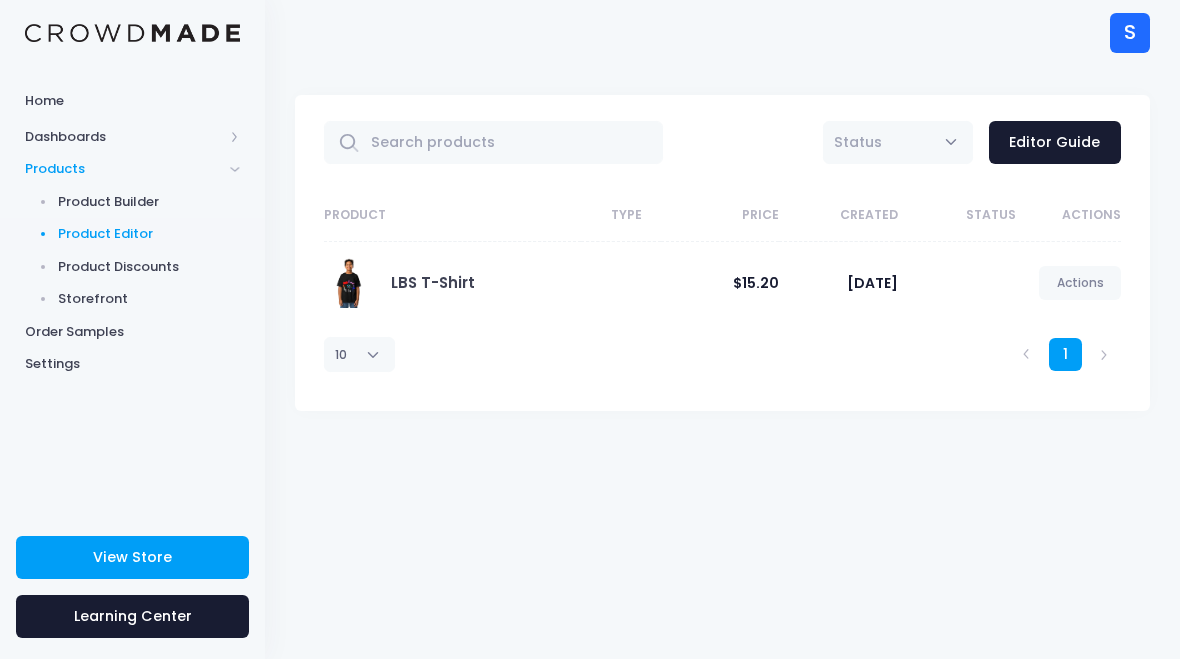 click on "Product Builder" at bounding box center [149, 202] 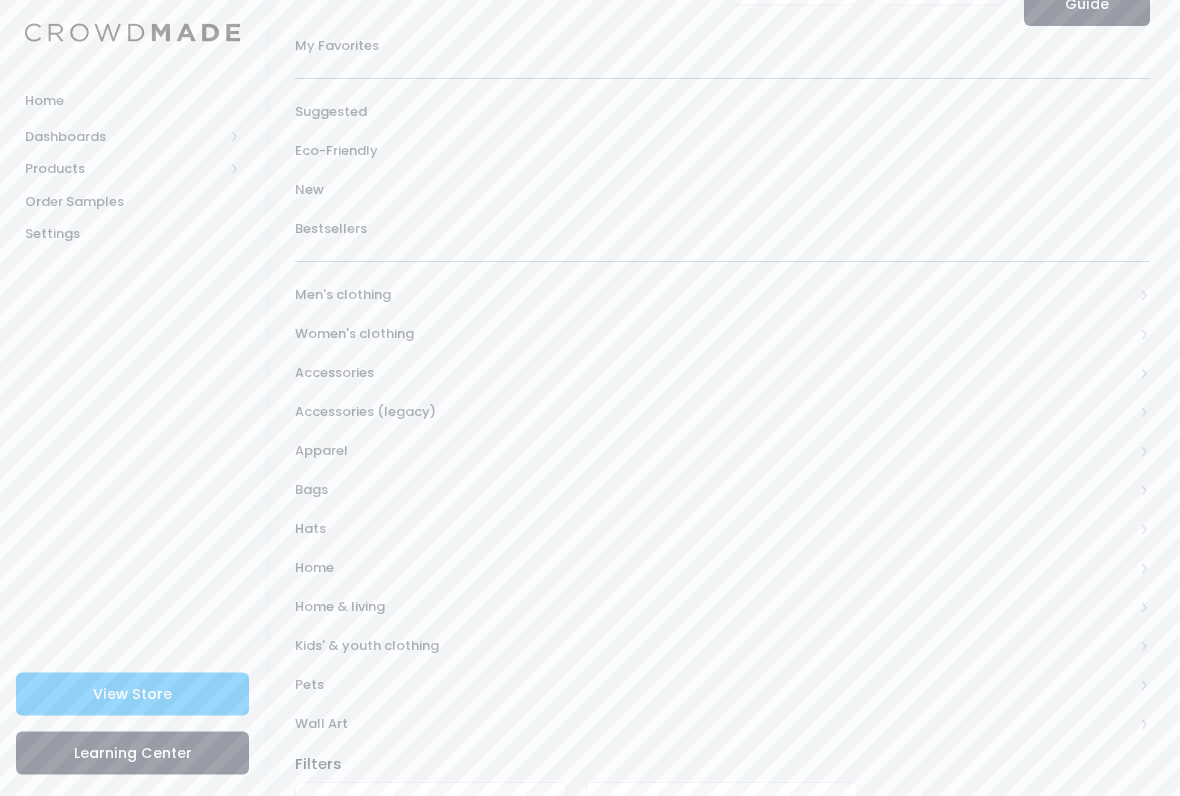 scroll, scrollTop: 135, scrollLeft: 0, axis: vertical 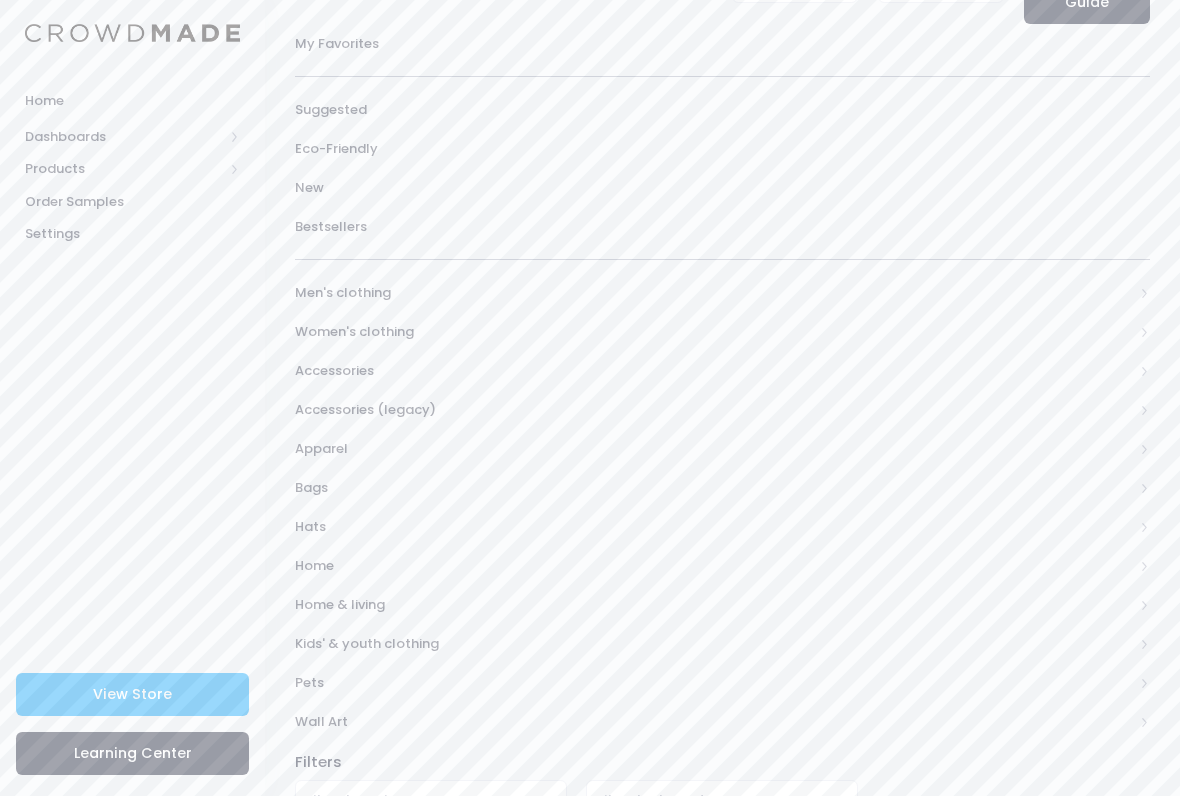 click on "Kids' & youth clothing" at bounding box center [714, 644] 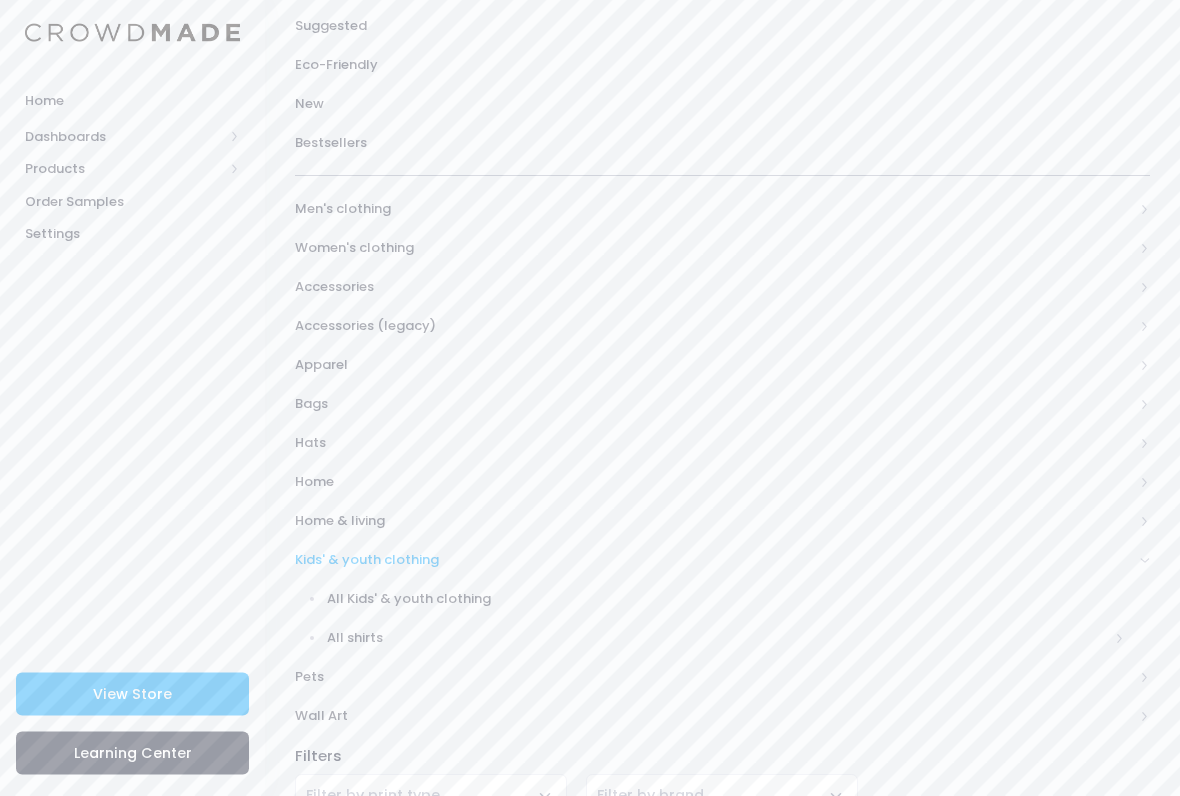 scroll, scrollTop: 252, scrollLeft: 0, axis: vertical 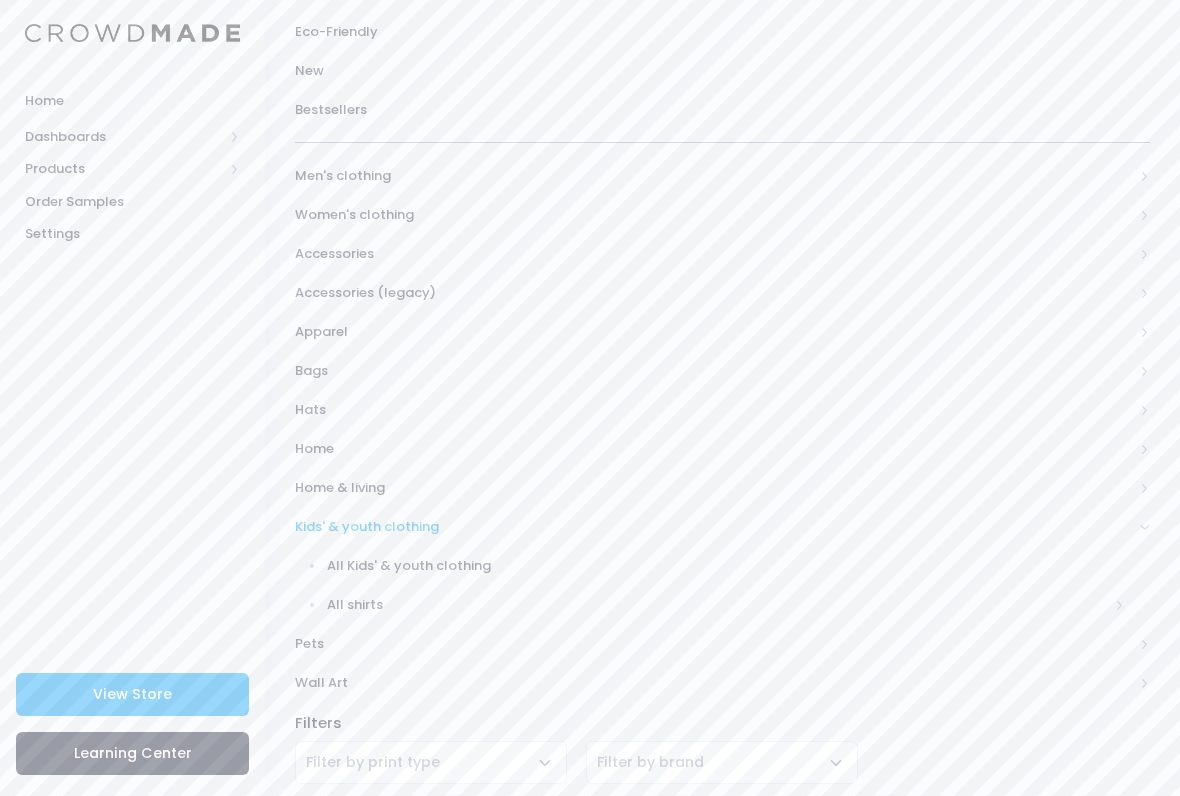 click on "All shirts" at bounding box center (718, 605) 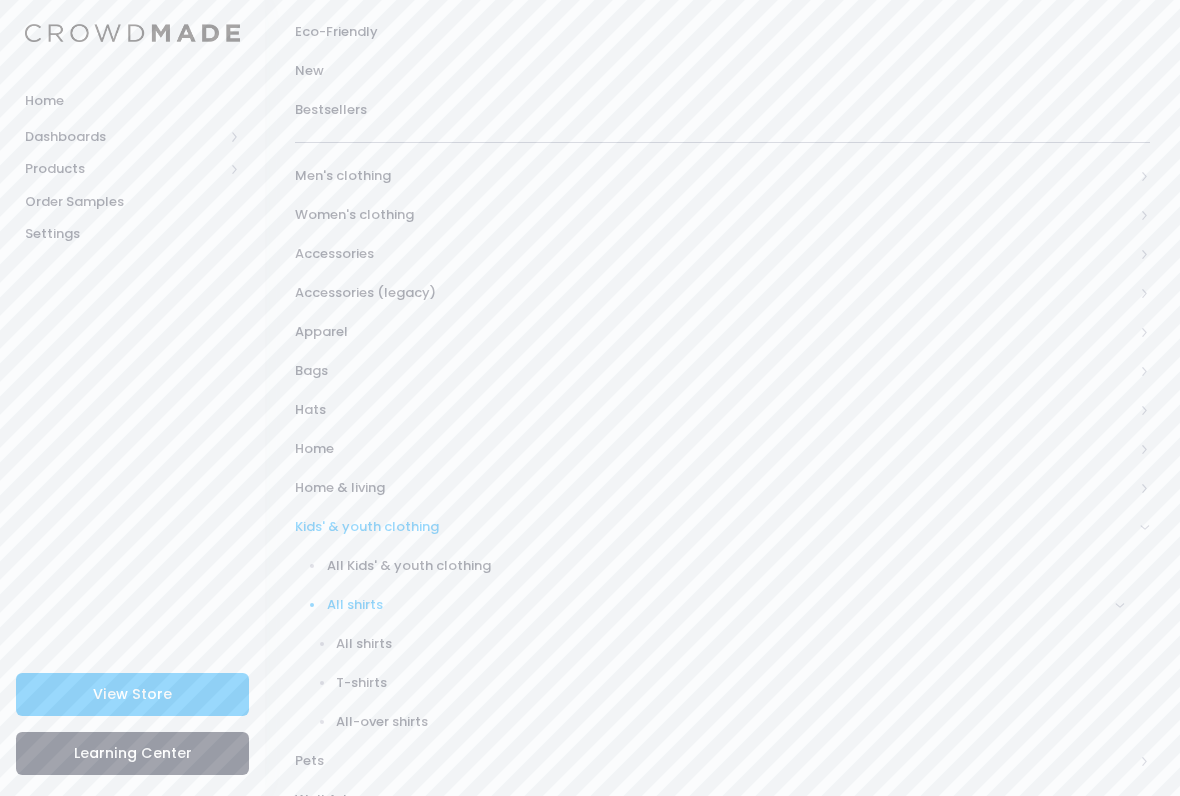 click on "T-shirts" at bounding box center (709, 682) 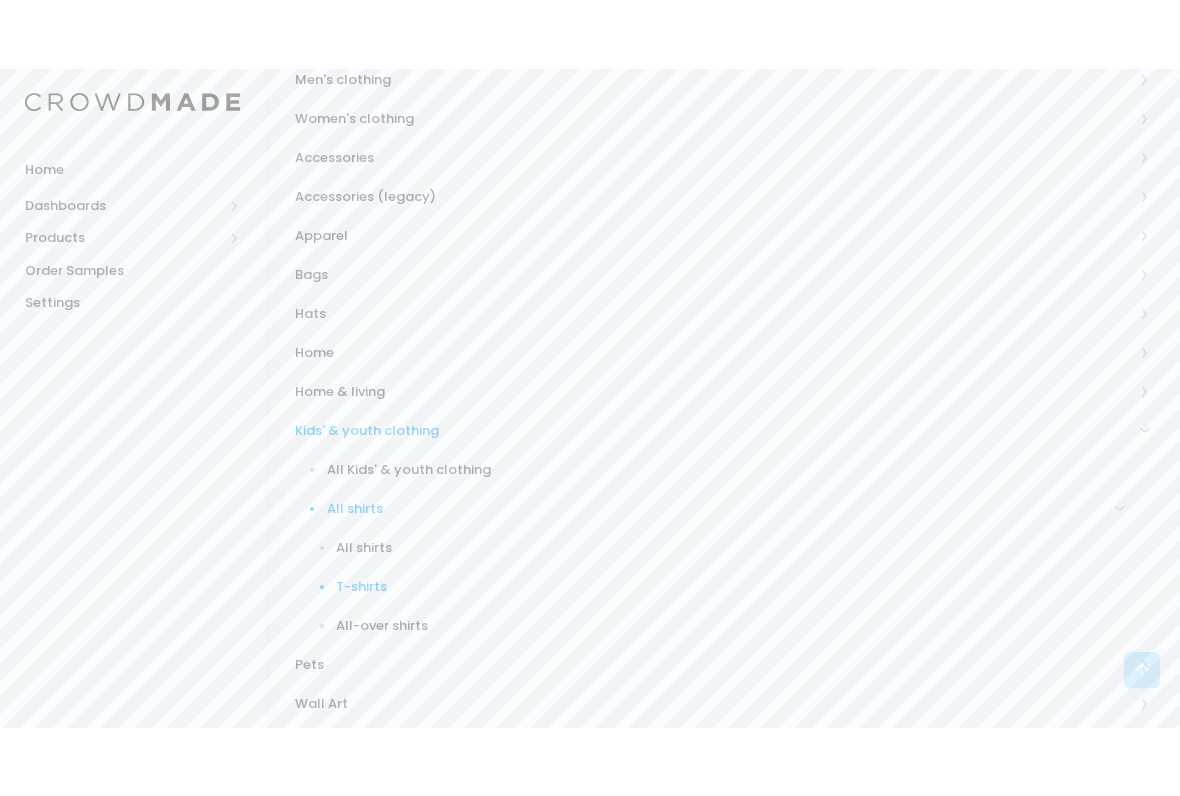 scroll, scrollTop: 457, scrollLeft: 0, axis: vertical 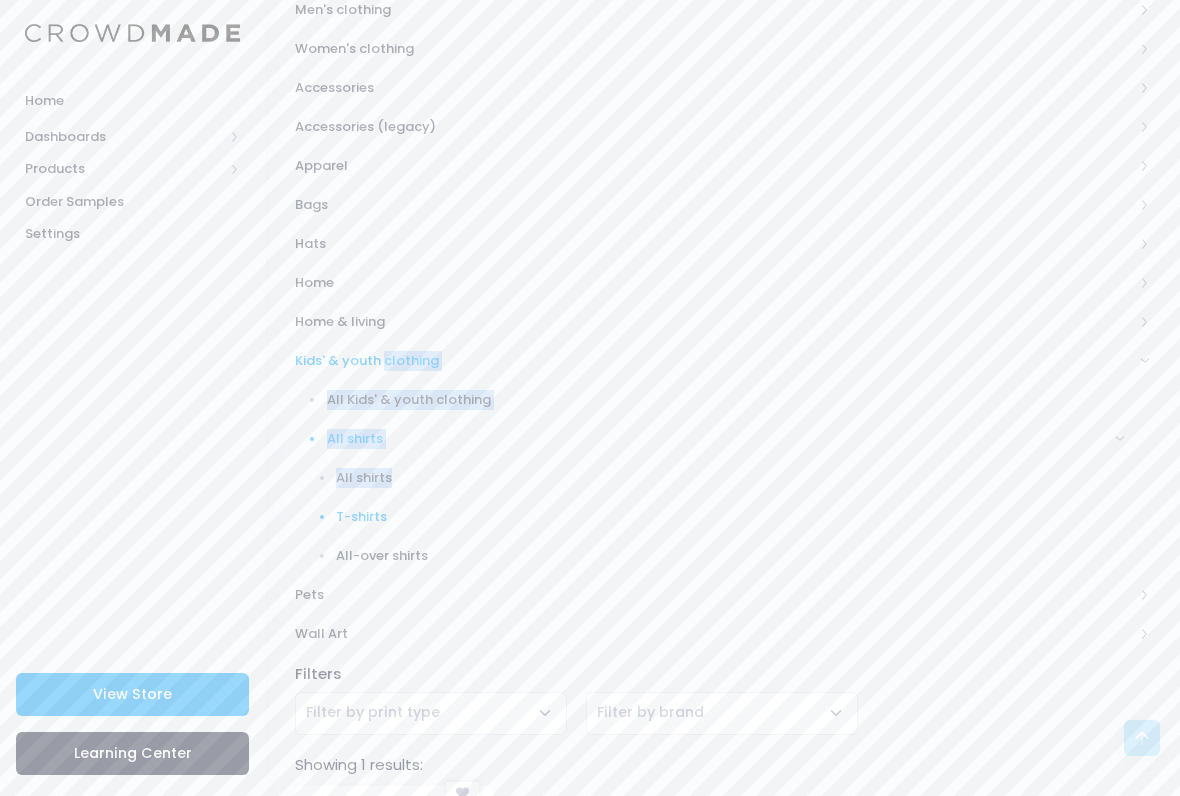 click on "All-over shirts" at bounding box center (730, 556) 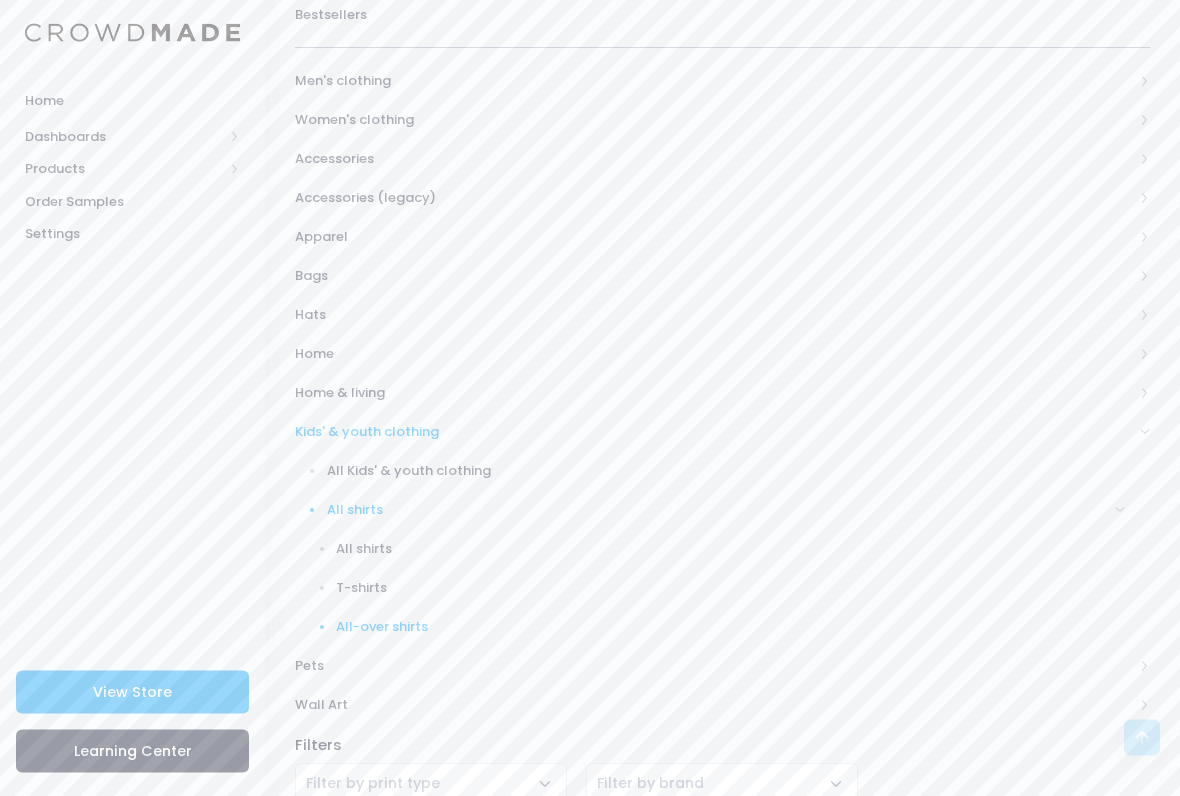 scroll, scrollTop: 386, scrollLeft: 0, axis: vertical 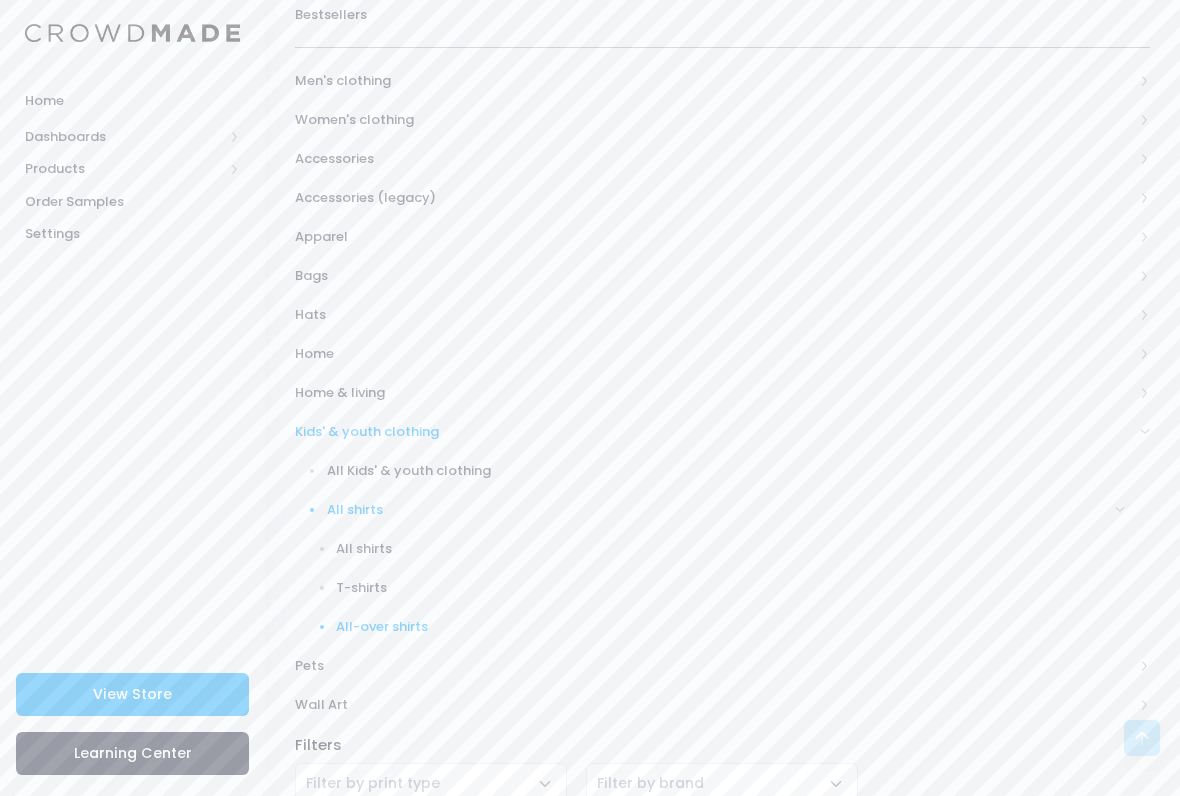 click on "T-shirts" at bounding box center [730, 588] 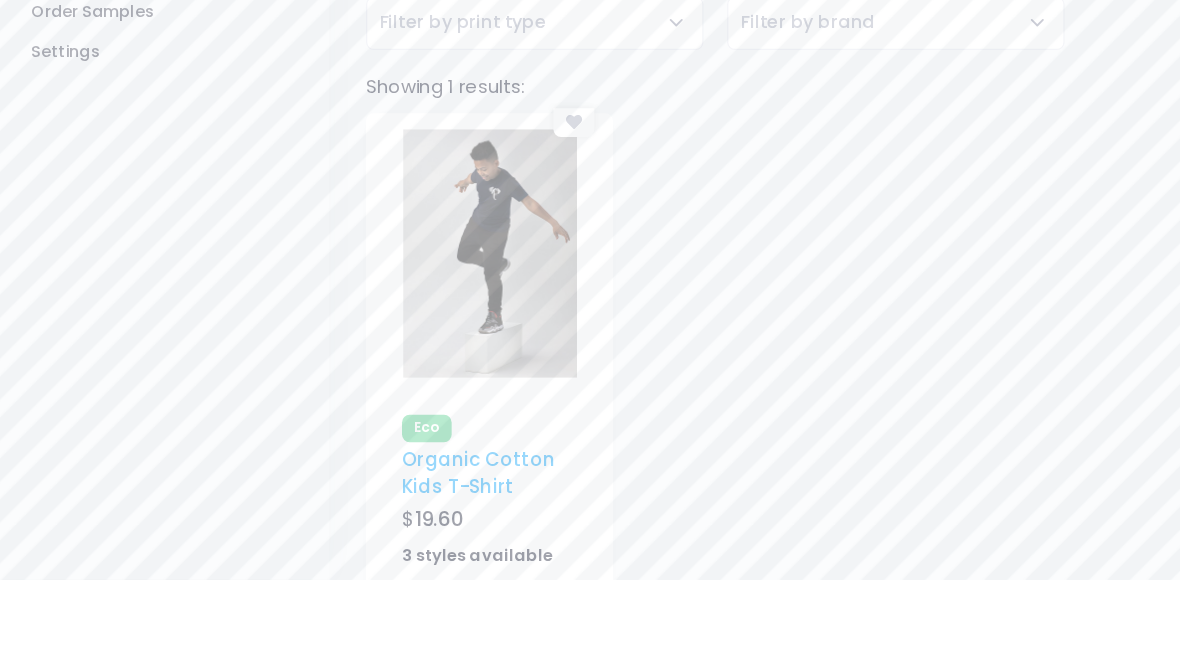 scroll, scrollTop: 1007, scrollLeft: 0, axis: vertical 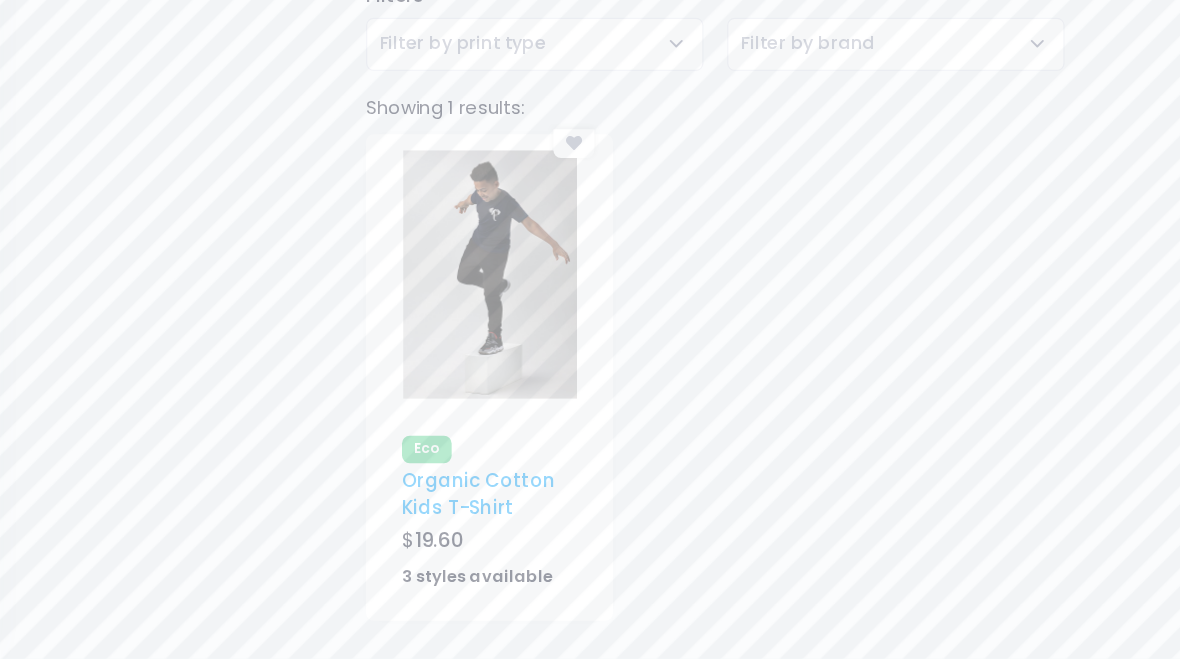 click at bounding box center [395, 349] 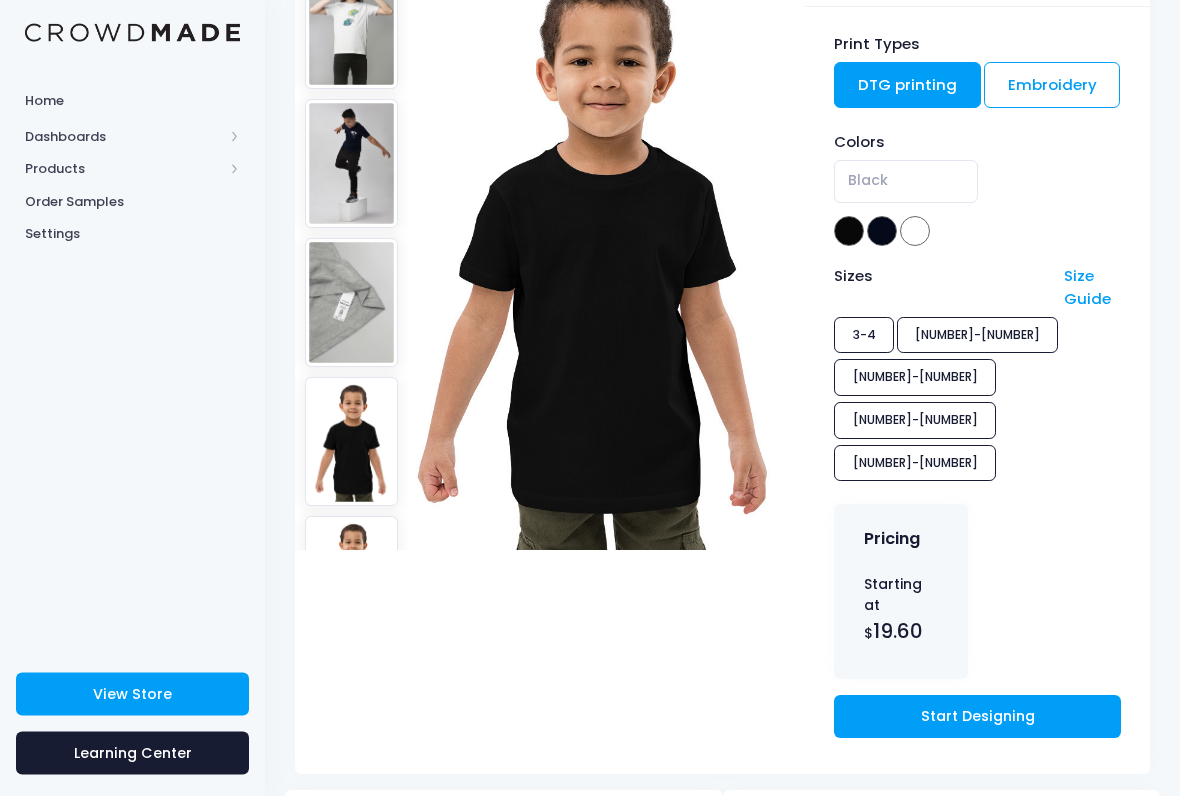 scroll, scrollTop: 259, scrollLeft: 0, axis: vertical 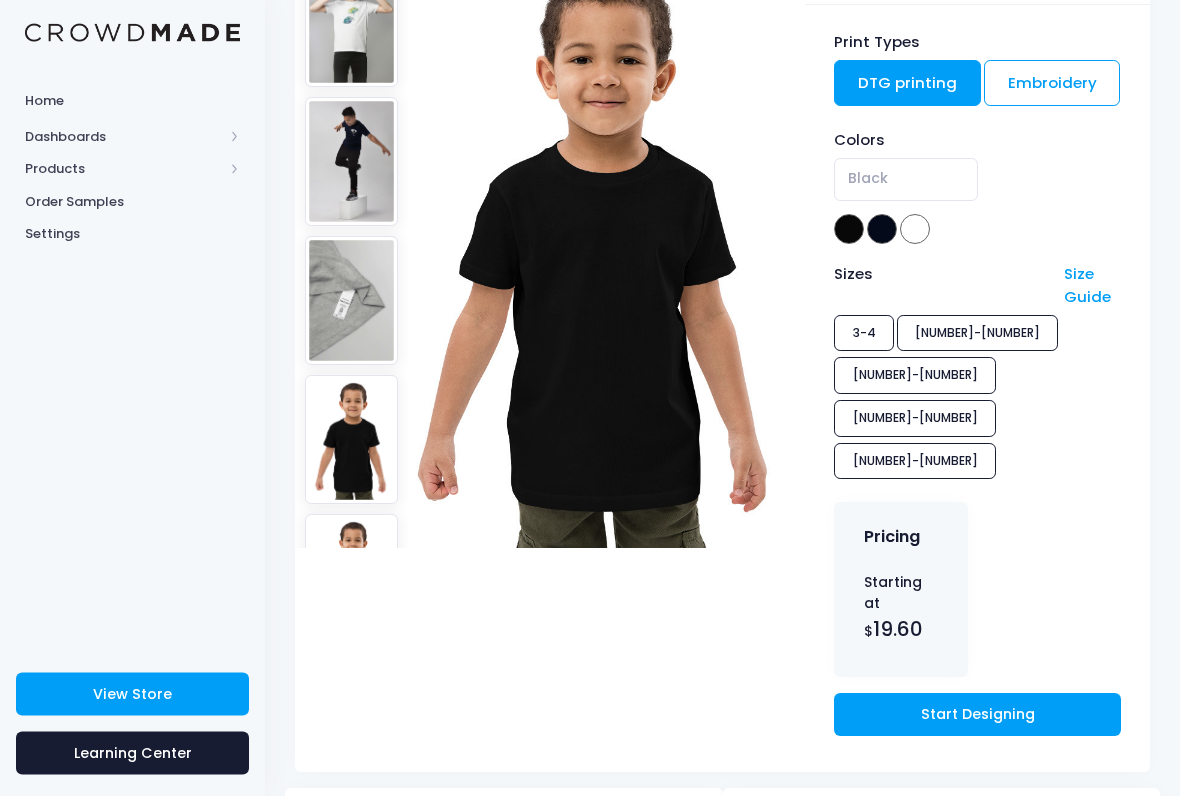 click on "Sizes
Size Guide
3-4
5-6
7-8
9-11
12-13" at bounding box center (977, 375) 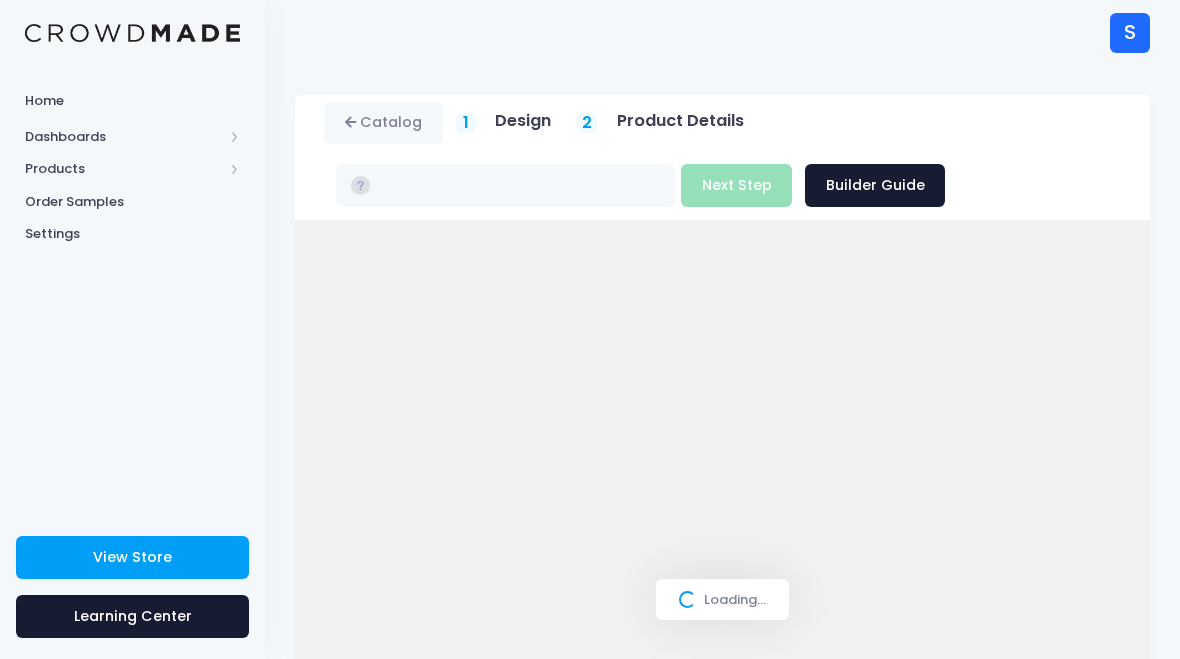 scroll, scrollTop: 0, scrollLeft: 0, axis: both 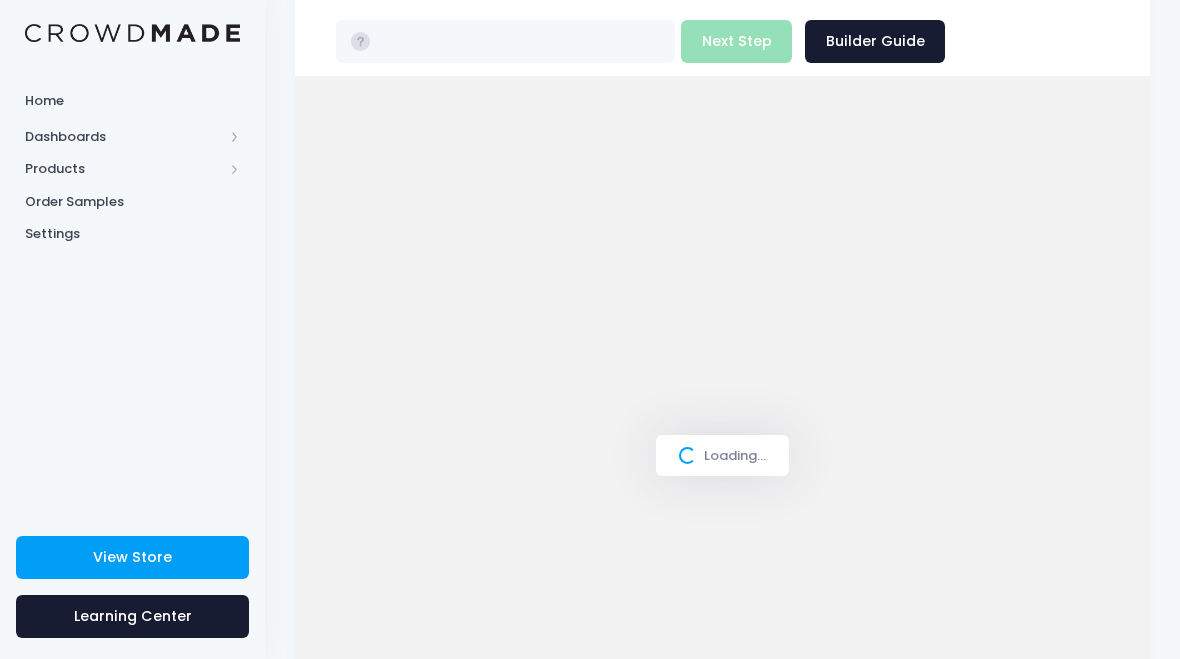 type on "$19.60" 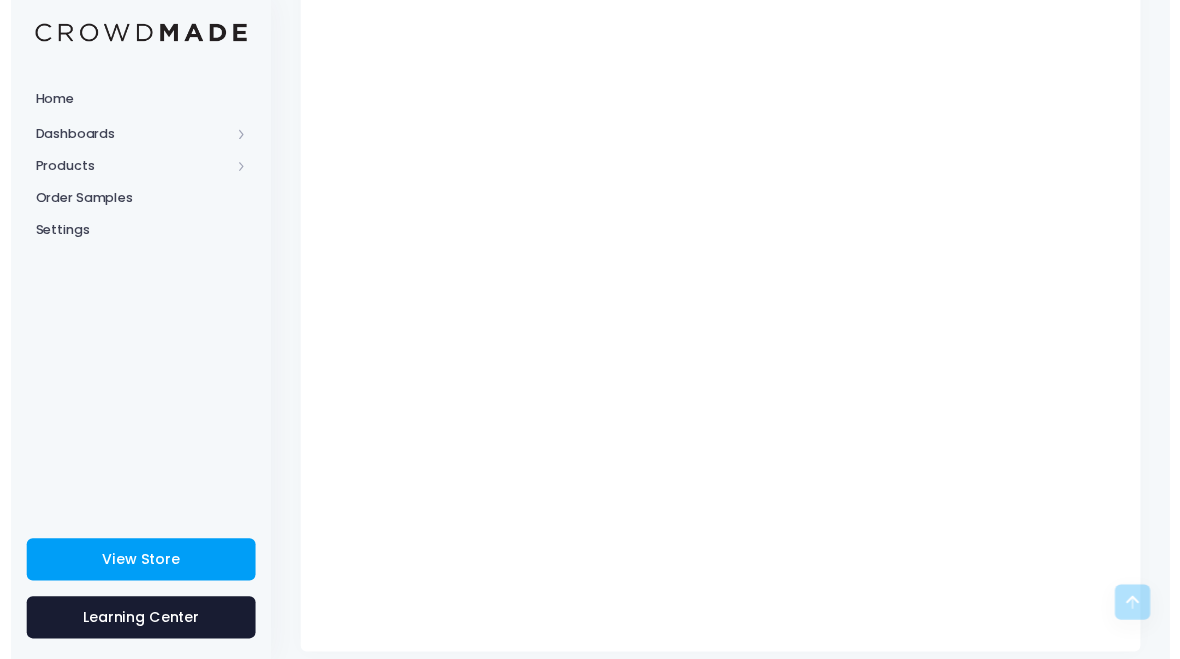scroll, scrollTop: 315, scrollLeft: 0, axis: vertical 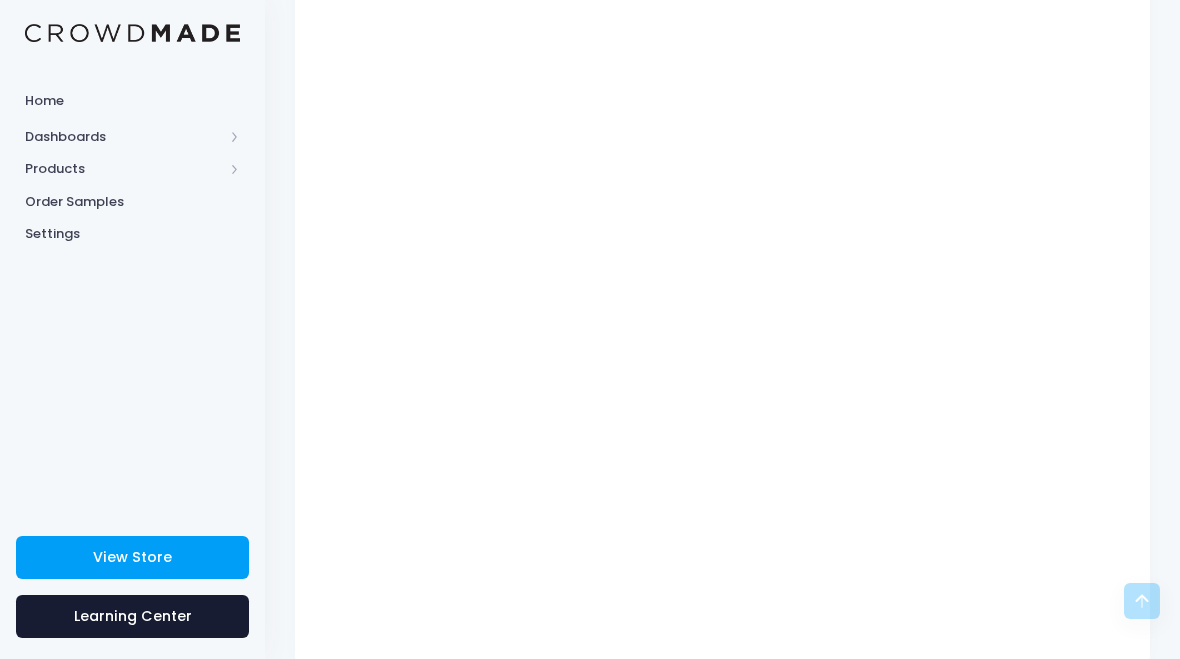 click 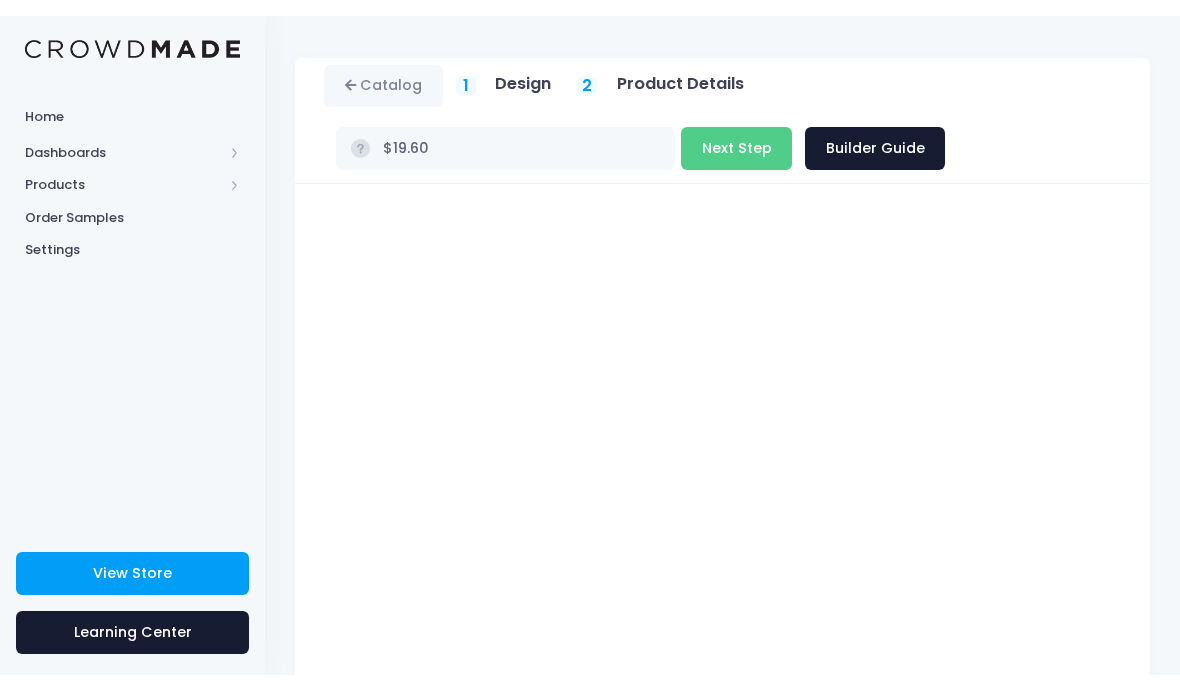 scroll, scrollTop: 0, scrollLeft: 0, axis: both 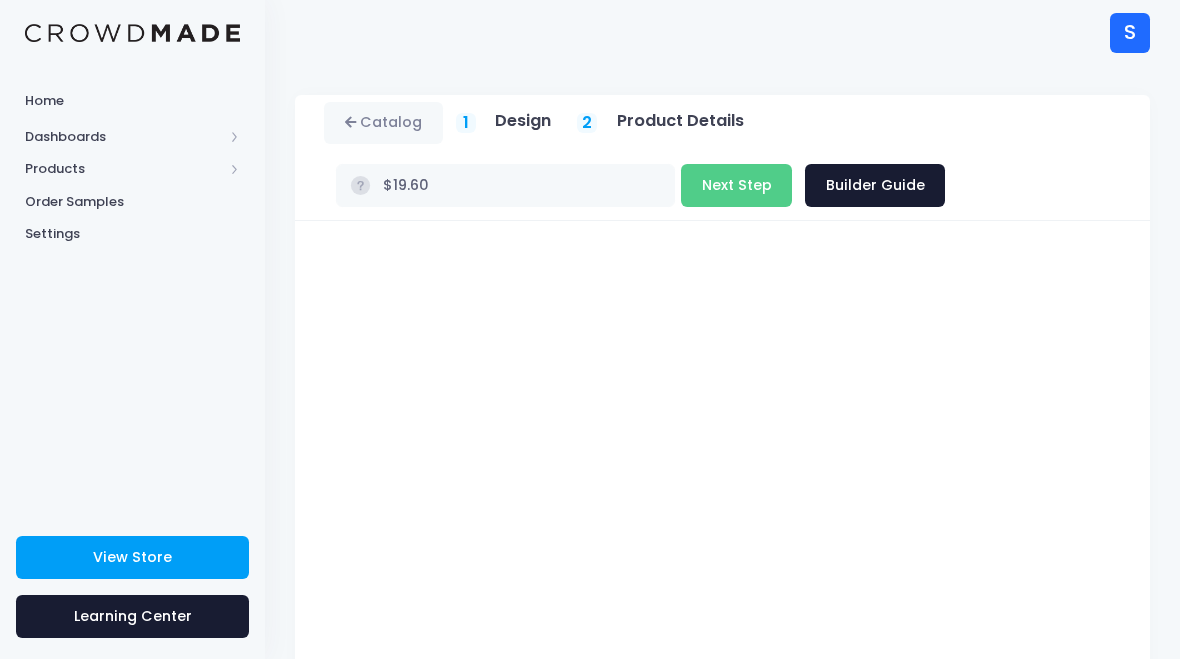 click on "Next Step" at bounding box center (736, 185) 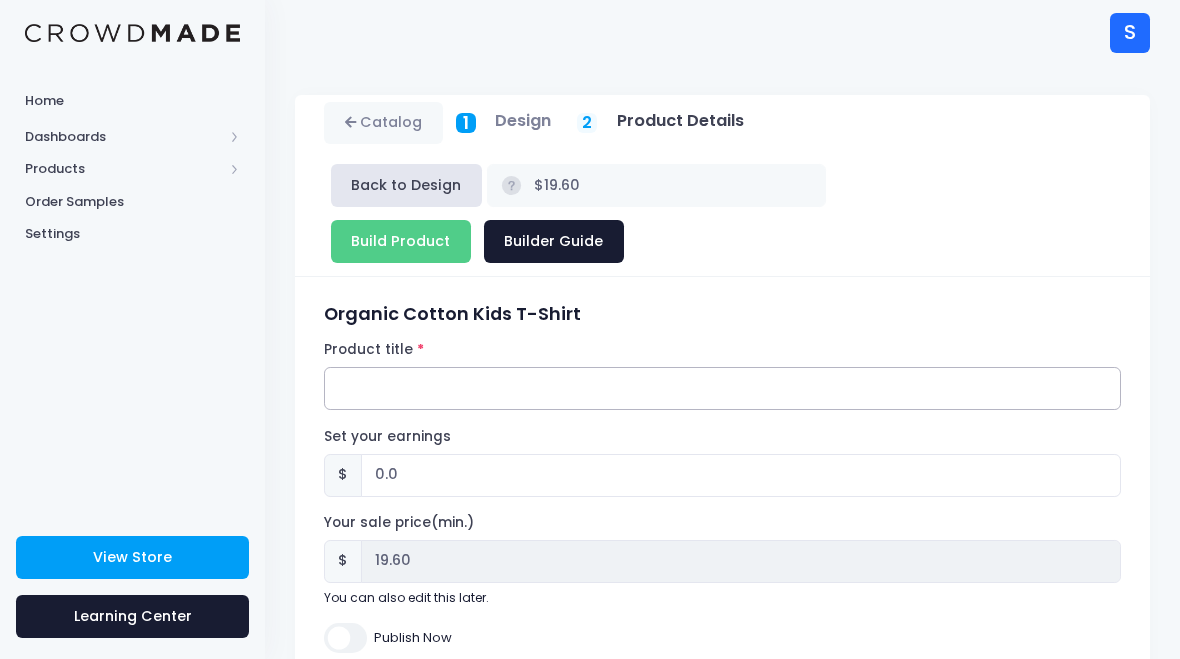 click on "Product title" at bounding box center (722, 388) 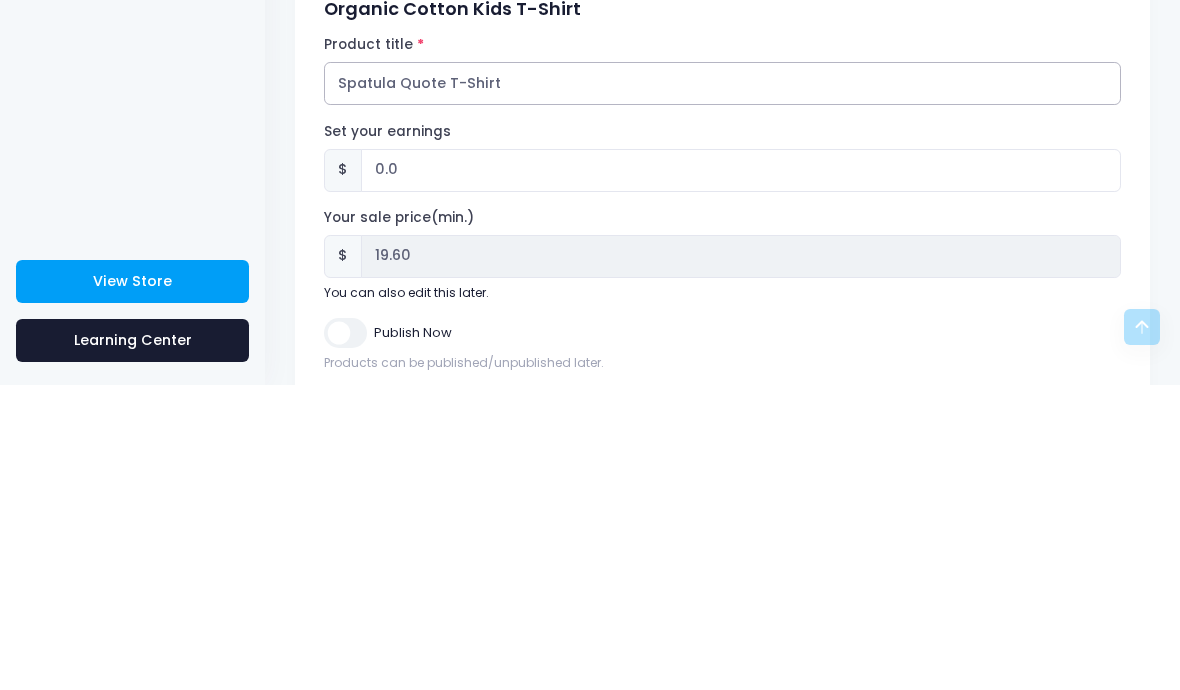 type on "Spatula Quote T-Shirt" 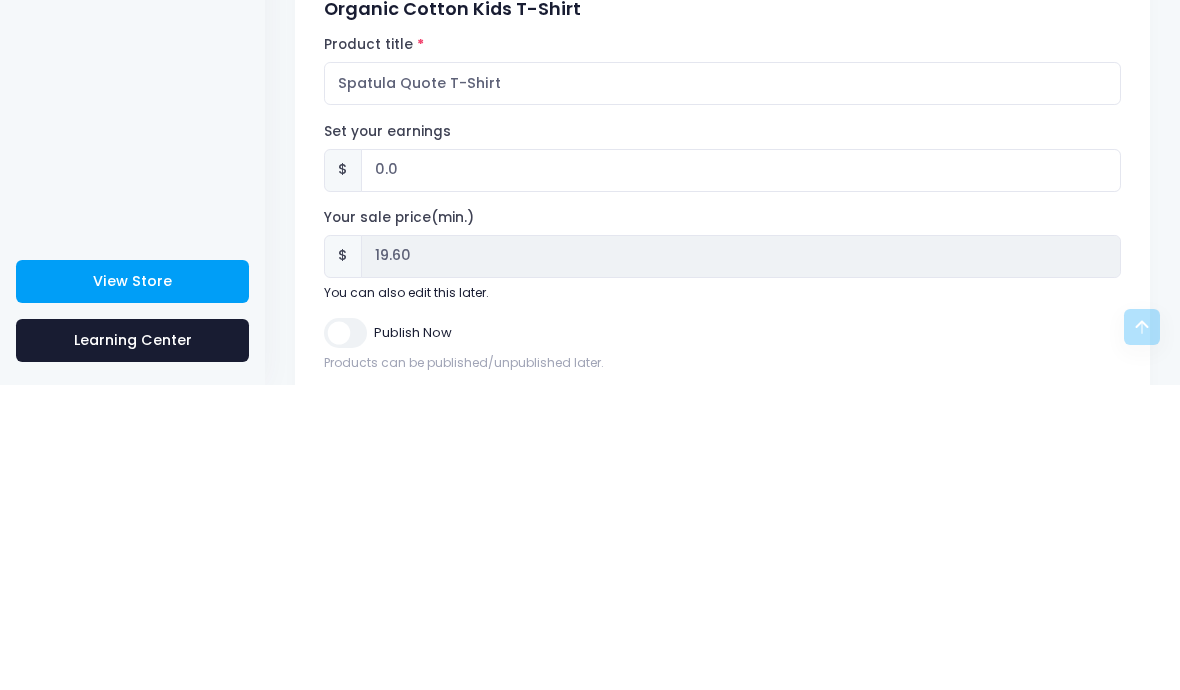 click on "0.0" at bounding box center [741, 475] 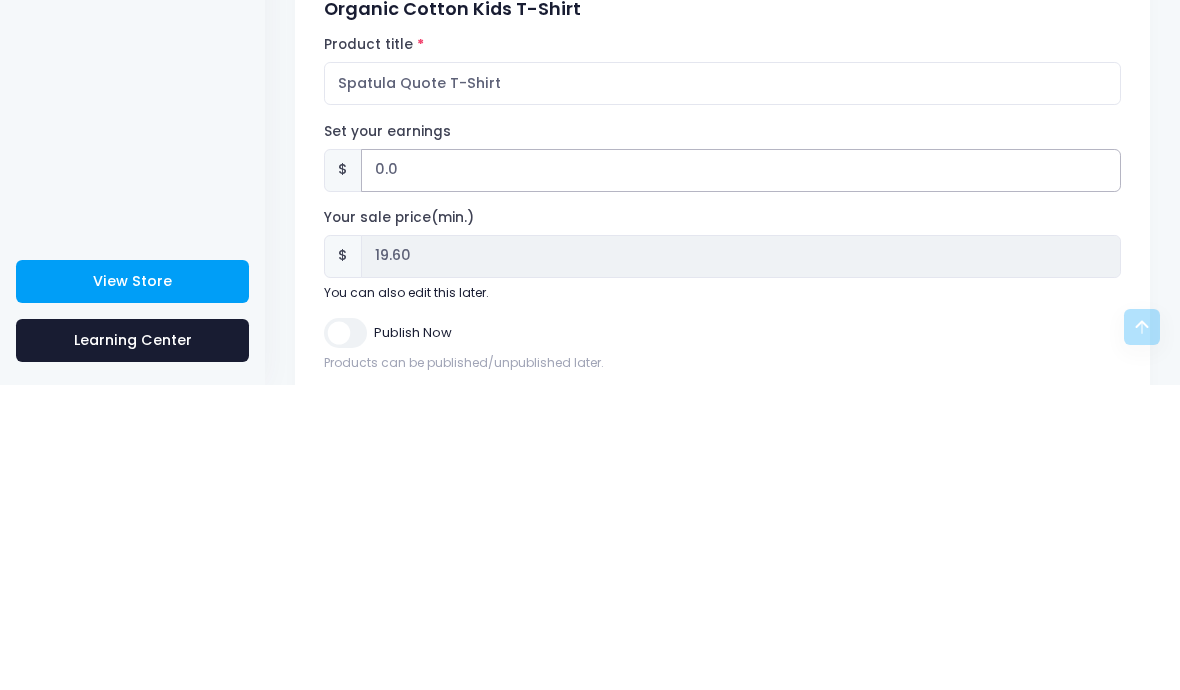 click on "0.0" at bounding box center (741, 475) 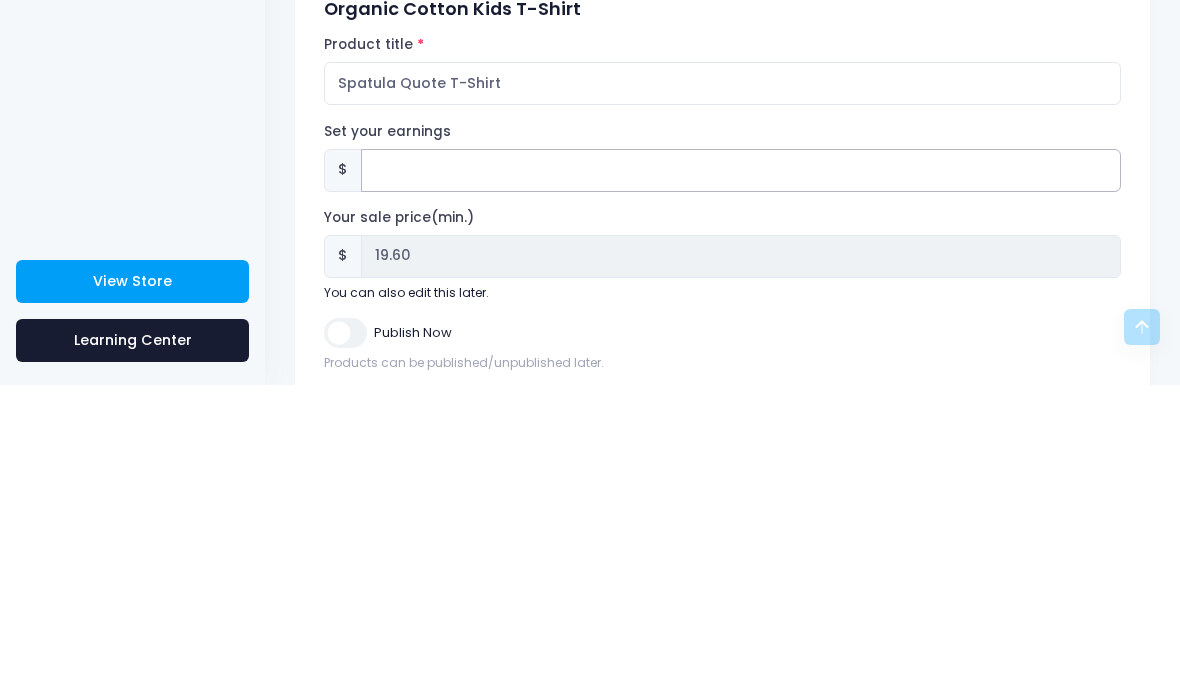 type on "2" 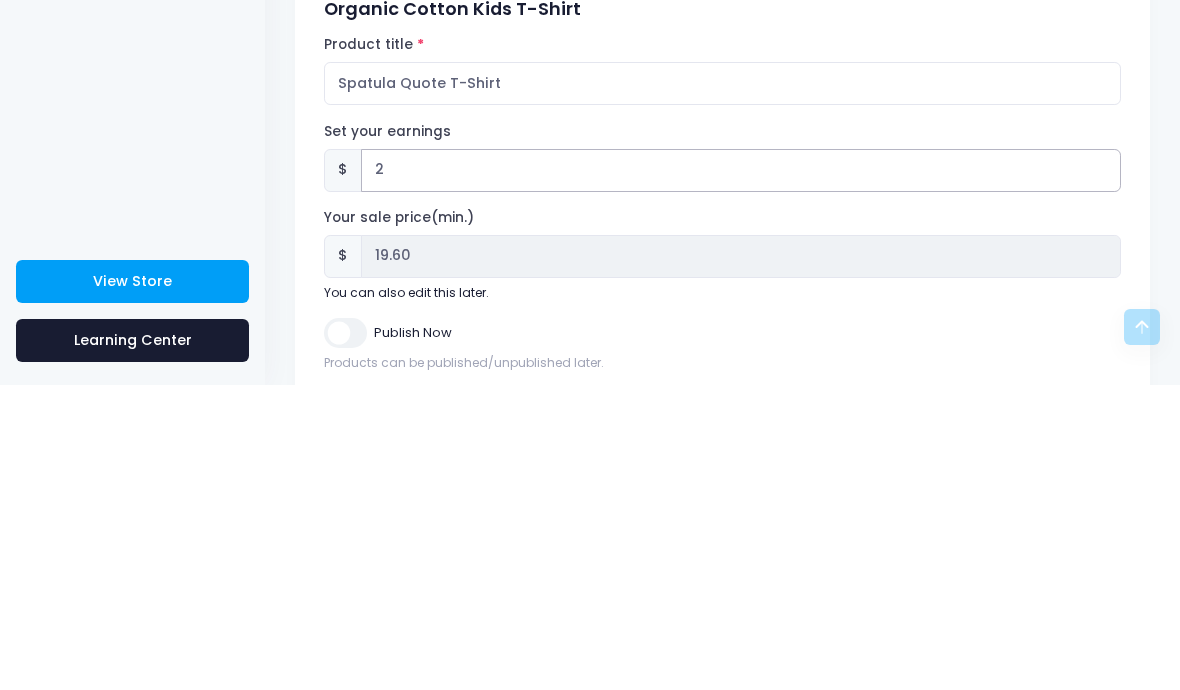 type on "$21.60" 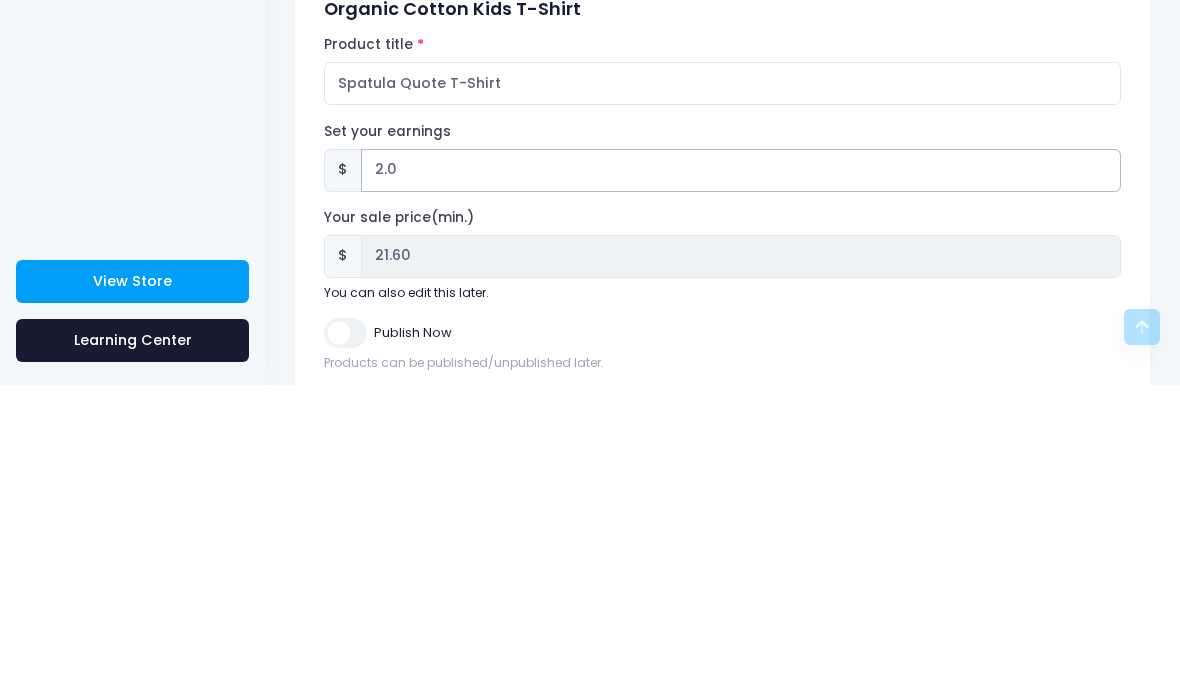 type on "2" 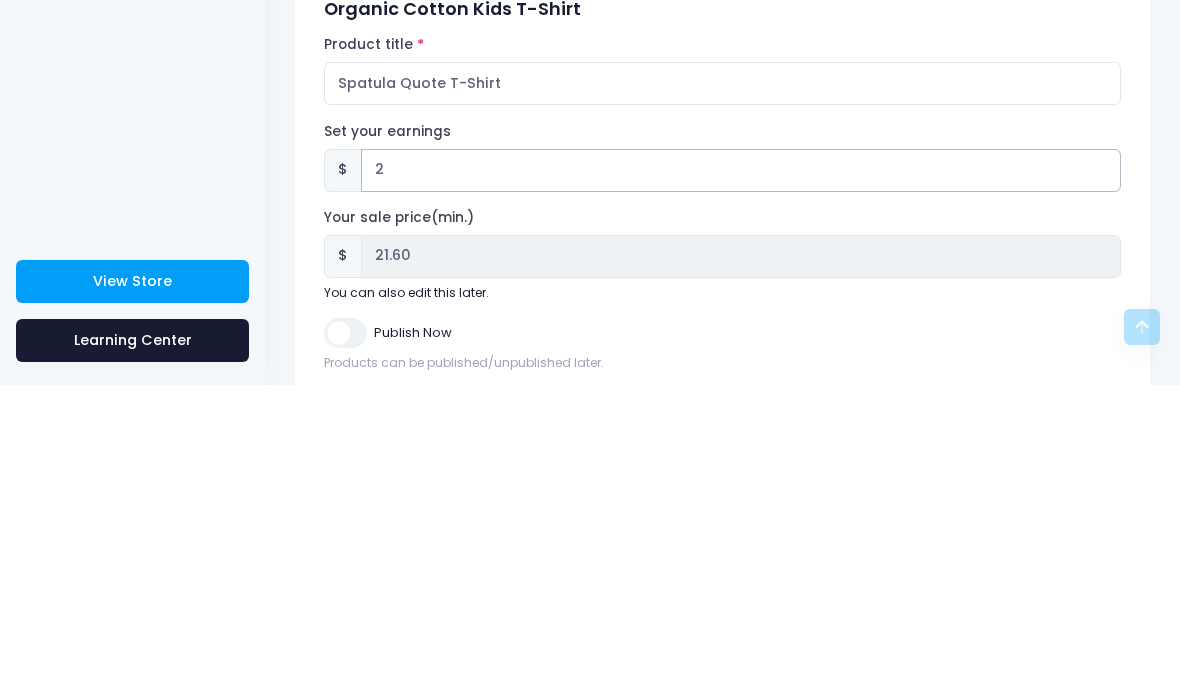 type 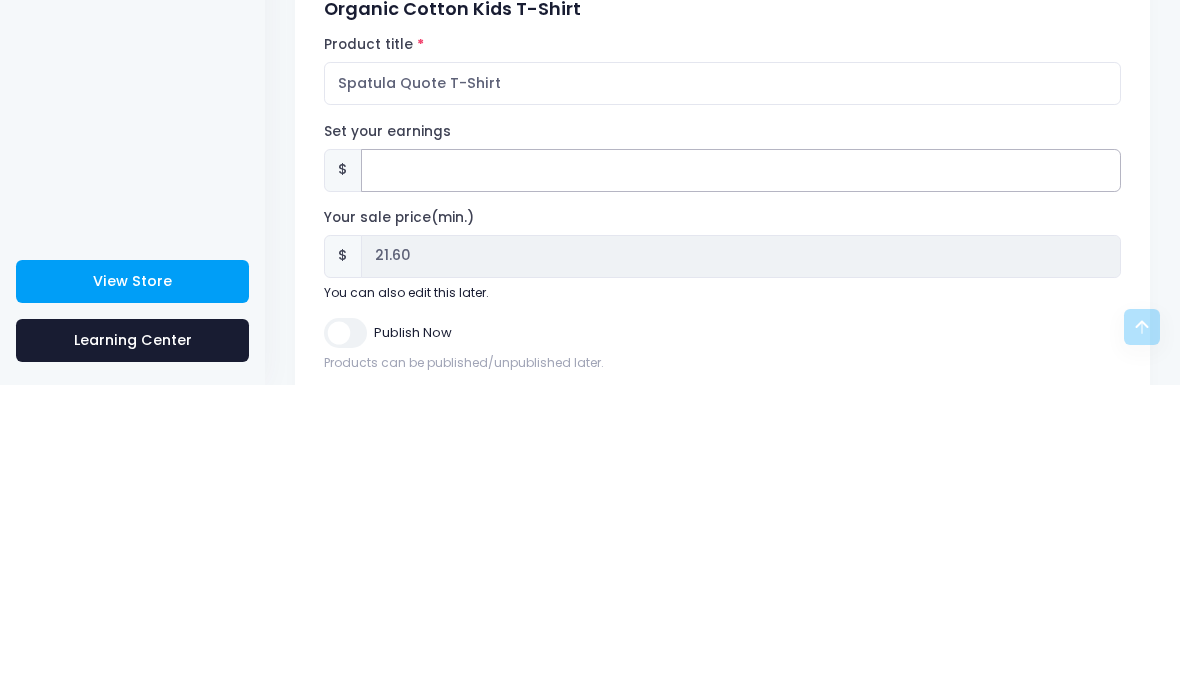 type on "$19.60" 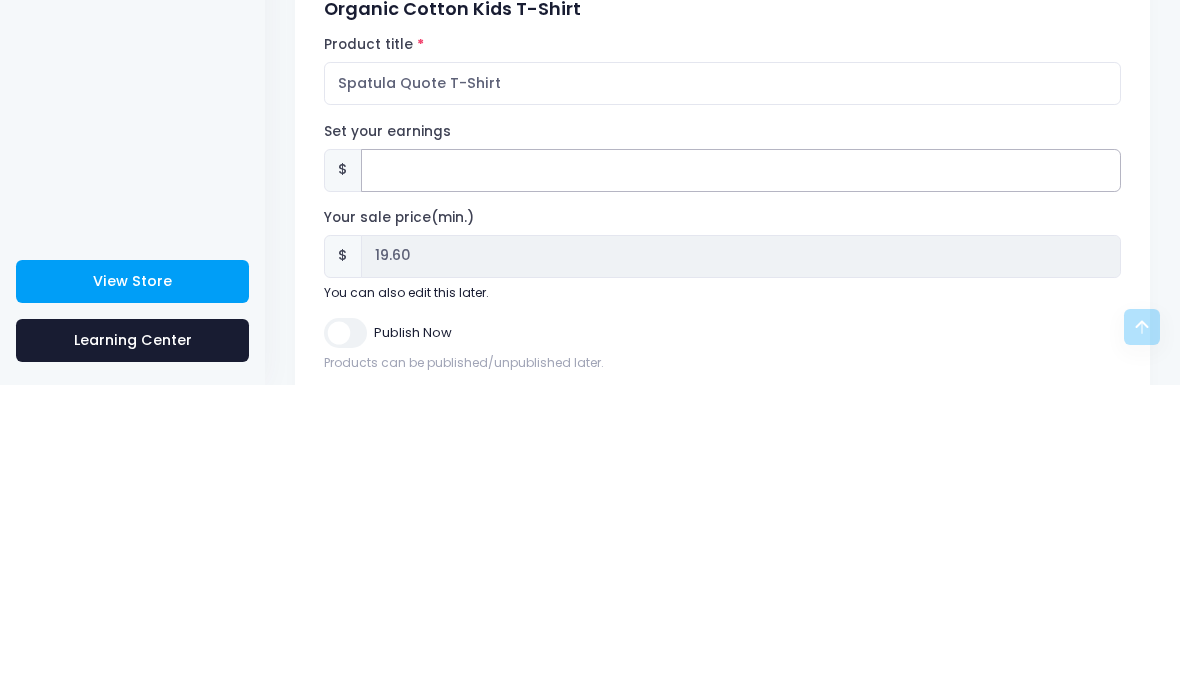 type on "3" 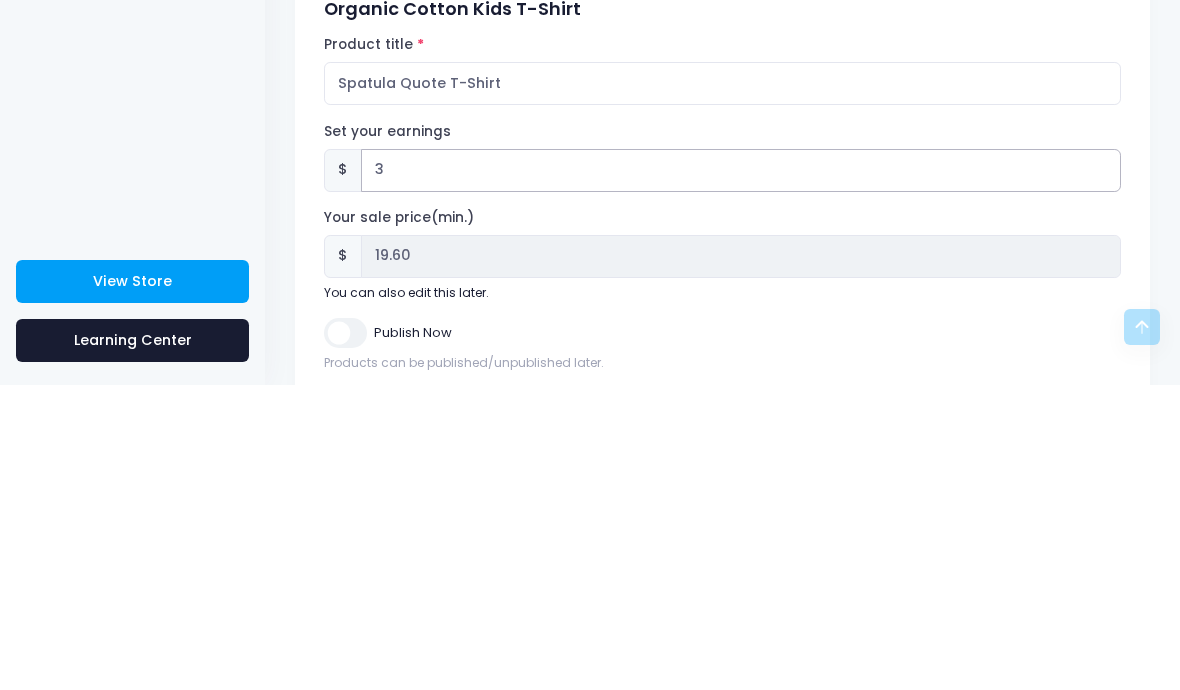 type on "$22.60" 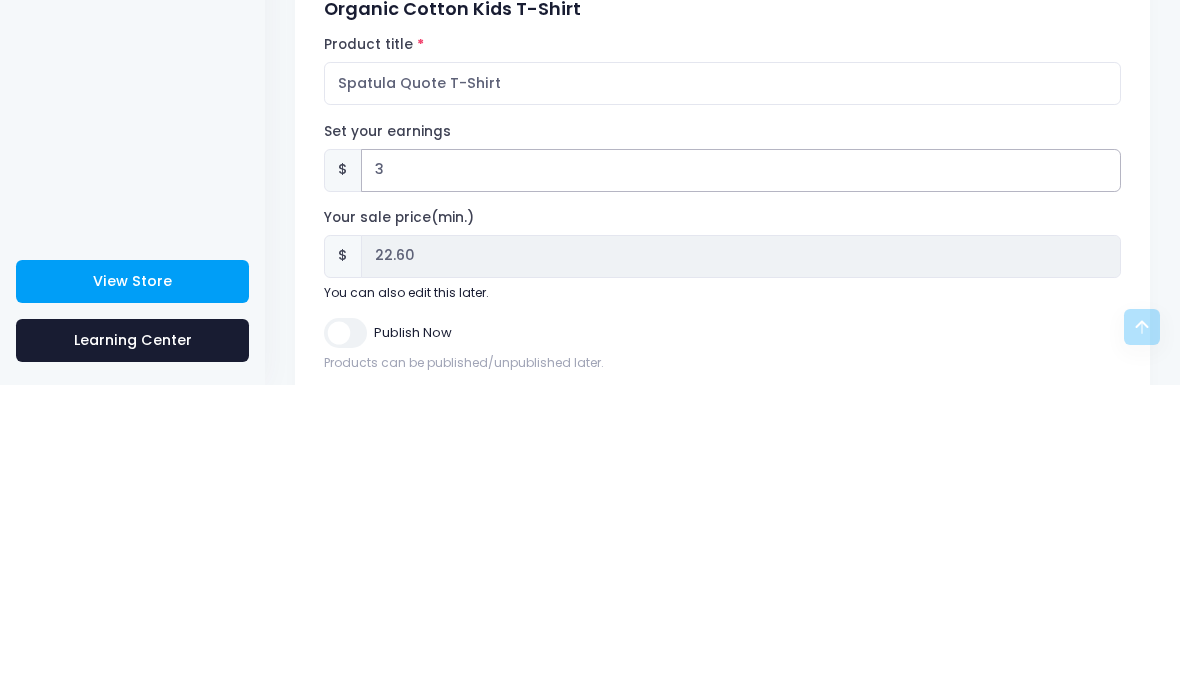 type on "30" 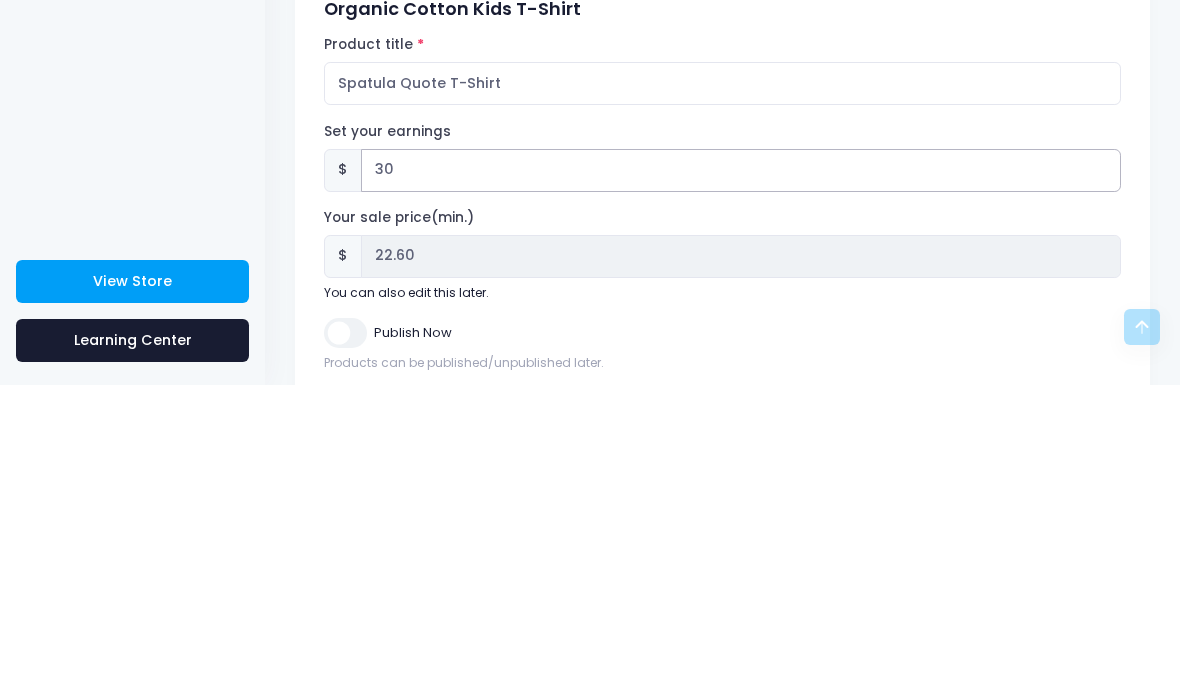 type on "$49.60" 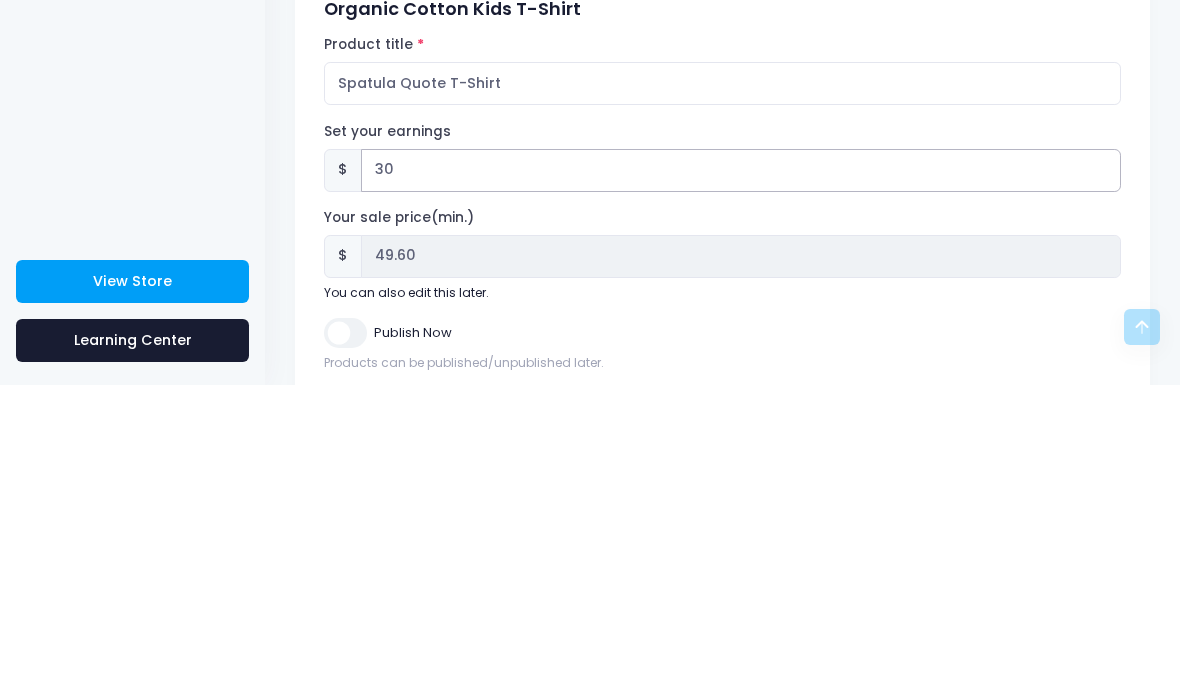type on "3" 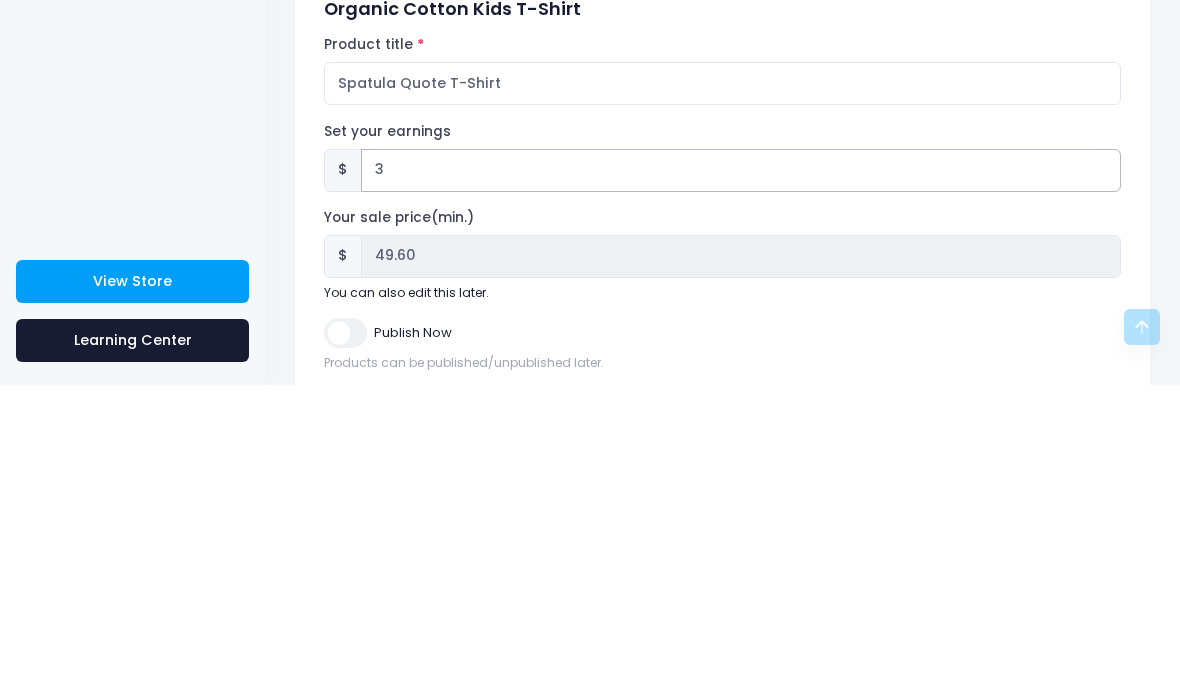 type on "$22.60" 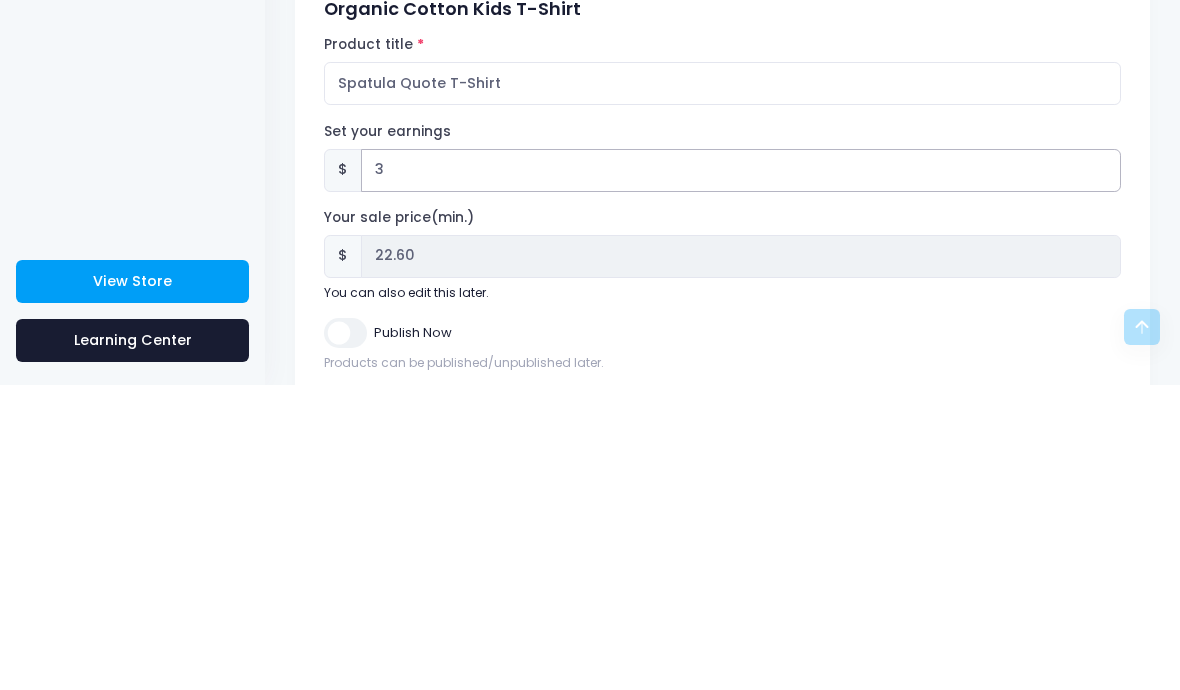 type on "30" 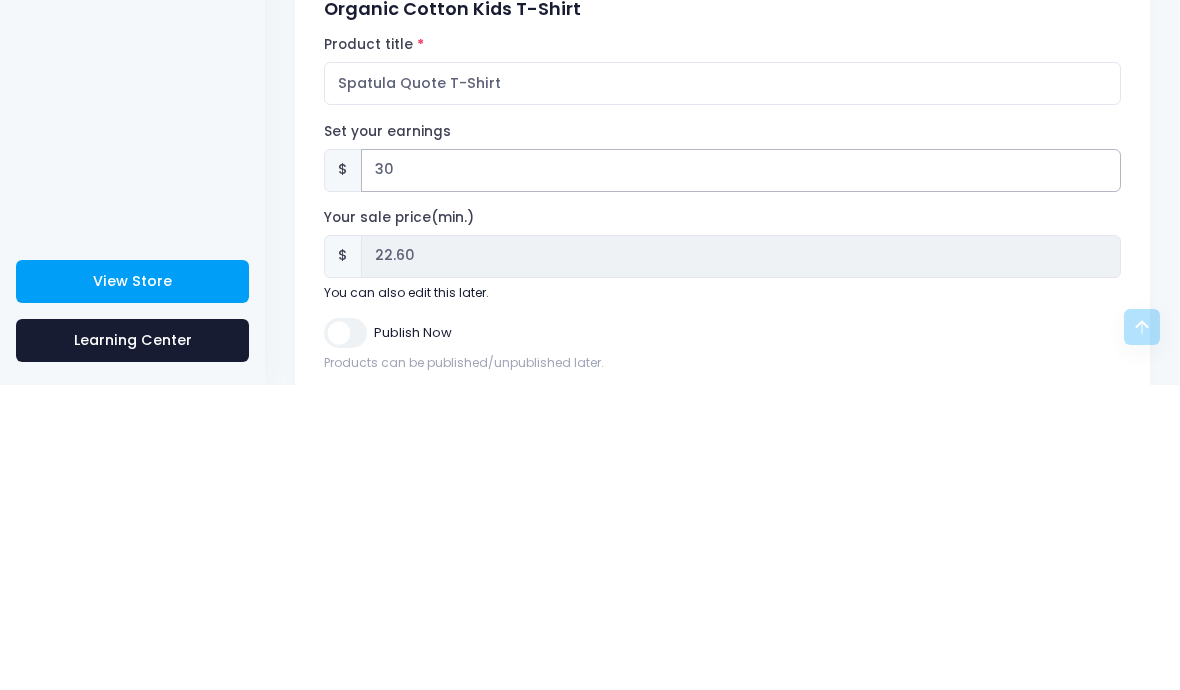 type on "$49.60" 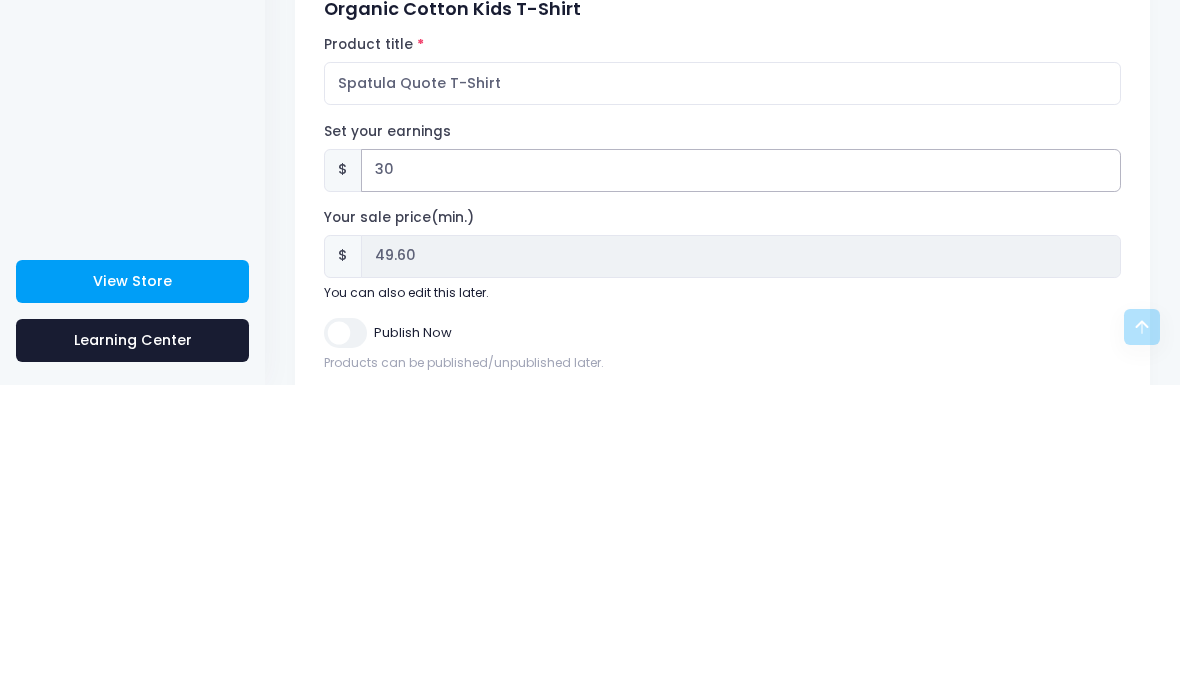 type on "300" 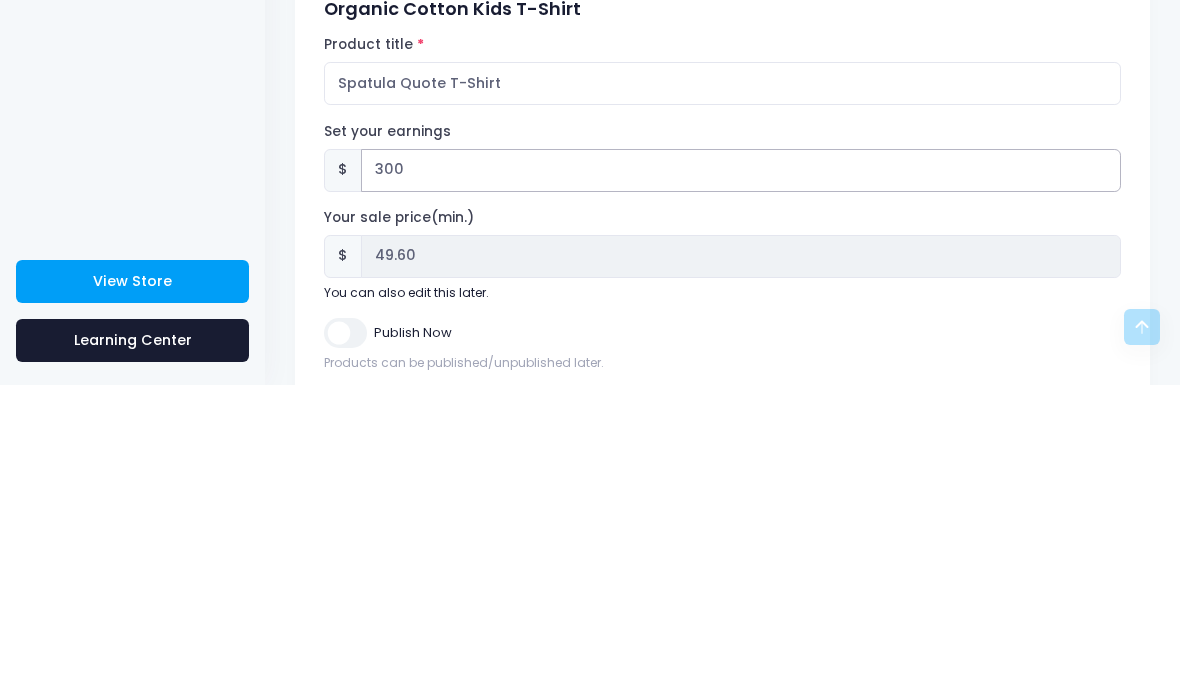 type on "$319.60" 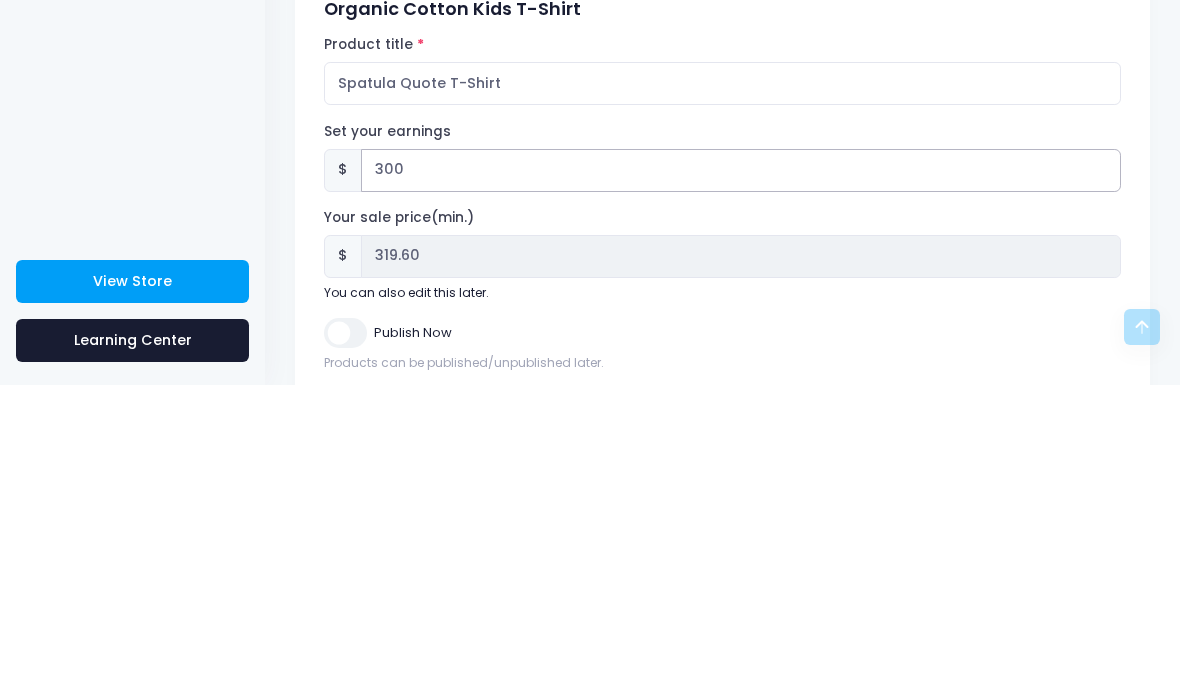 type on "3000" 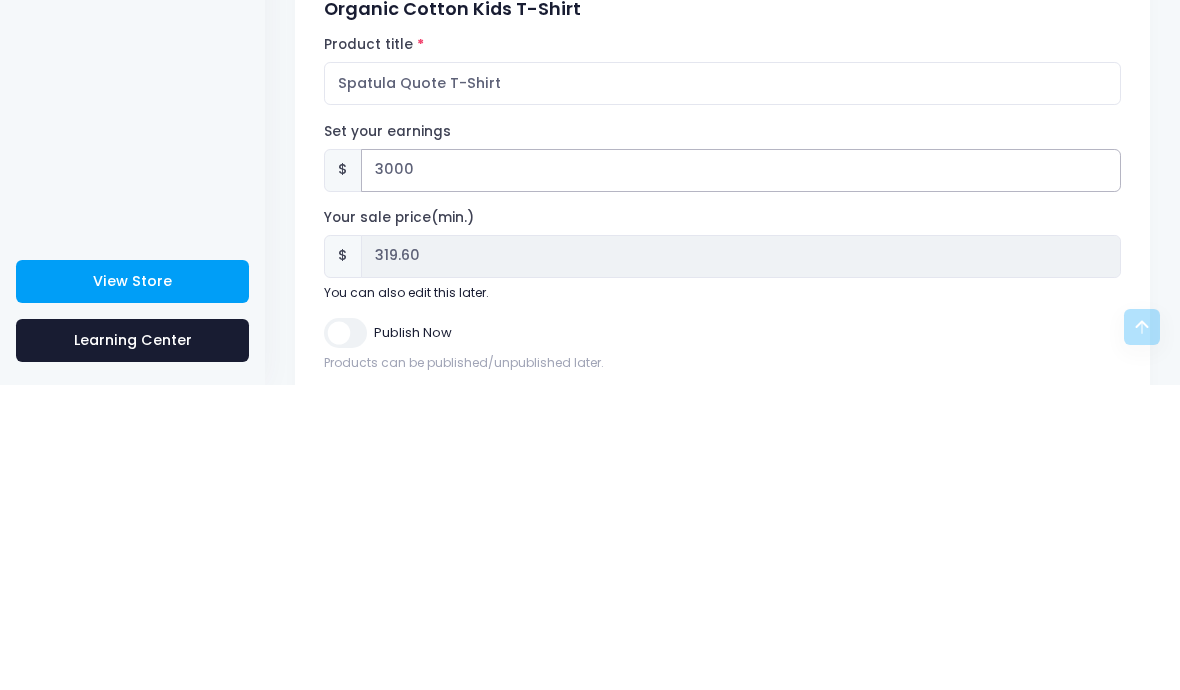 type on "$3019.60" 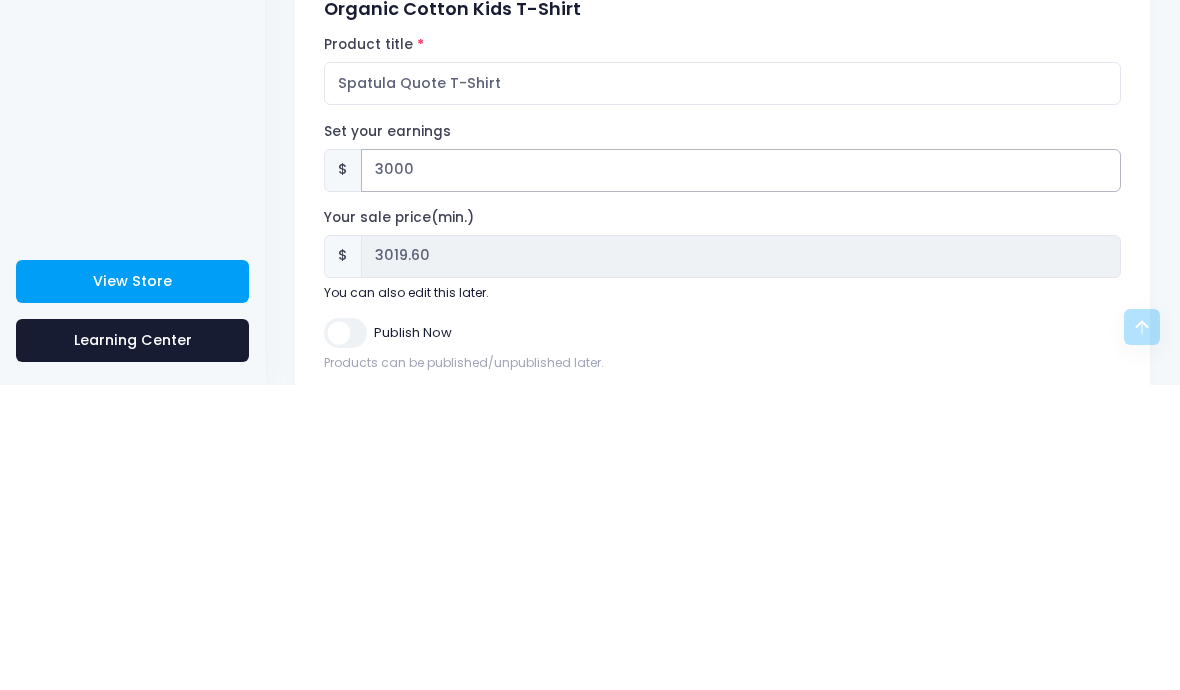 type on "30000" 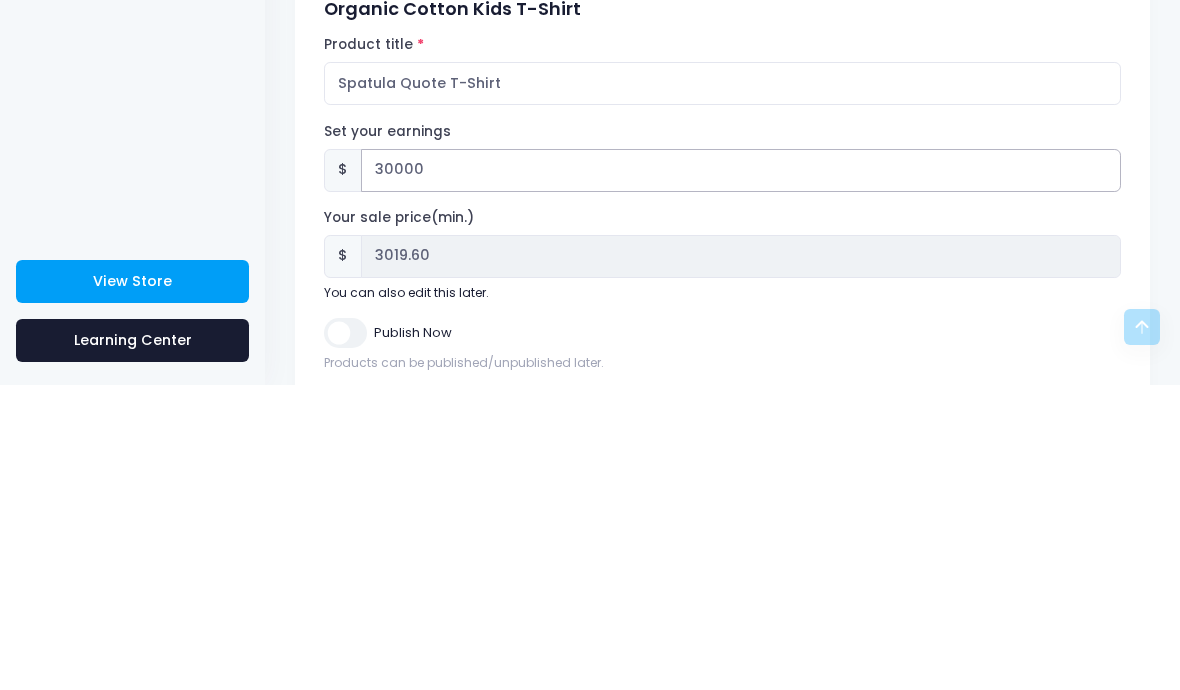 type on "$30019.60" 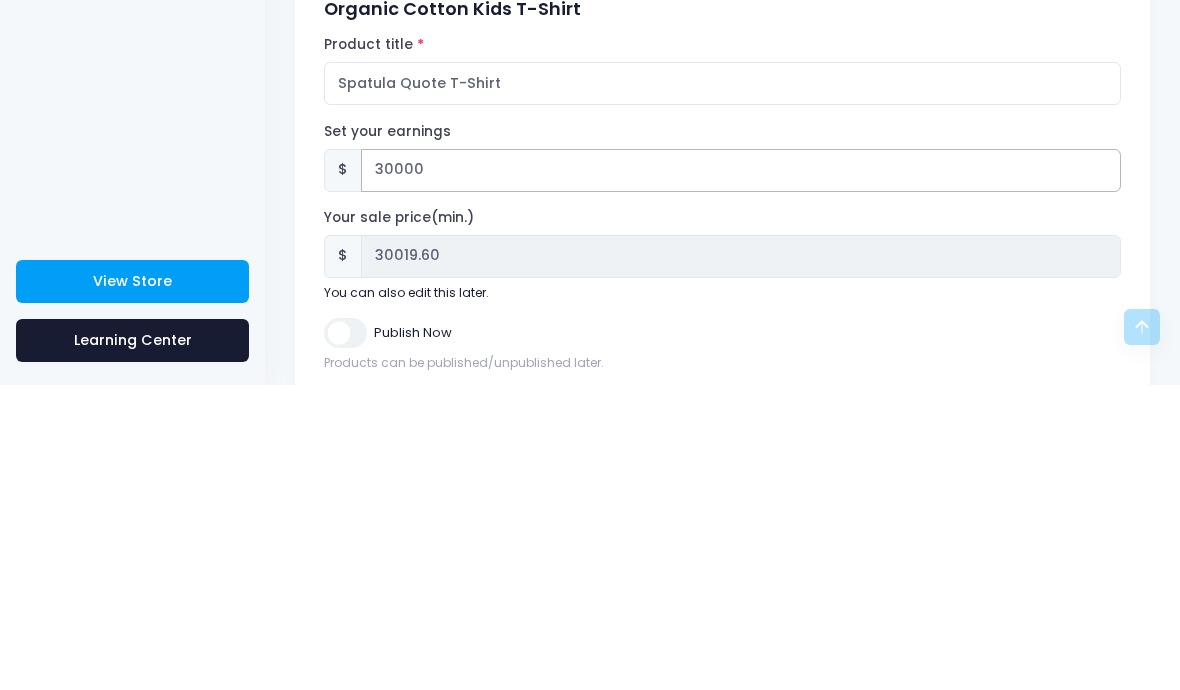 type on "300000" 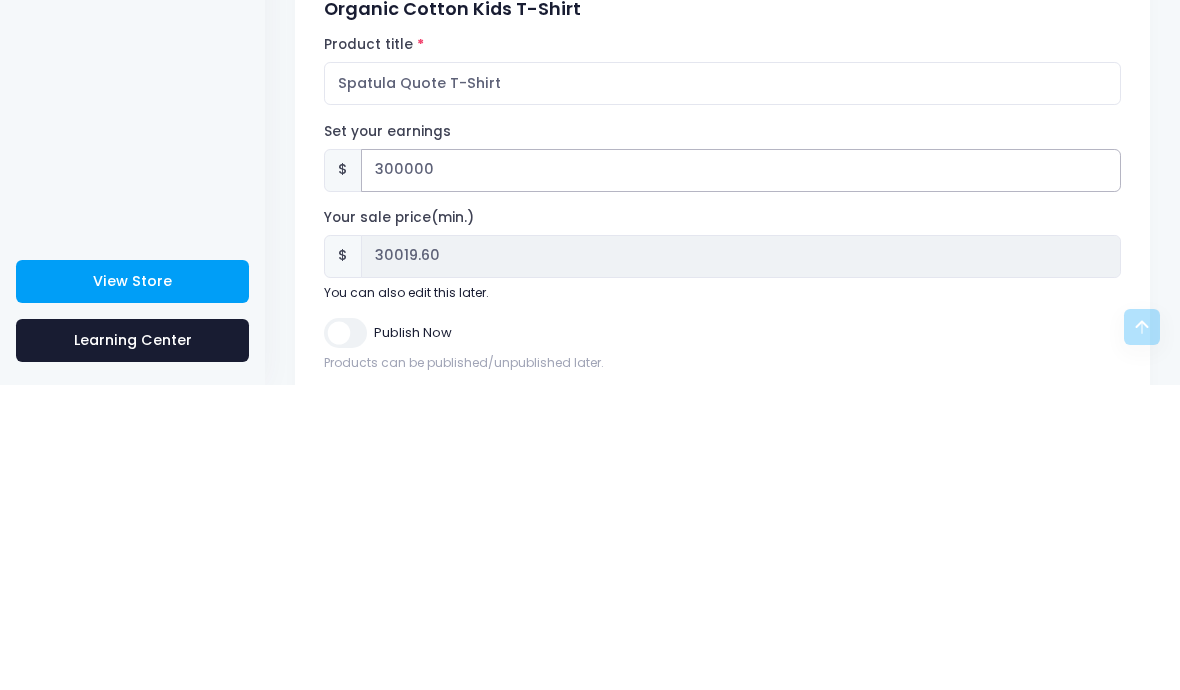 type on "$300019.60" 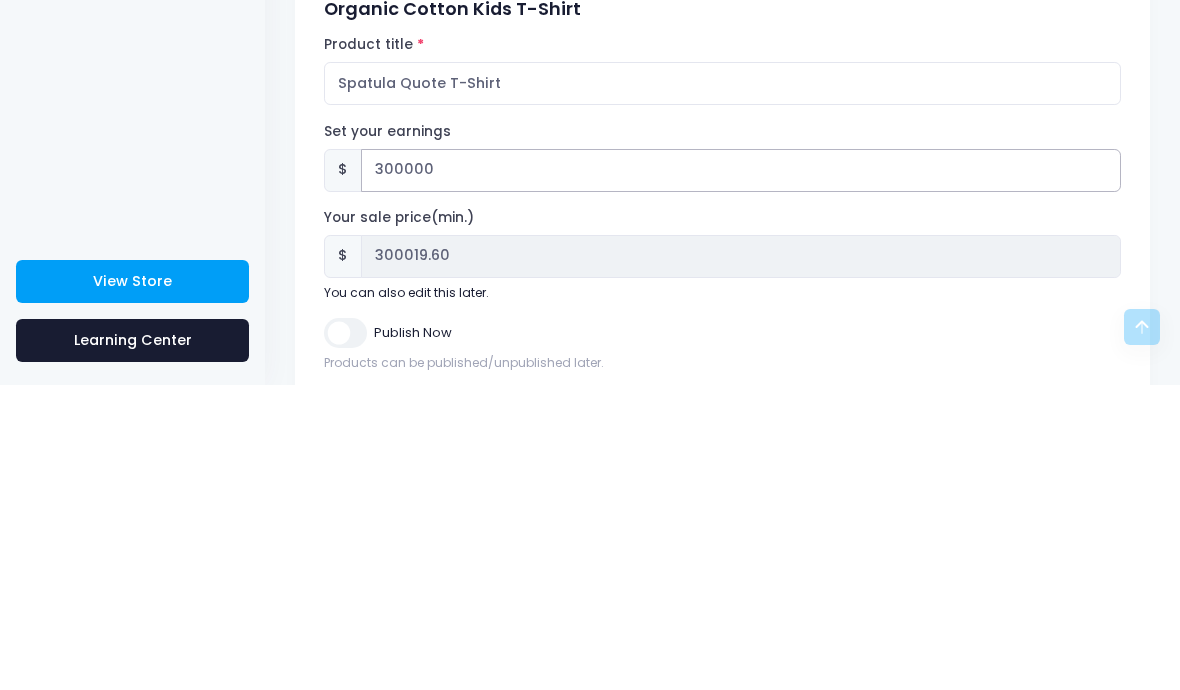 type on "3000000" 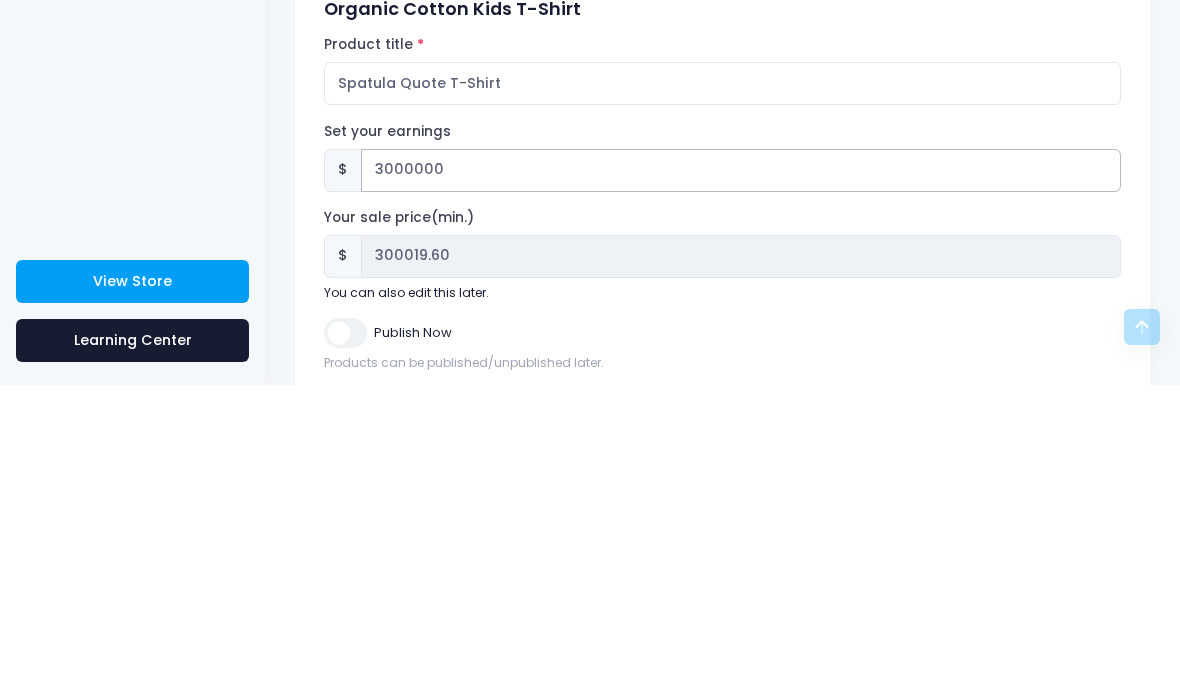 type on "$3000019.60" 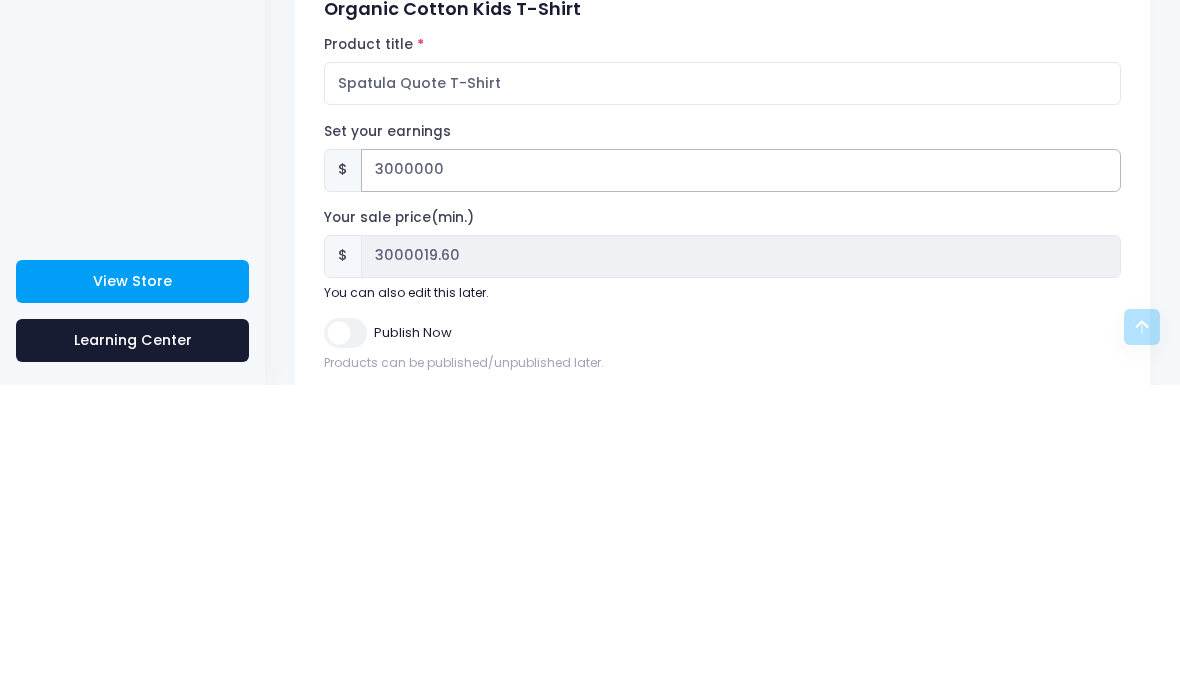 type on "30000000" 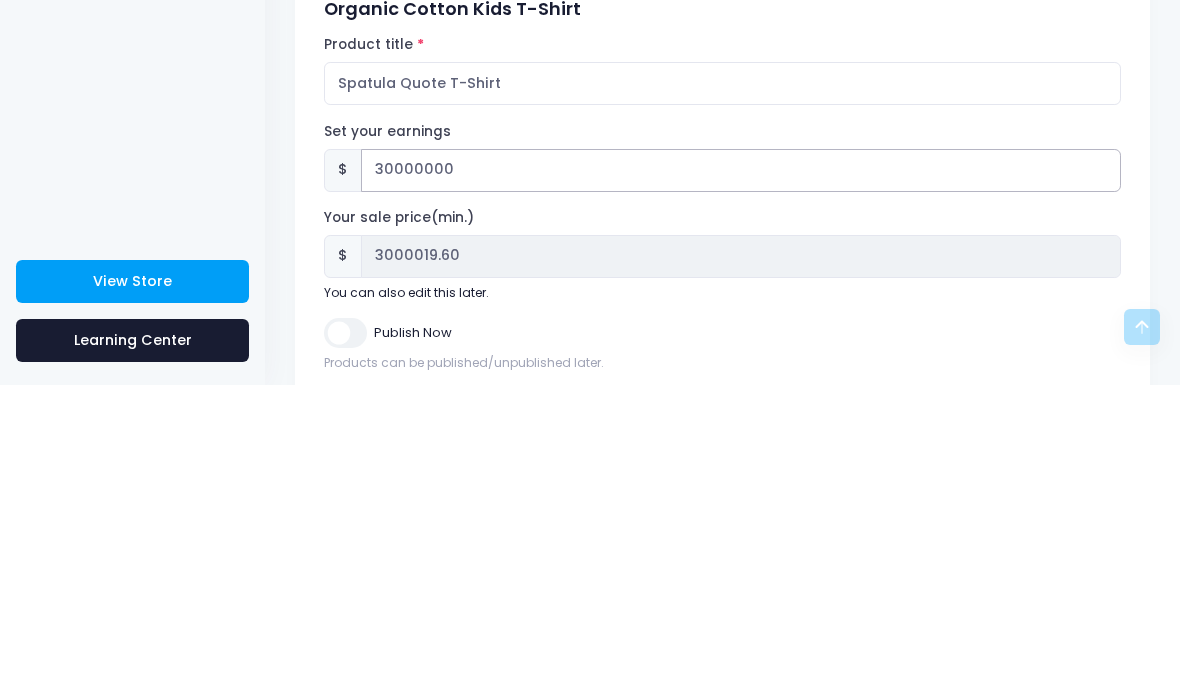 type on "$30000019.60" 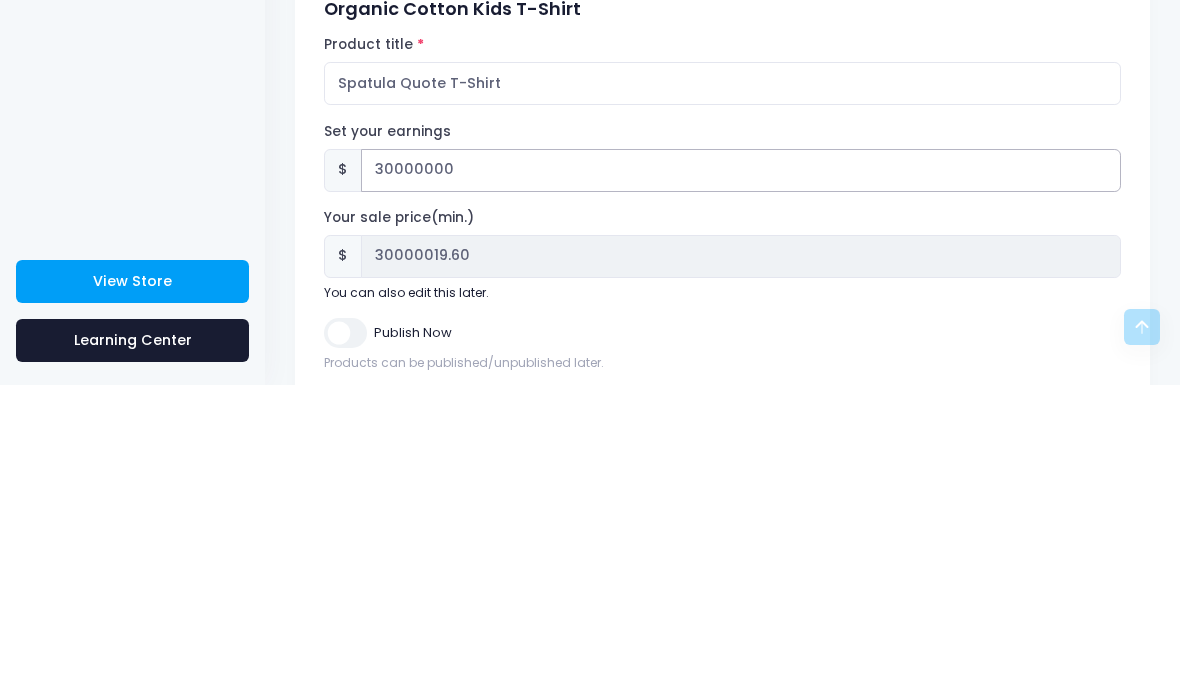 type on "3000000" 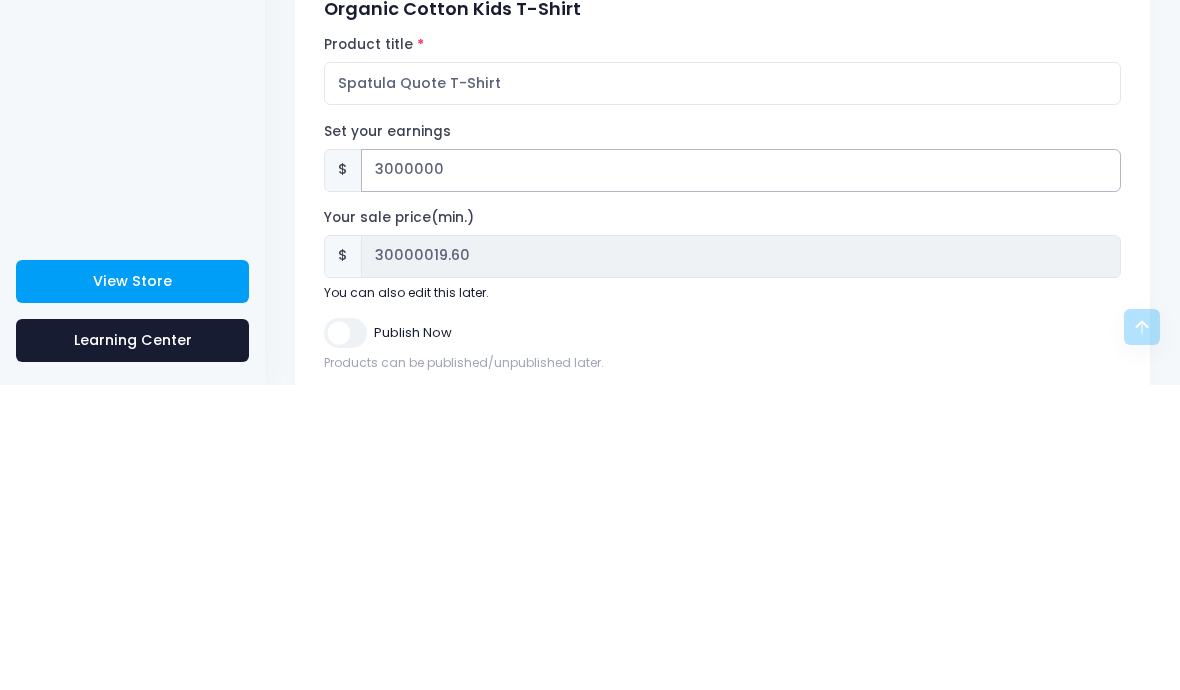 type on "$3000019.60" 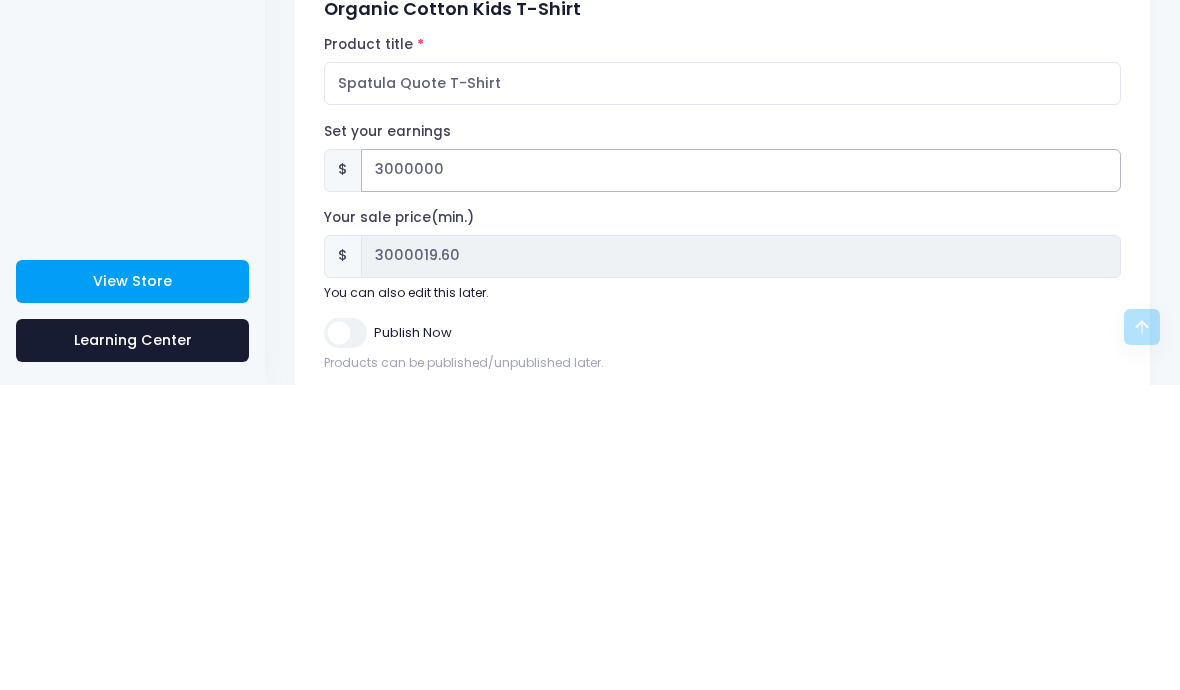 type on "300000" 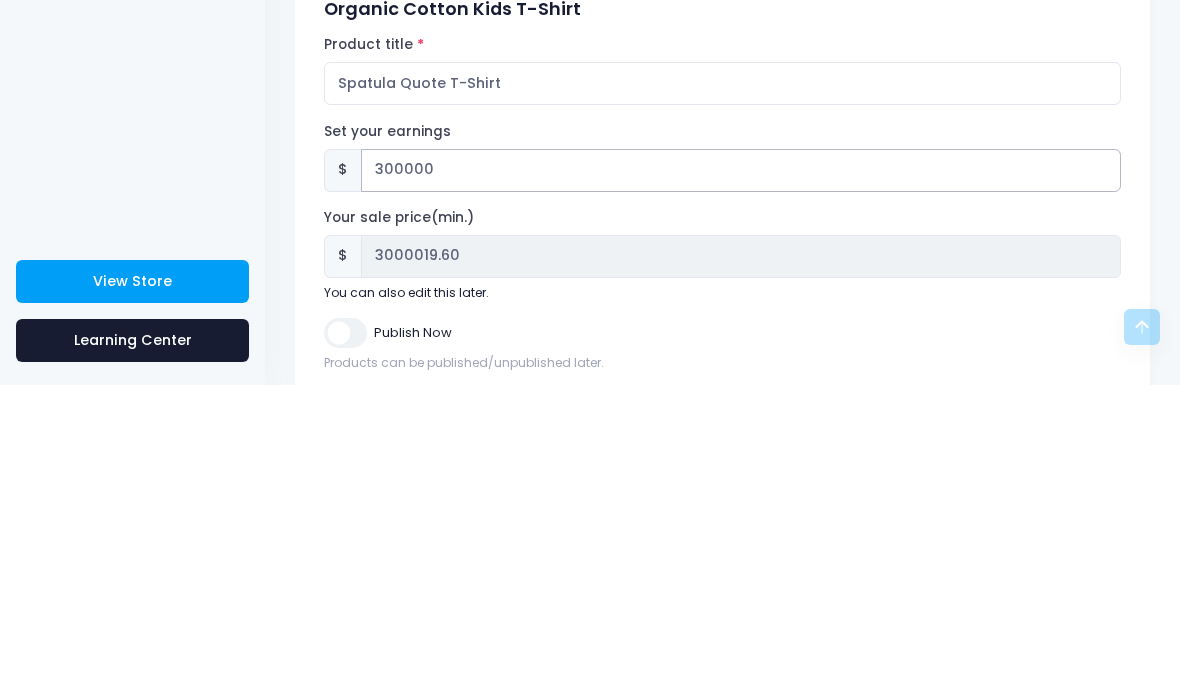 type on "$300019.60" 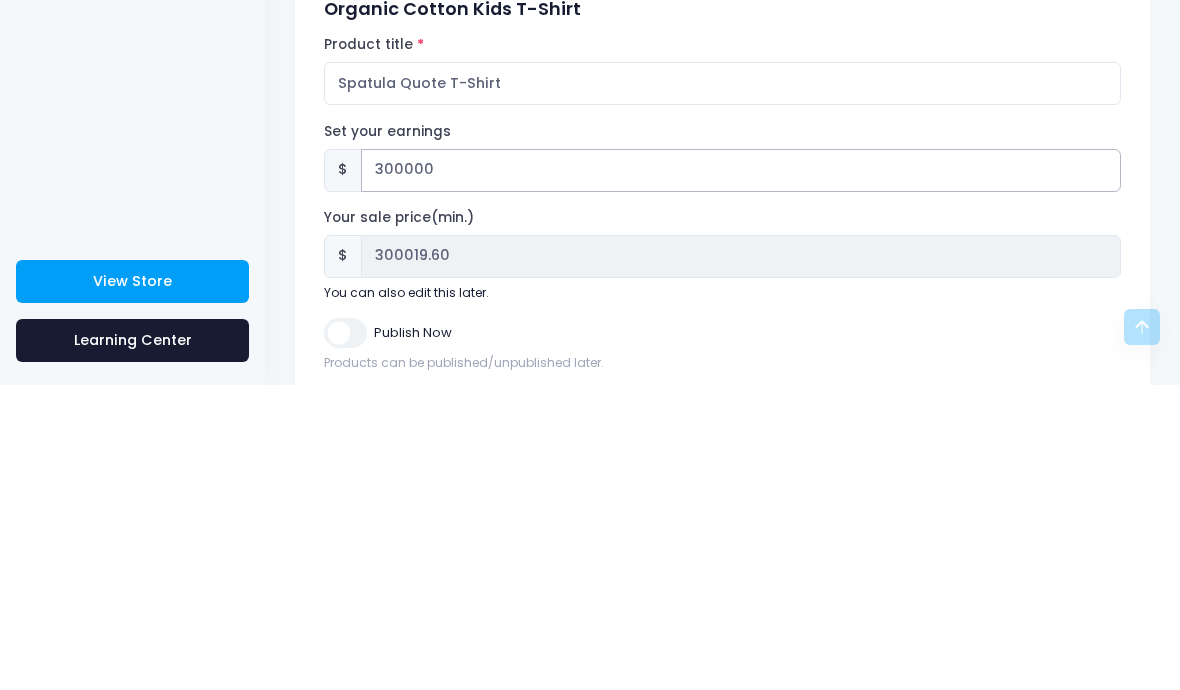 type on "30000" 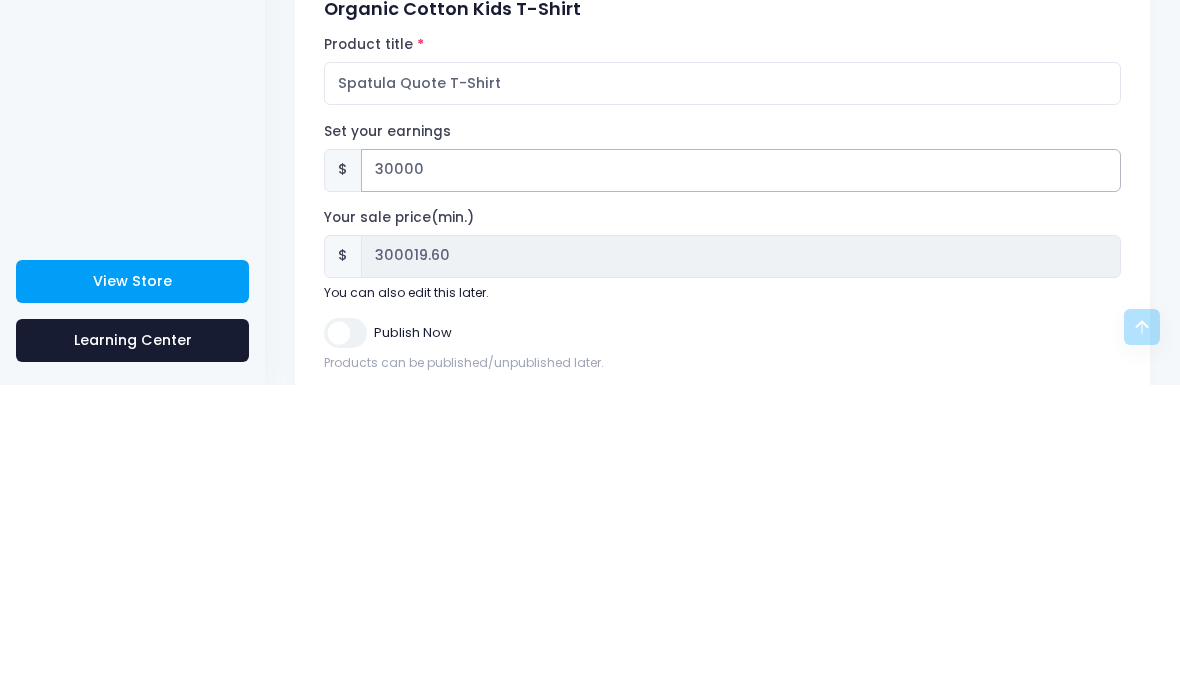 type on "$30019.60" 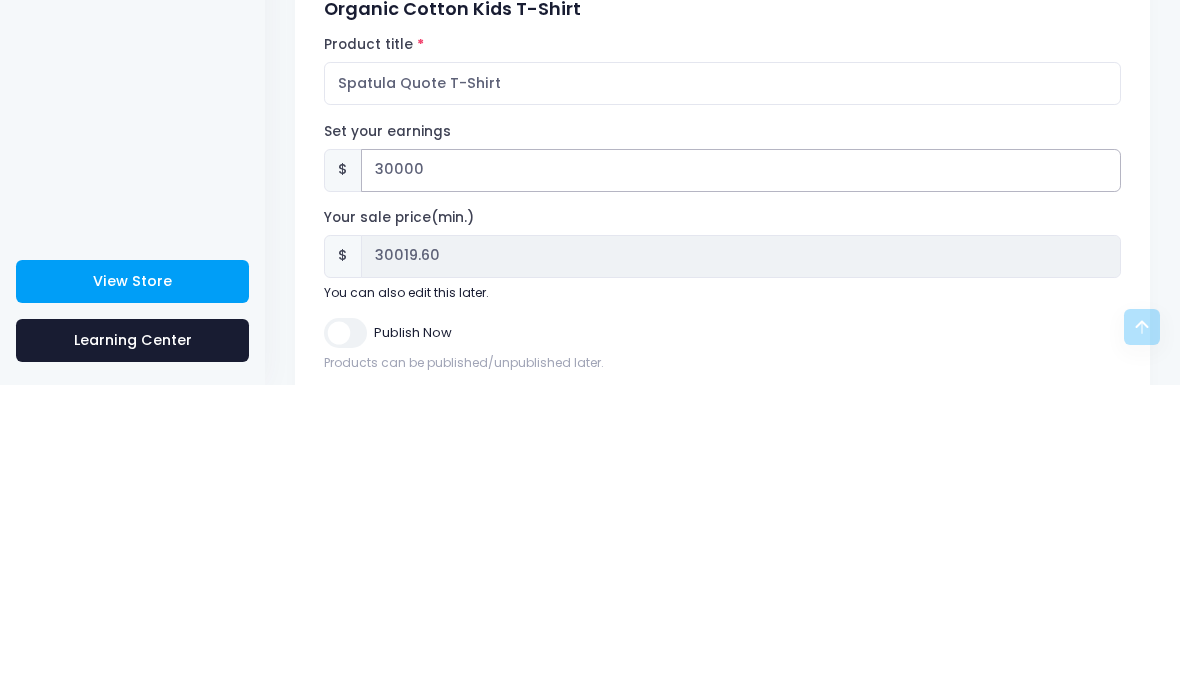 type on "3000" 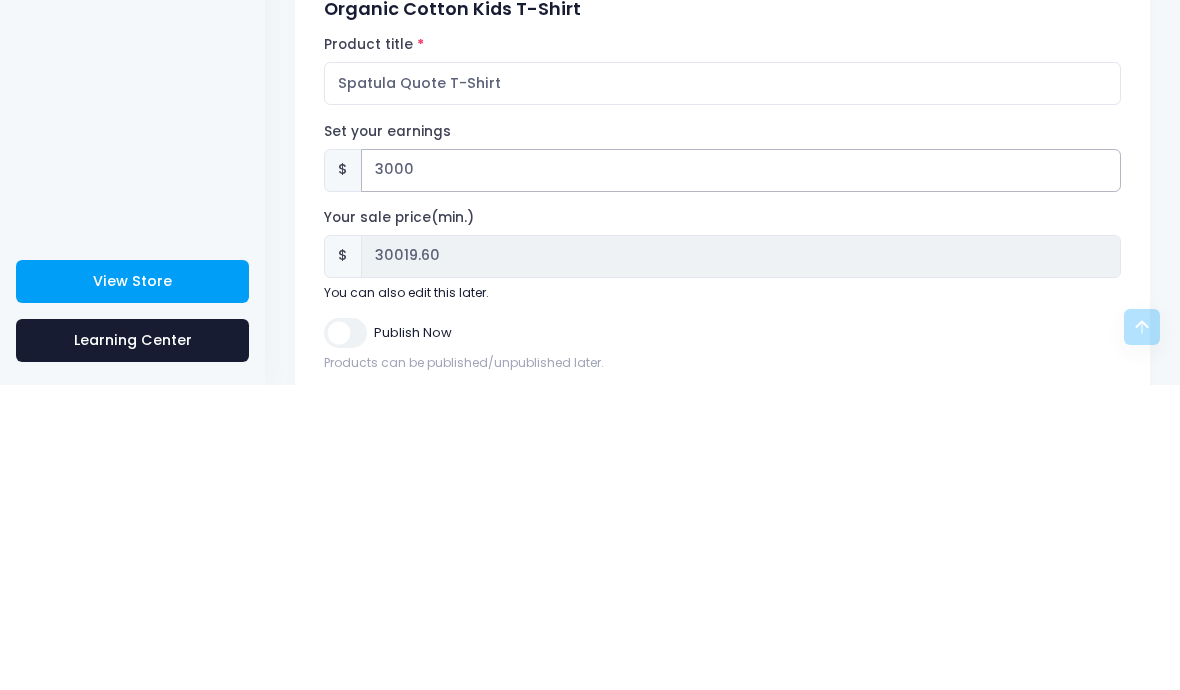 type on "$3019.60" 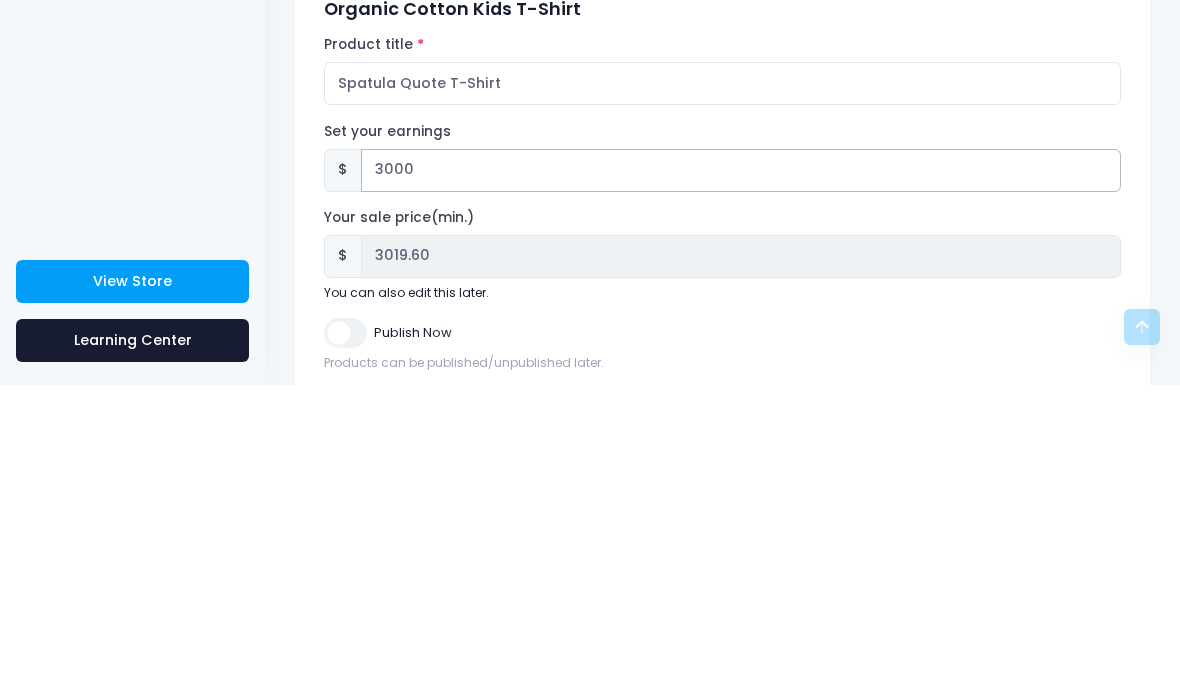 type on "300" 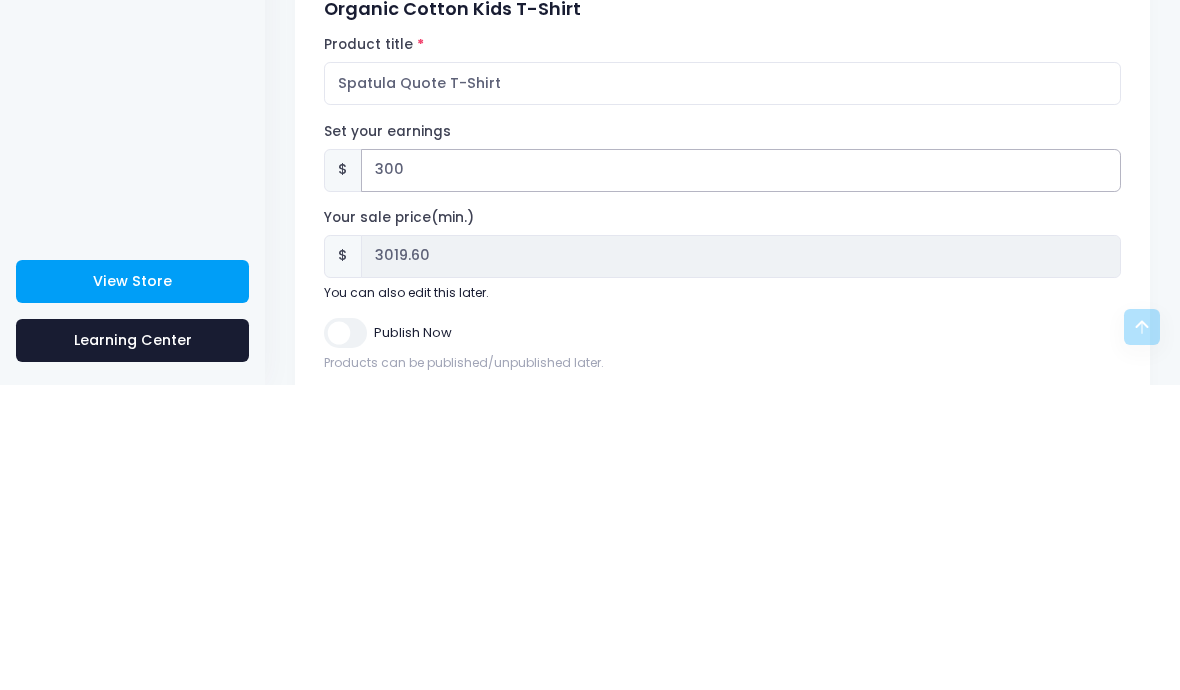 type on "$319.60" 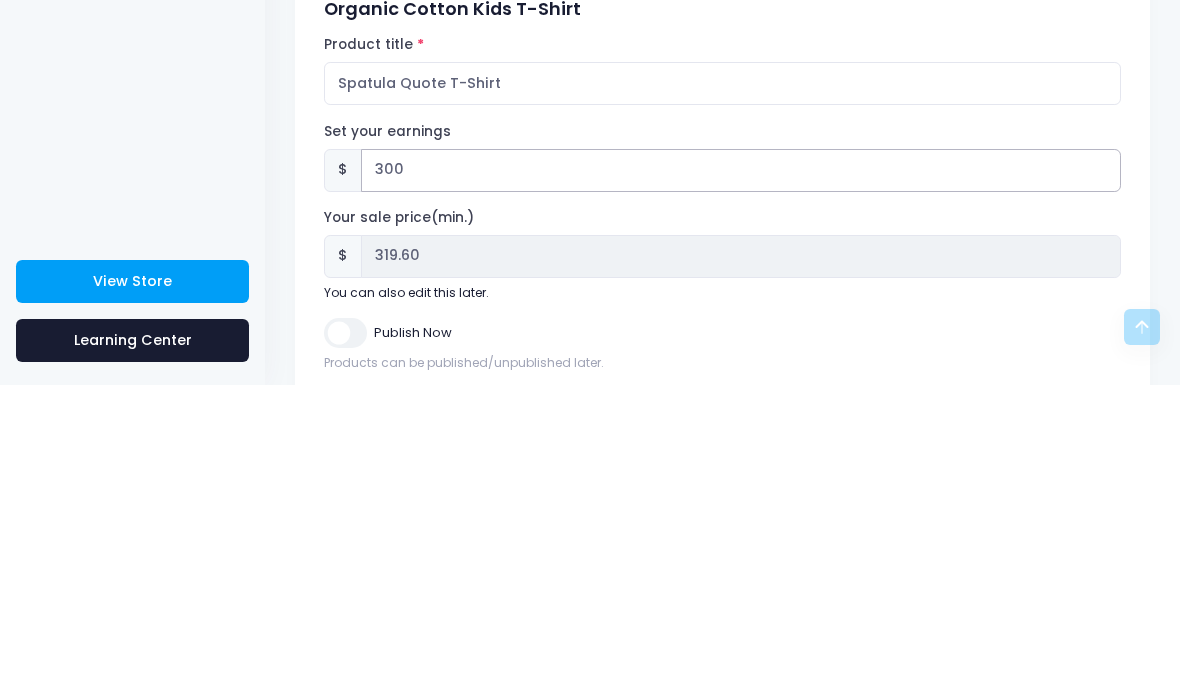 type on "30" 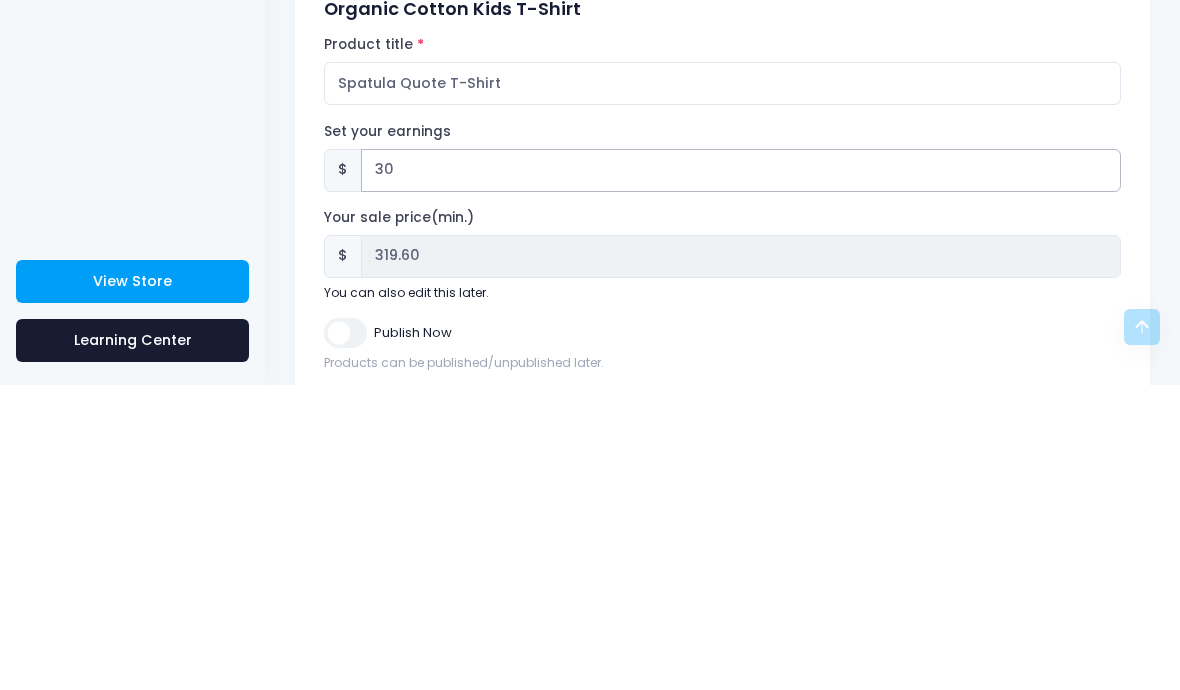 type on "$49.60" 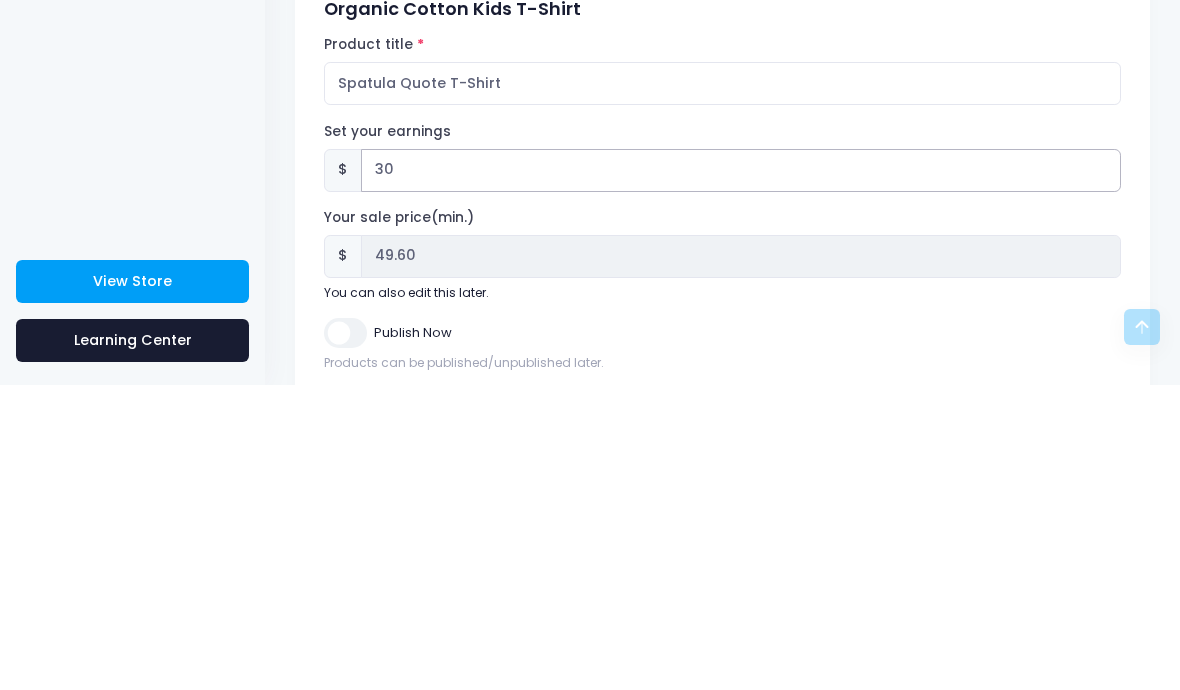 type on "3" 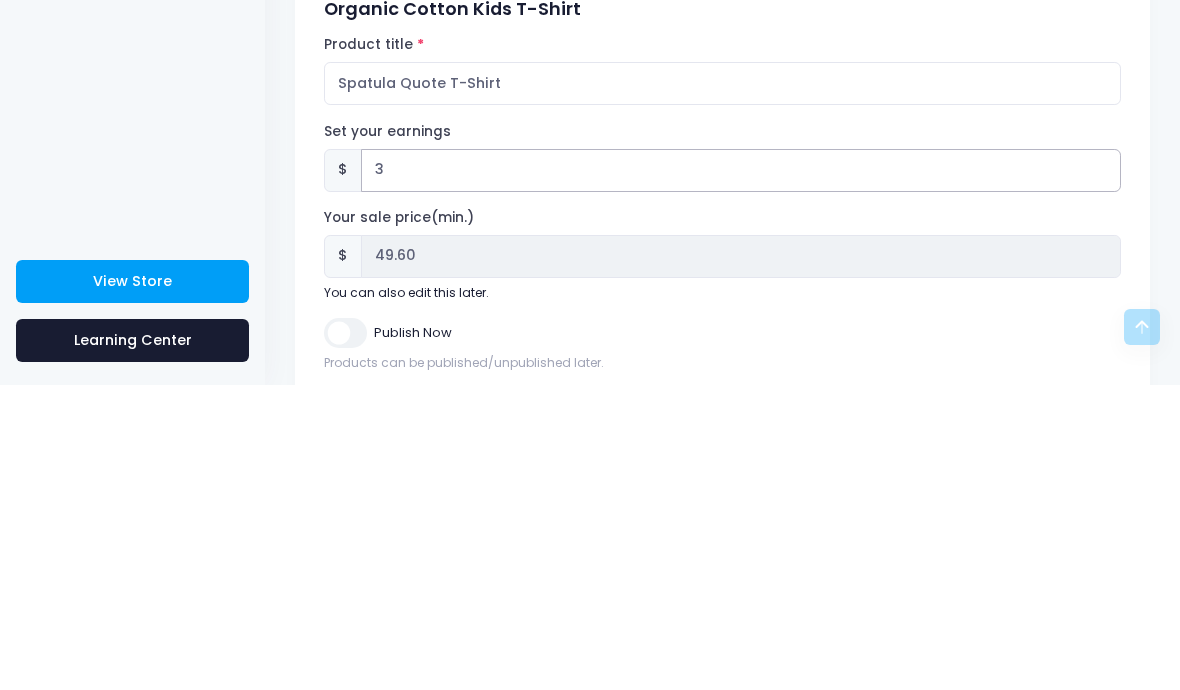 type on "$22.60" 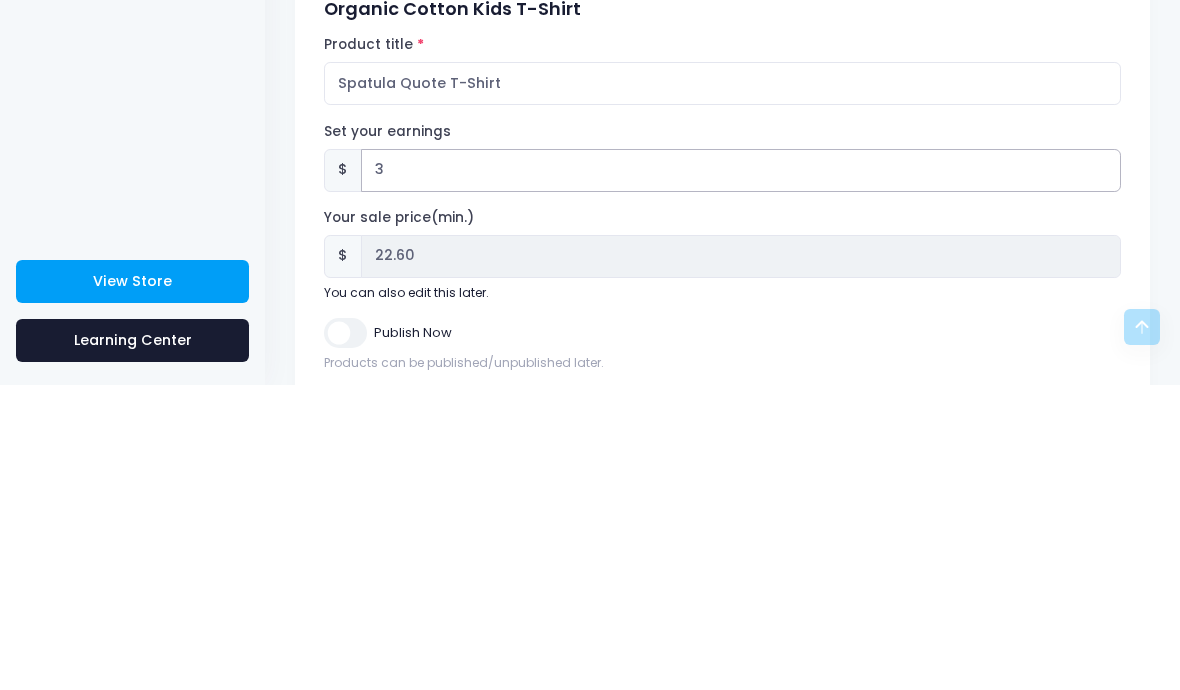type on "3.0" 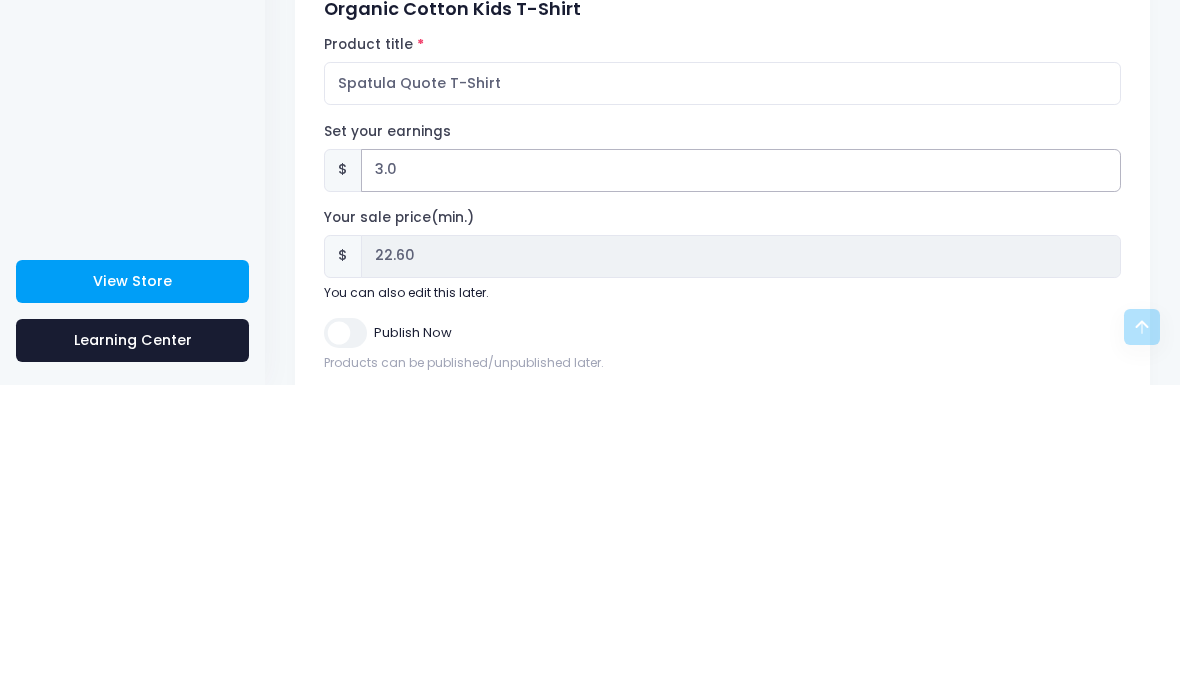 type 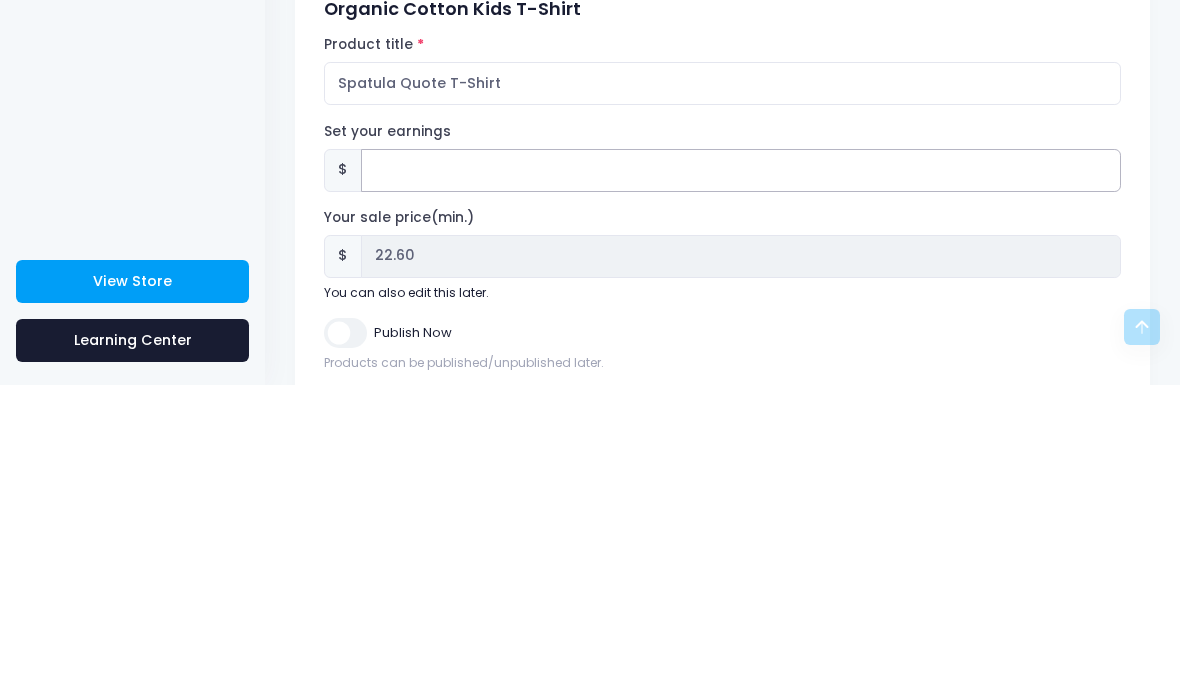 type on "$19.60" 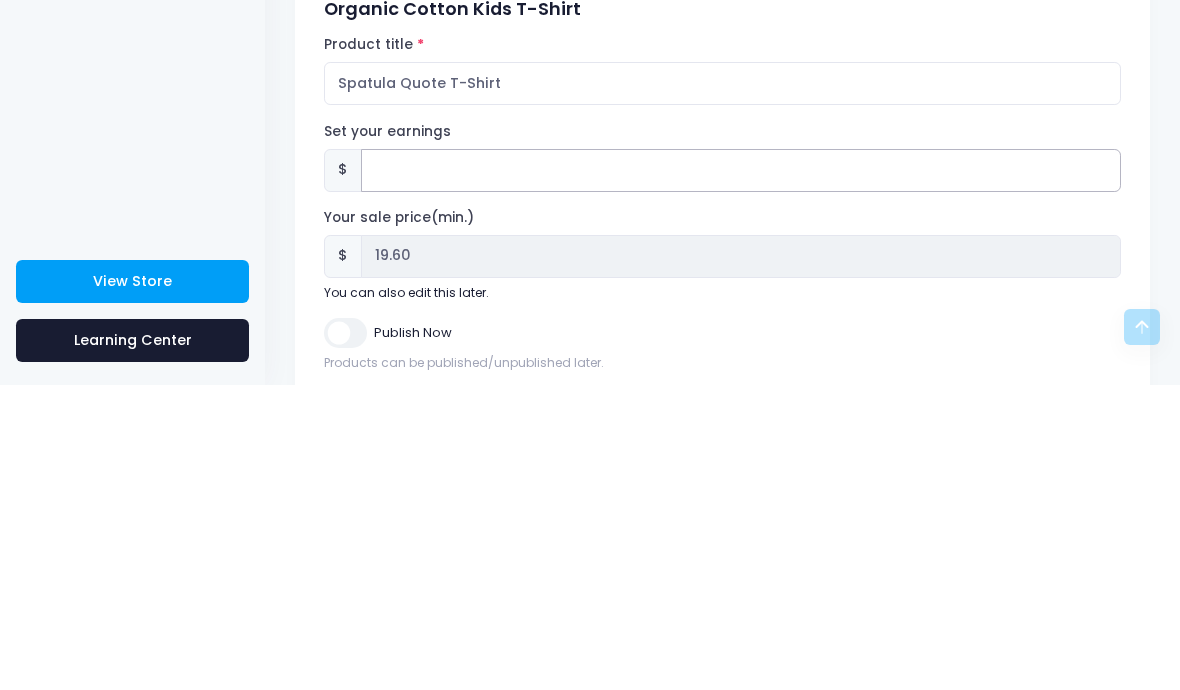 type on "3.0" 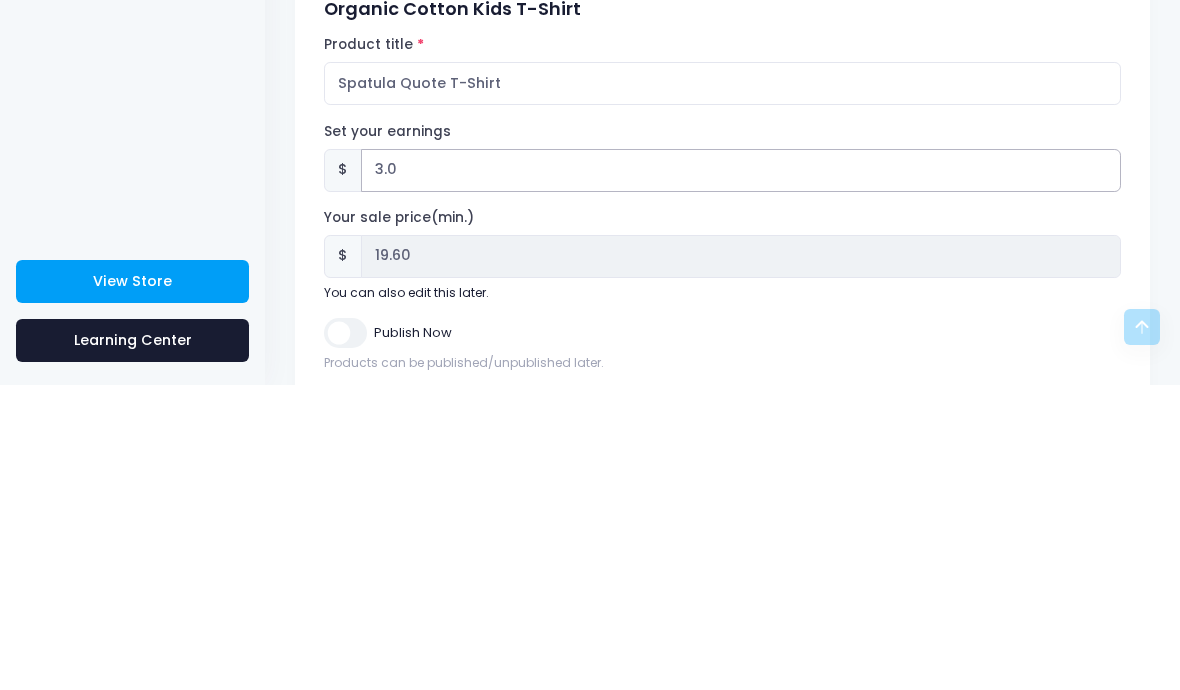 type on "$22.60" 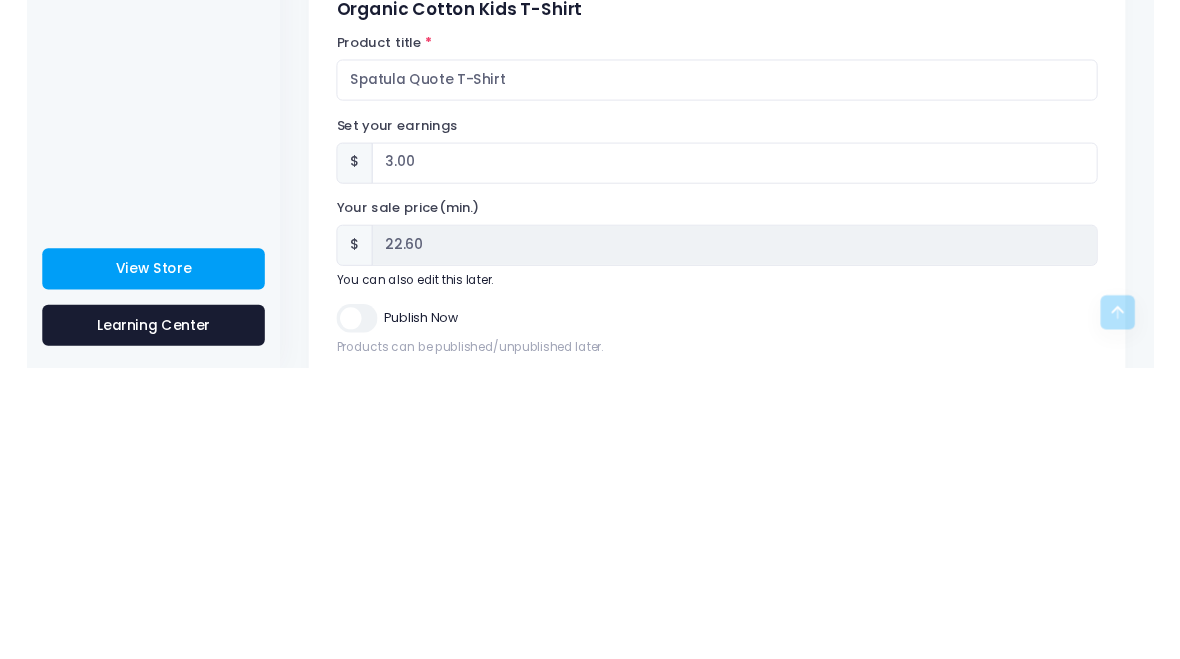 scroll, scrollTop: 40, scrollLeft: 0, axis: vertical 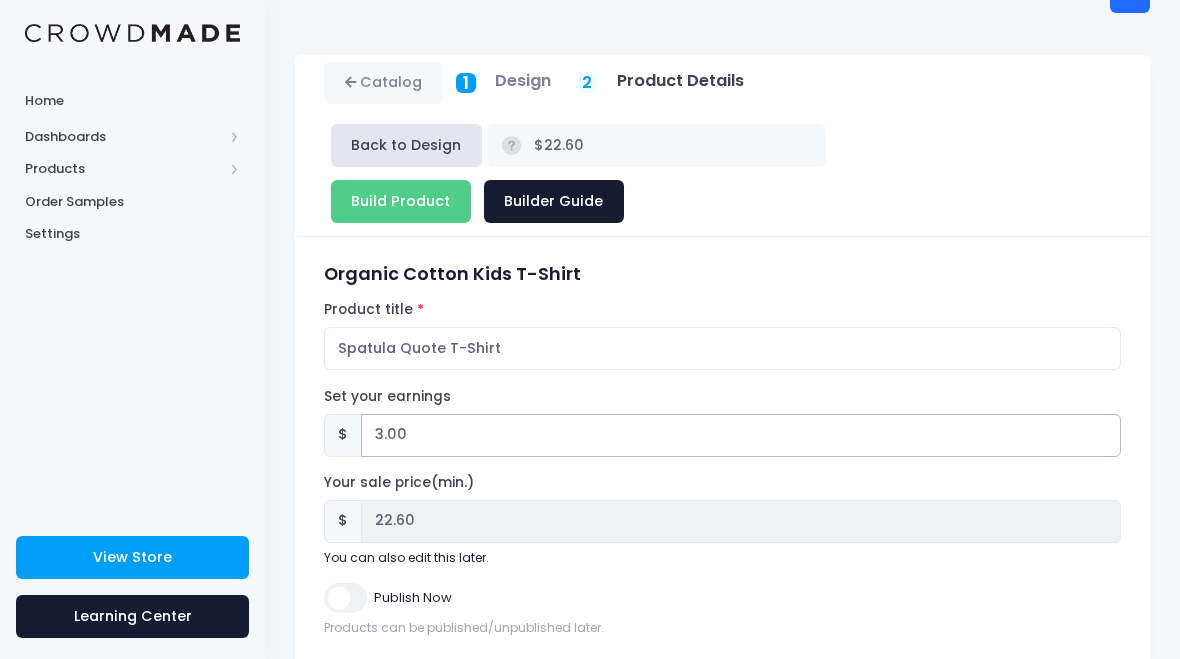 type on "3.00" 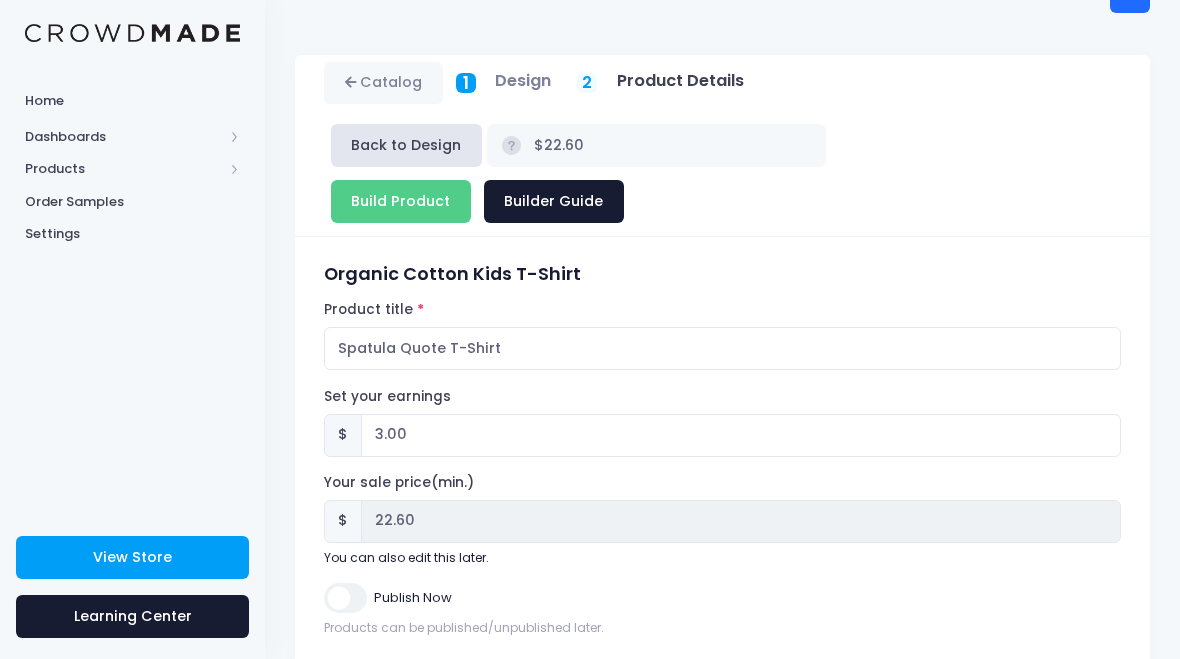 click on "Publish Now" at bounding box center (345, 597) 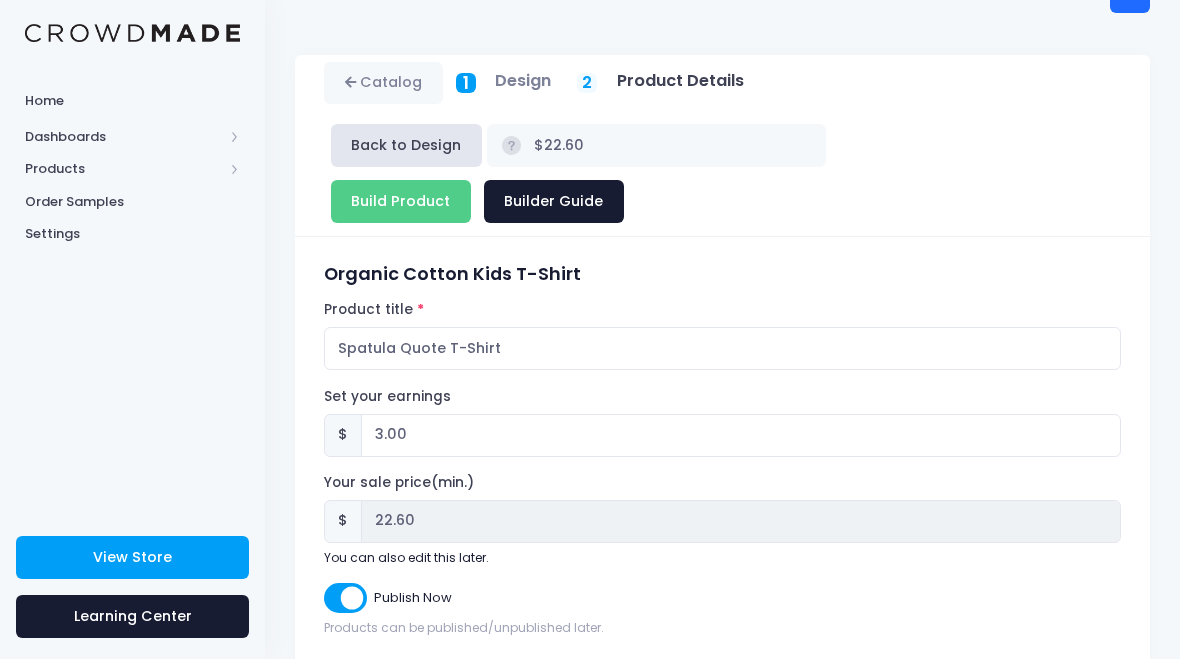 click on "Builder Guide" at bounding box center [554, 201] 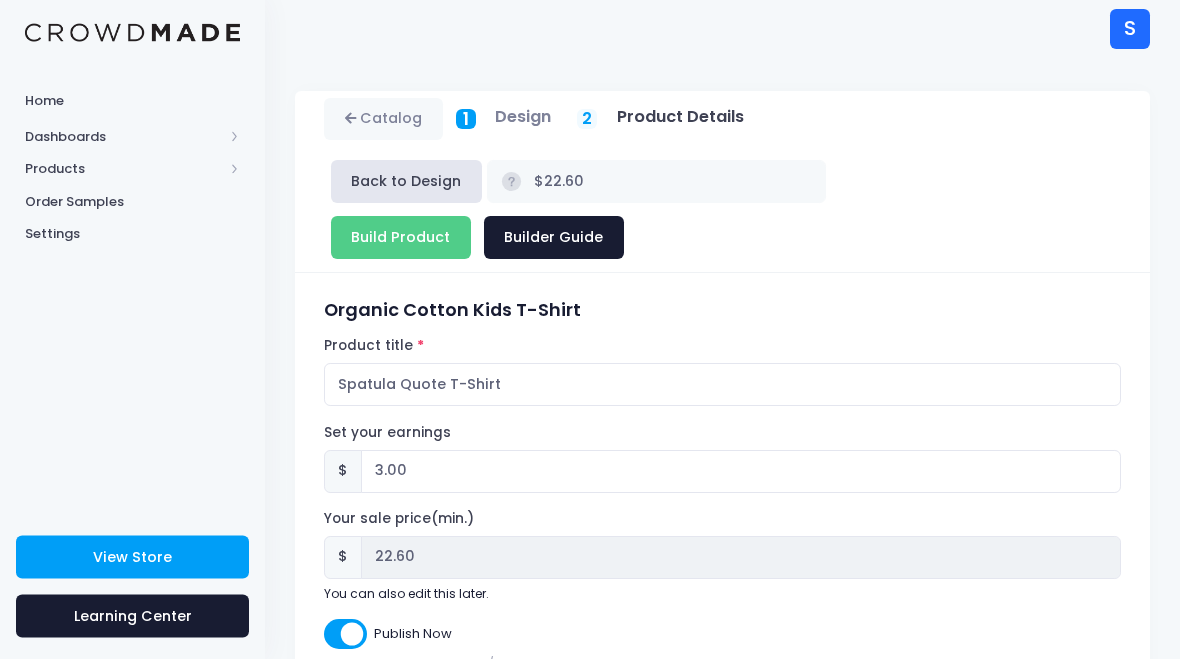 scroll, scrollTop: 0, scrollLeft: 0, axis: both 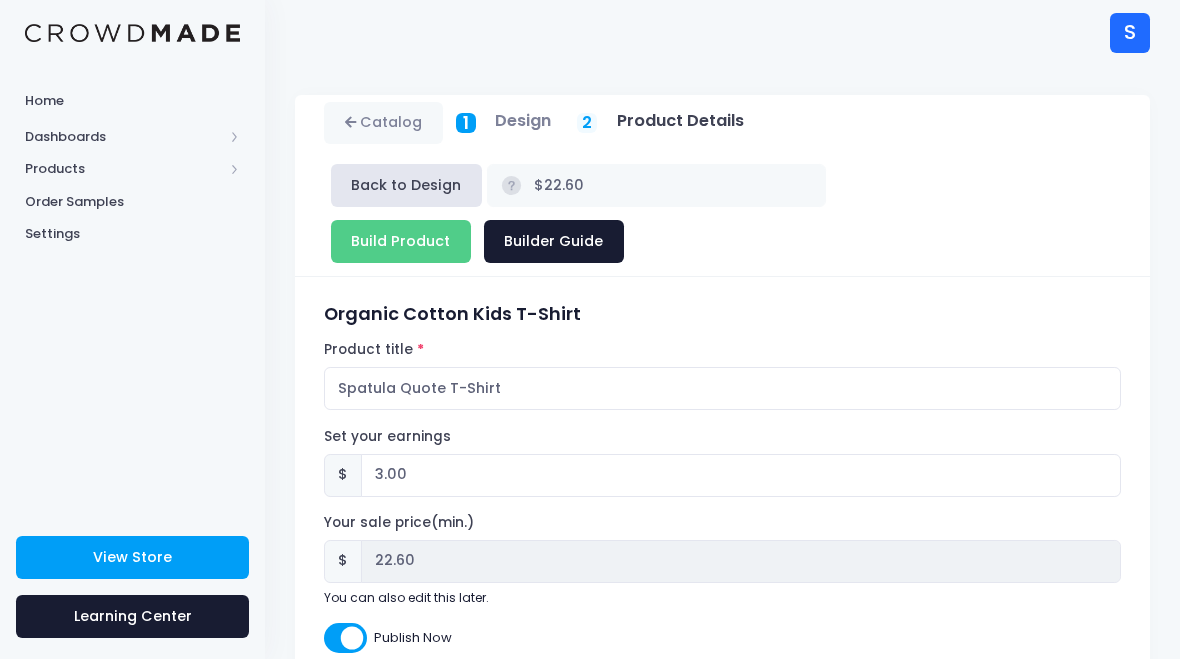 click on "Product Details" at bounding box center [680, 121] 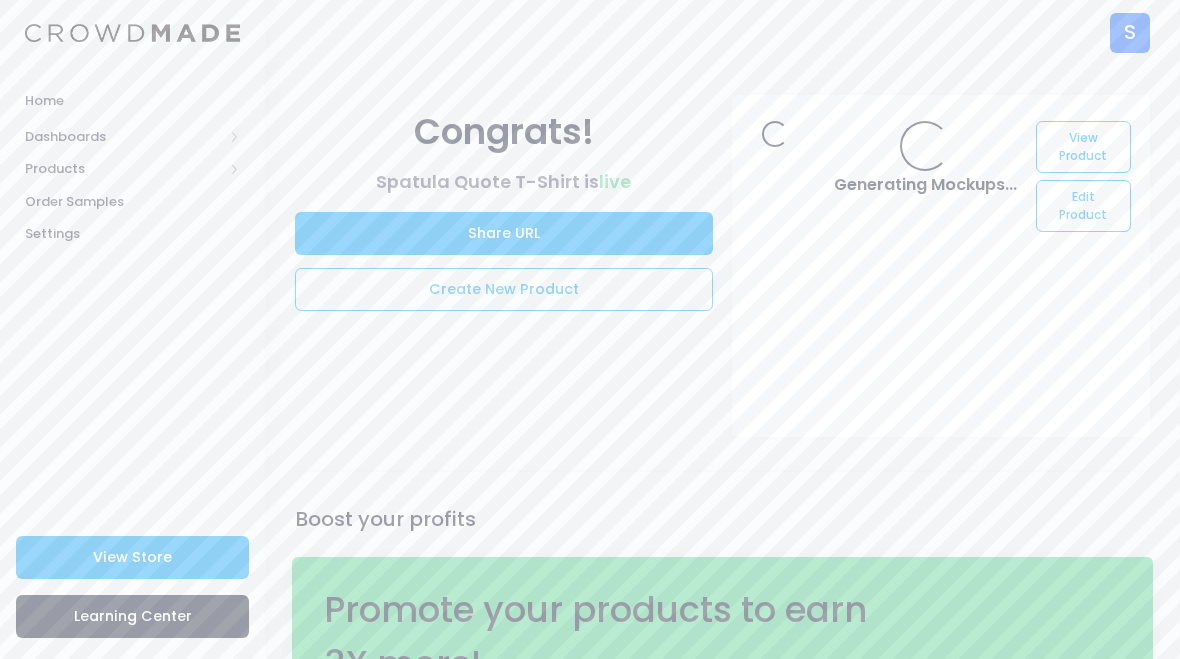 scroll, scrollTop: 0, scrollLeft: 0, axis: both 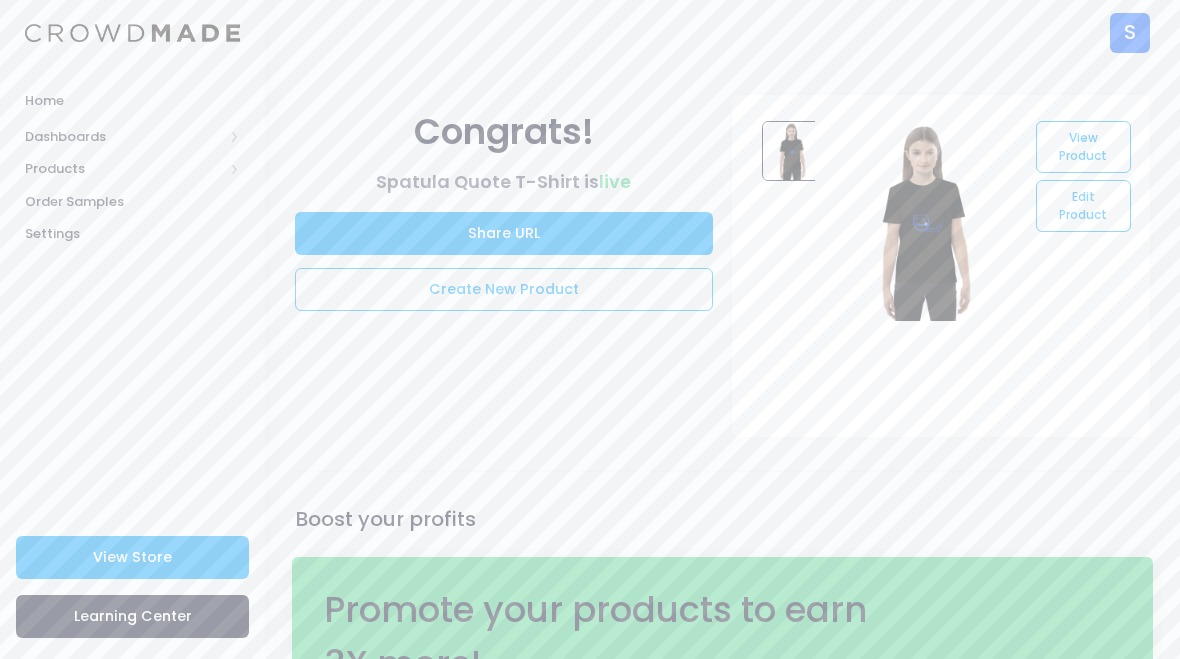 click on "View Product" at bounding box center (1083, 147) 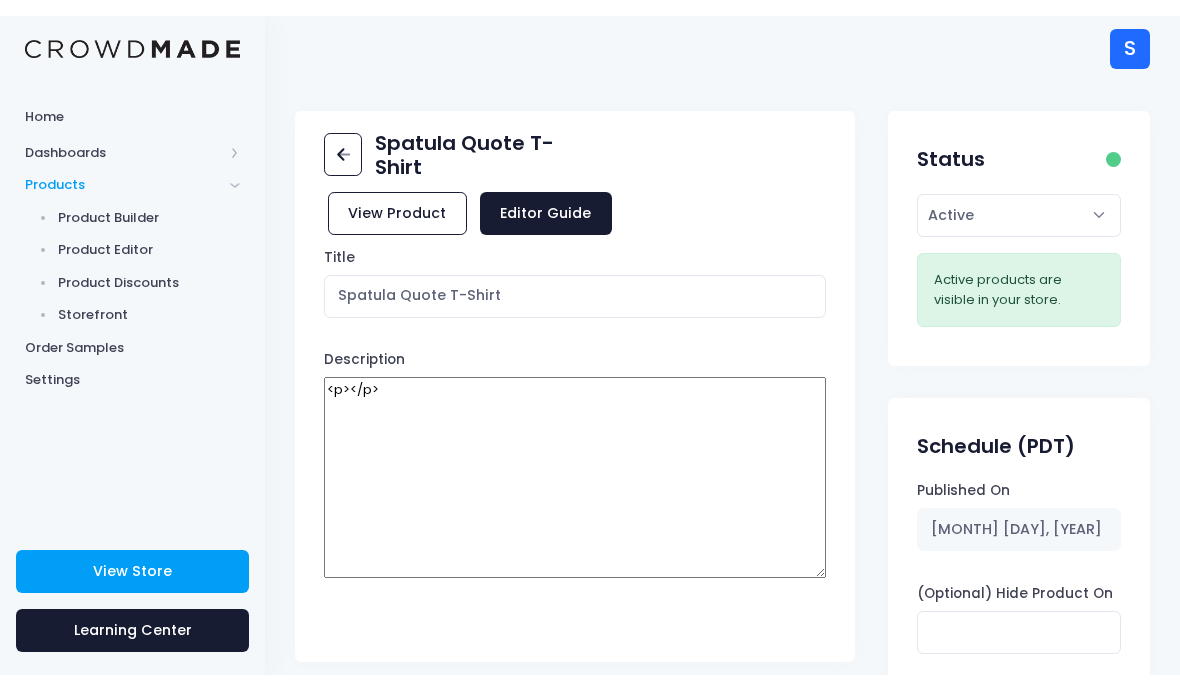 scroll, scrollTop: 0, scrollLeft: 0, axis: both 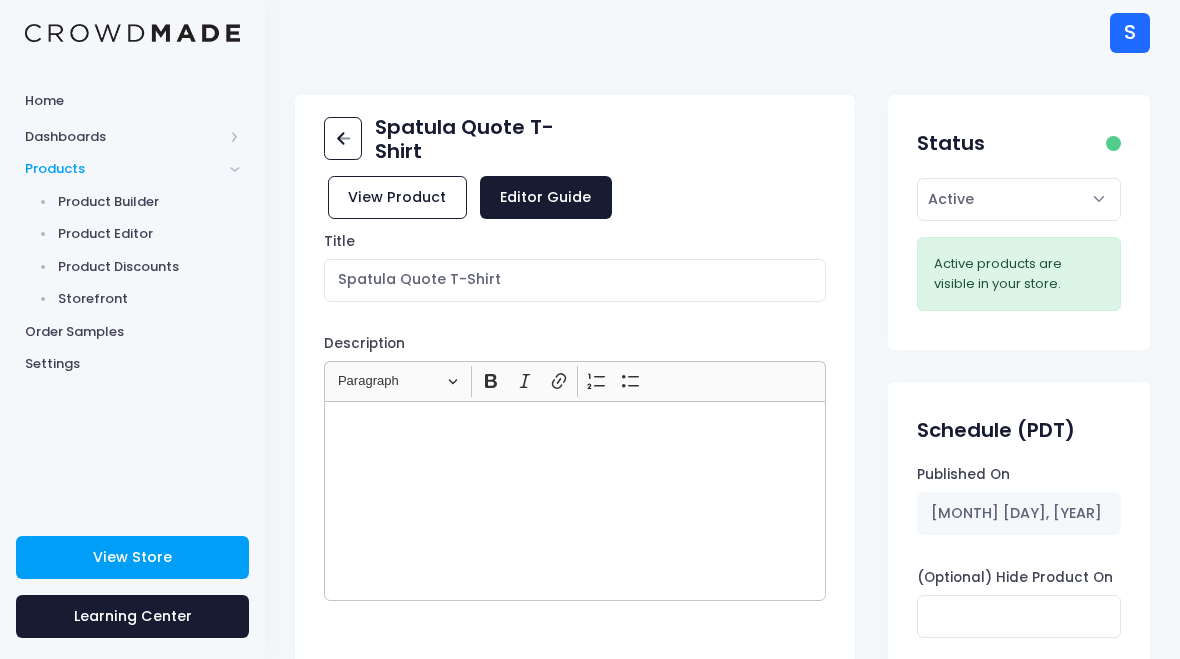 click at bounding box center (575, 501) 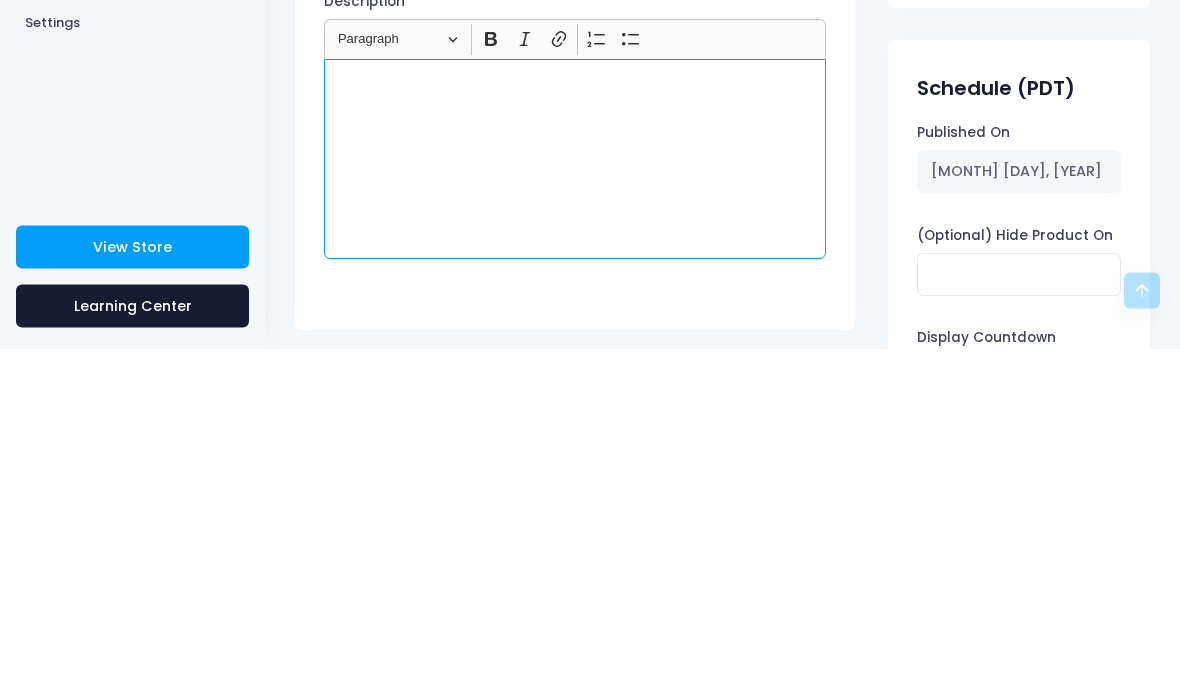 type 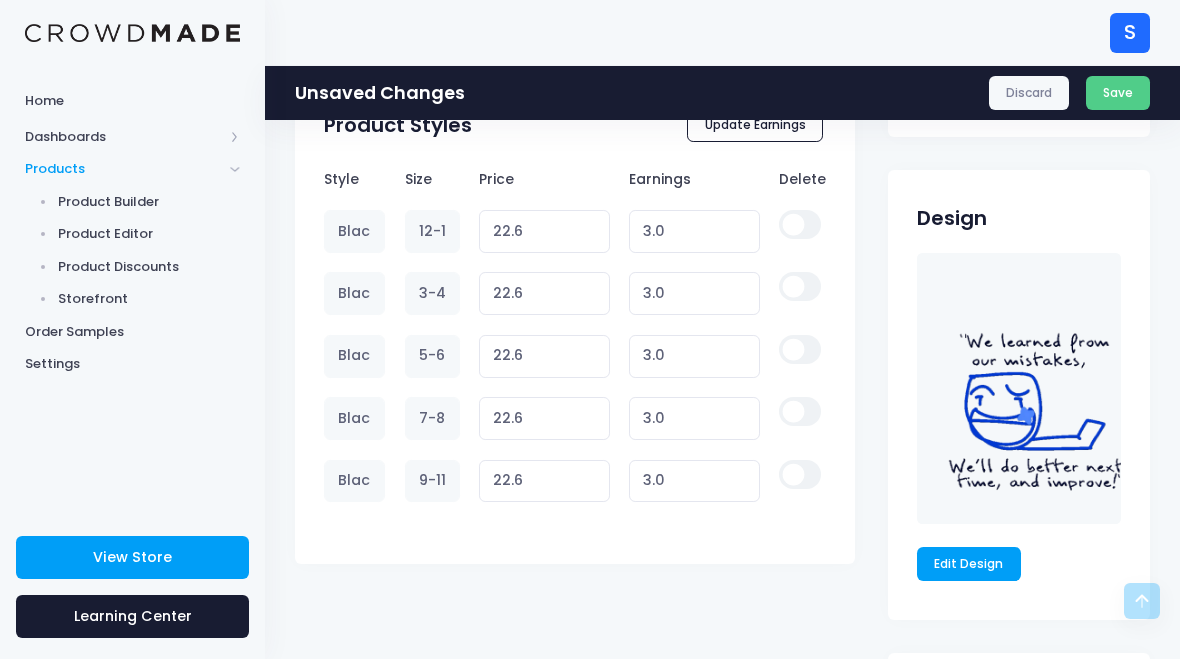 scroll, scrollTop: 1121, scrollLeft: 0, axis: vertical 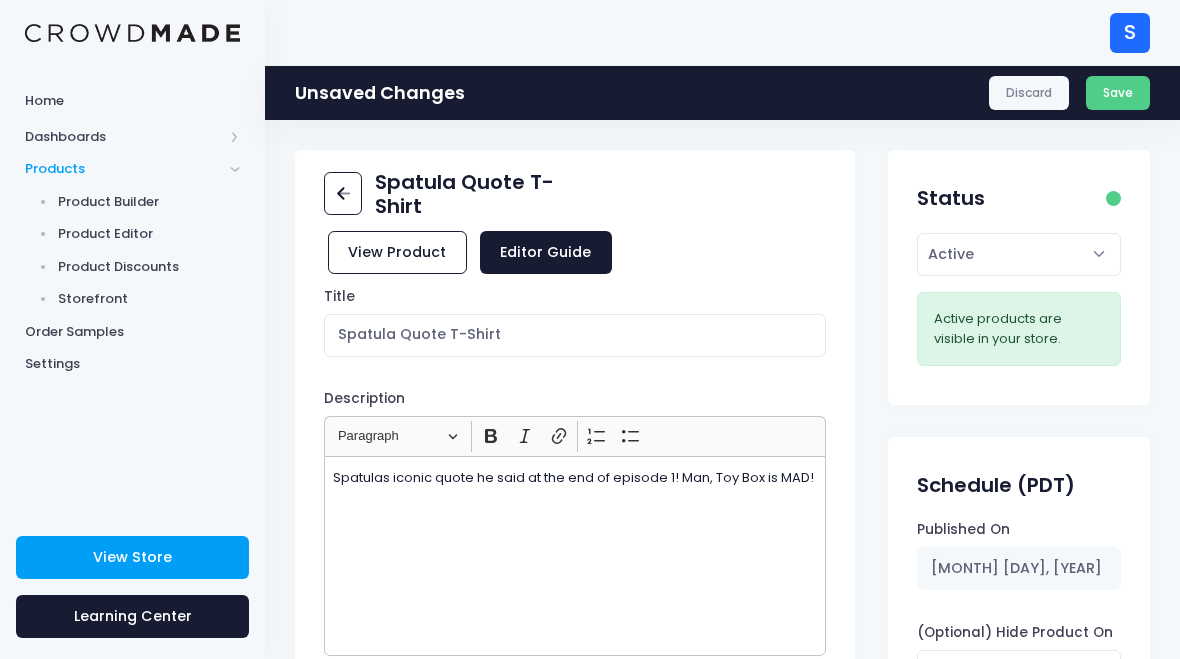 click on "Save" at bounding box center [1118, 93] 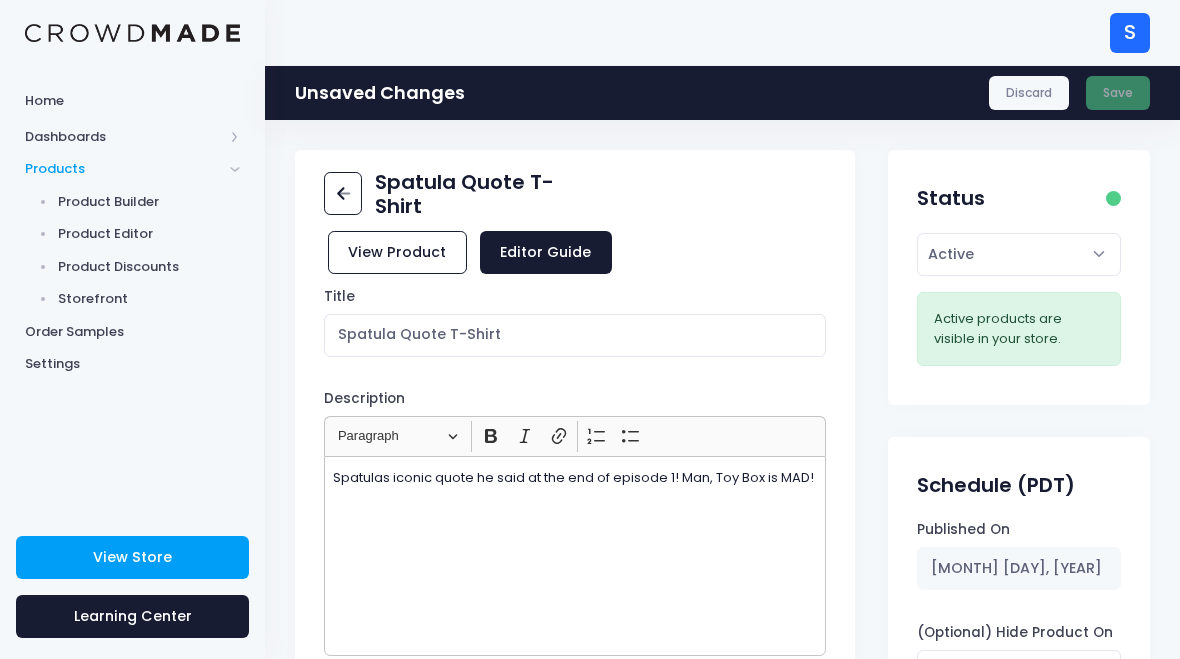 click 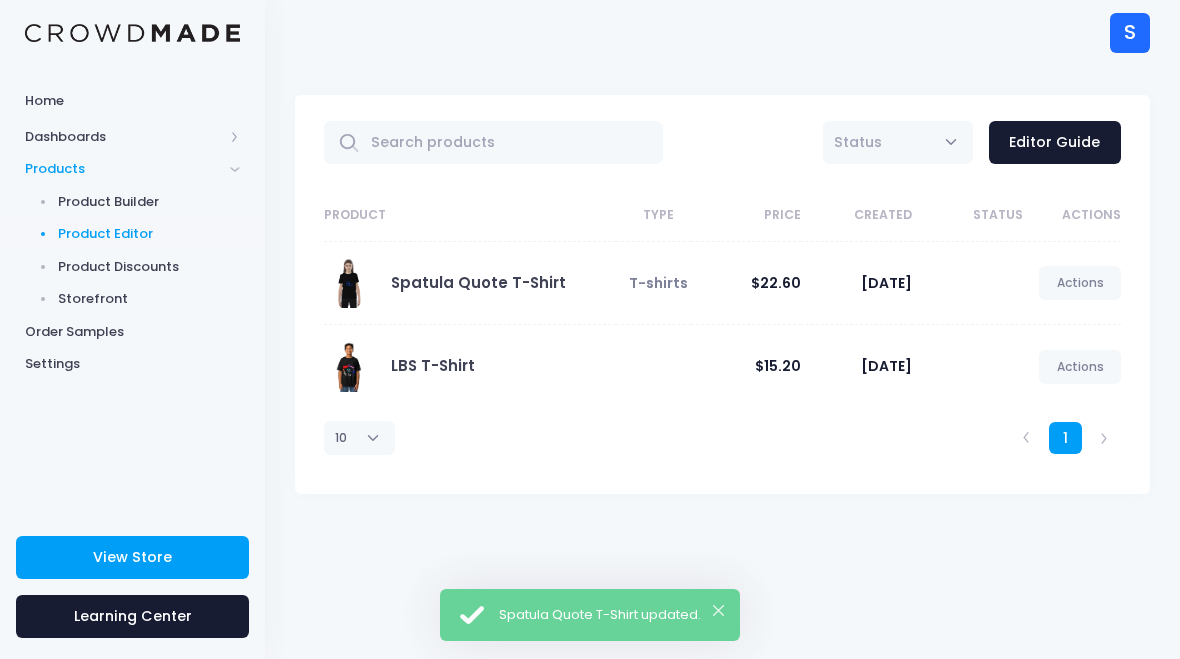 scroll, scrollTop: 0, scrollLeft: 0, axis: both 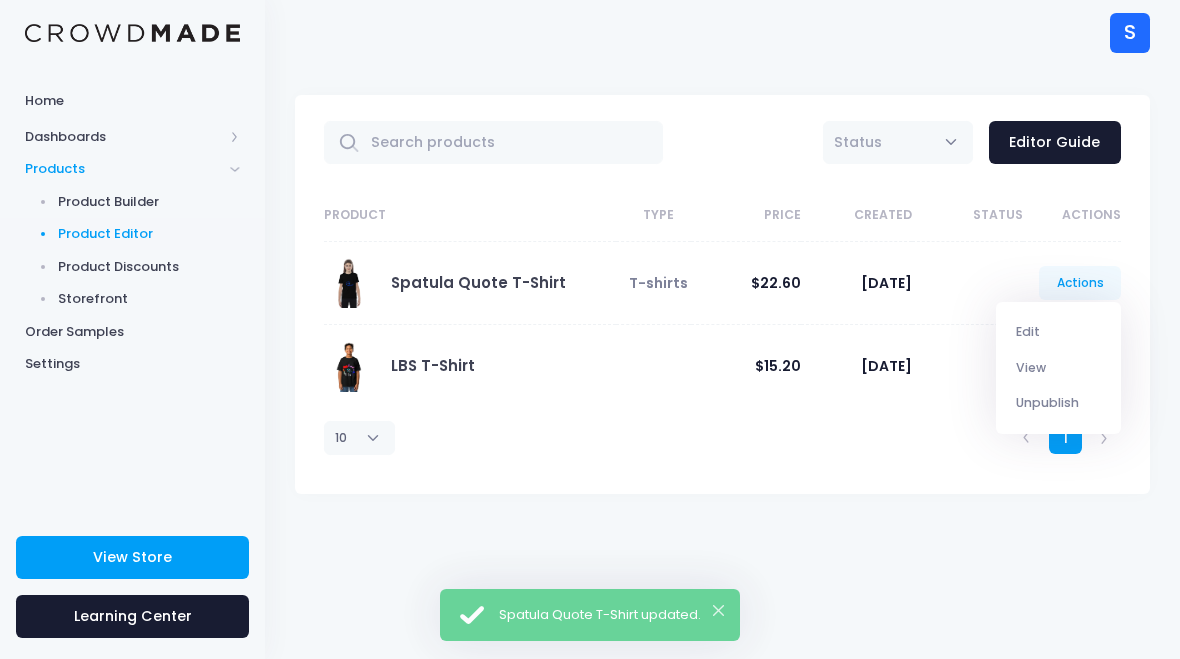 click on "Edit" at bounding box center [1059, 332] 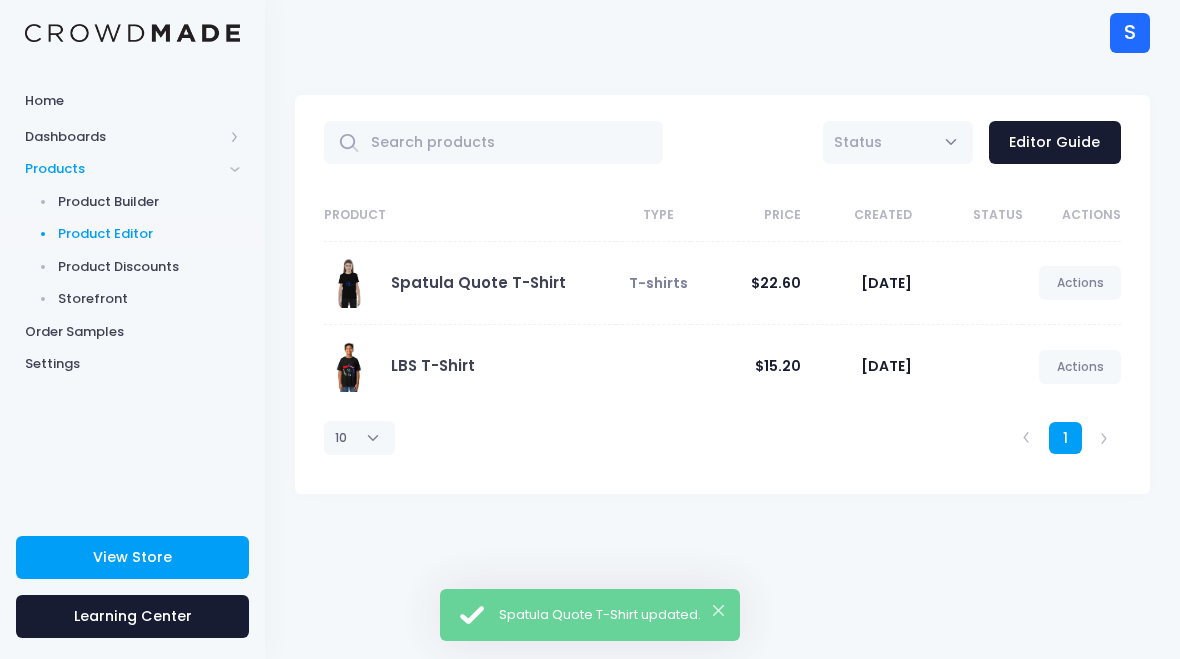 click on "All
Active
Draft
Status
Editor Guide
Product Type Price Created Status Actions
Spatula Quote T-Shirt
T-shirts
$22.60
July 31, 2025
Actions
Edit
View
Unpublish" at bounding box center [722, 362] 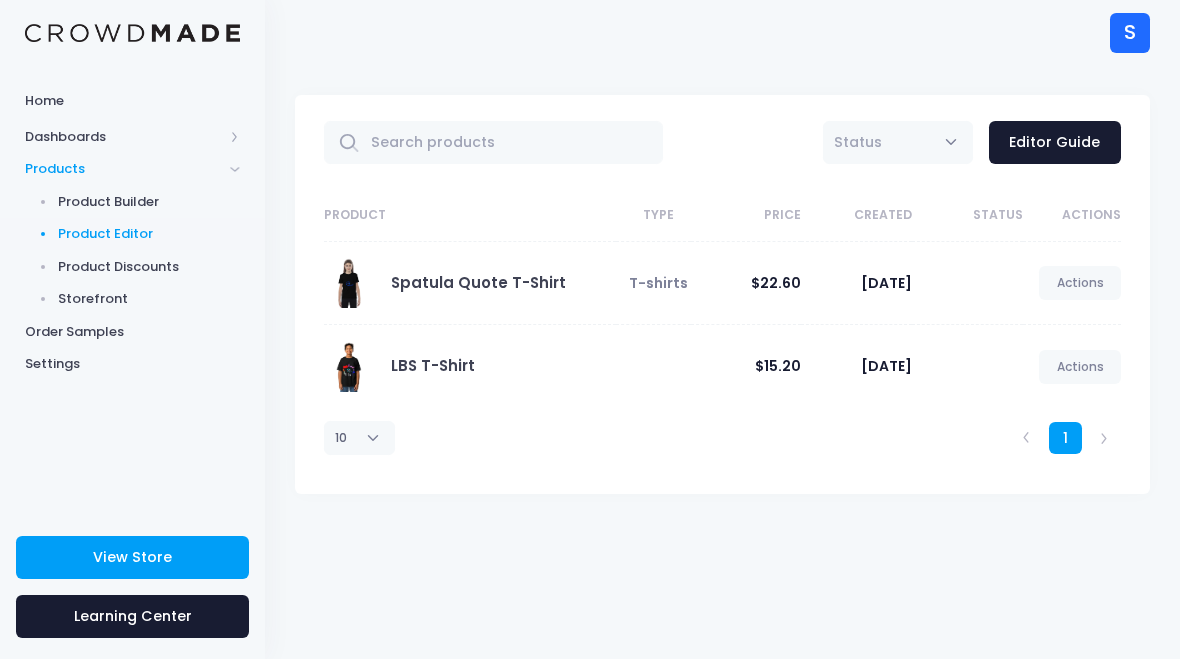 click on "All
Active
Draft
Status
Editor Guide
Product Type Price Created Status Actions
Spatula Quote T-Shirt
T-shirts
$22.60
July 31, 2025
Actions
Edit
View
Unpublish" at bounding box center [722, 362] 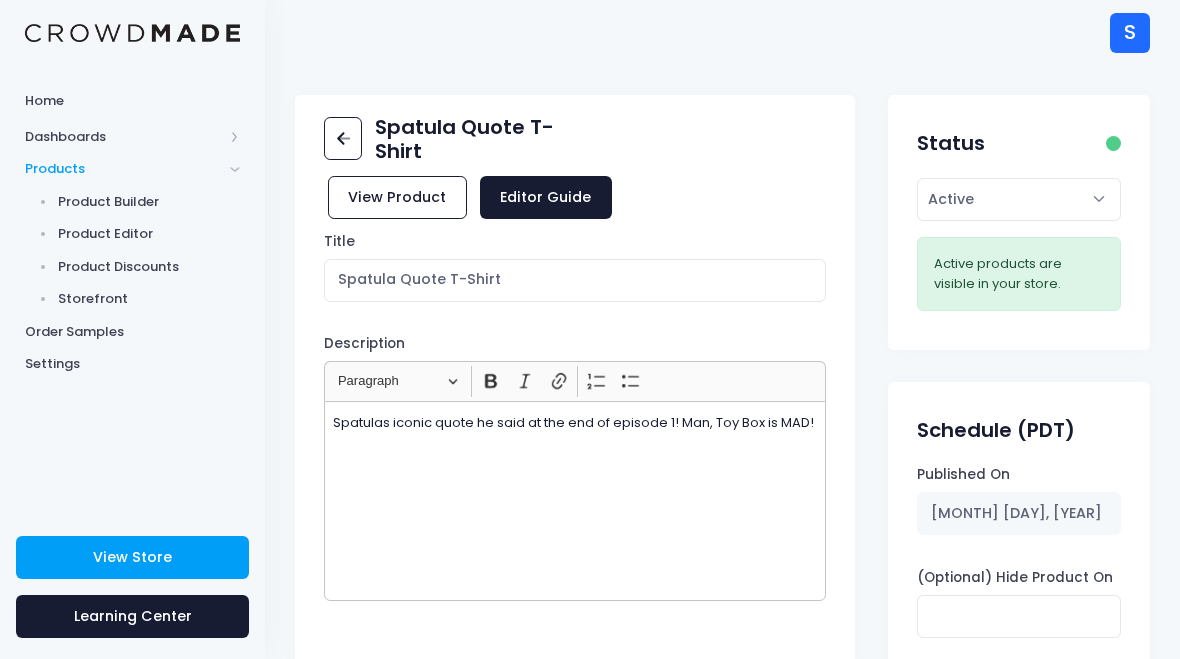 scroll, scrollTop: 0, scrollLeft: 0, axis: both 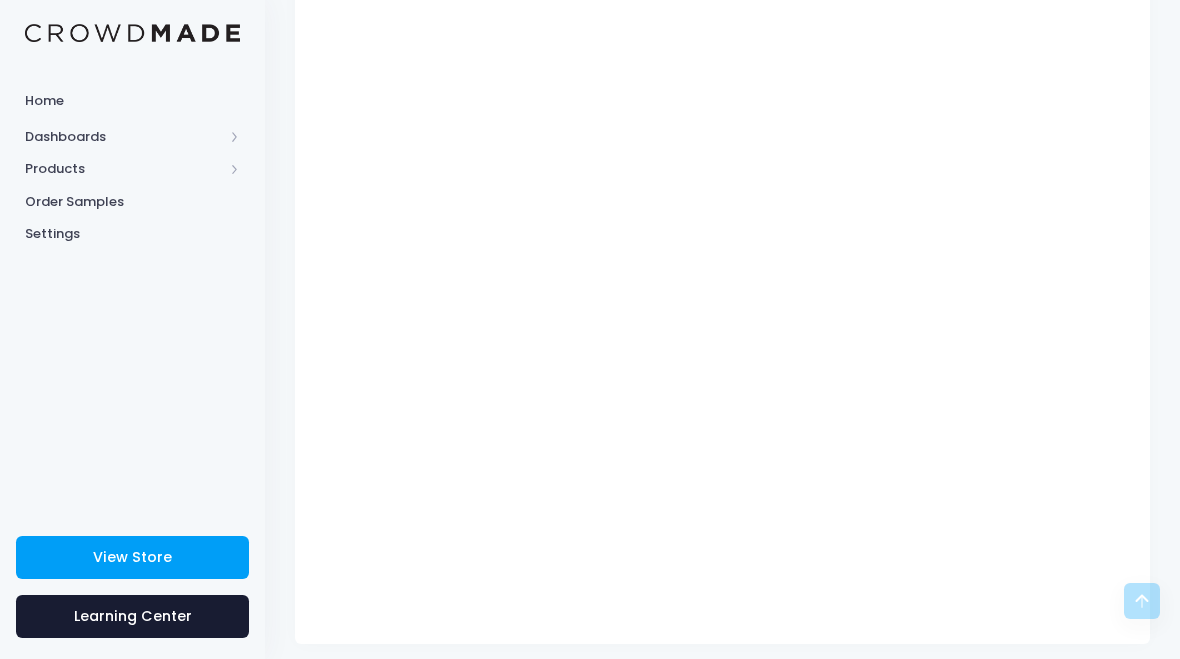 click 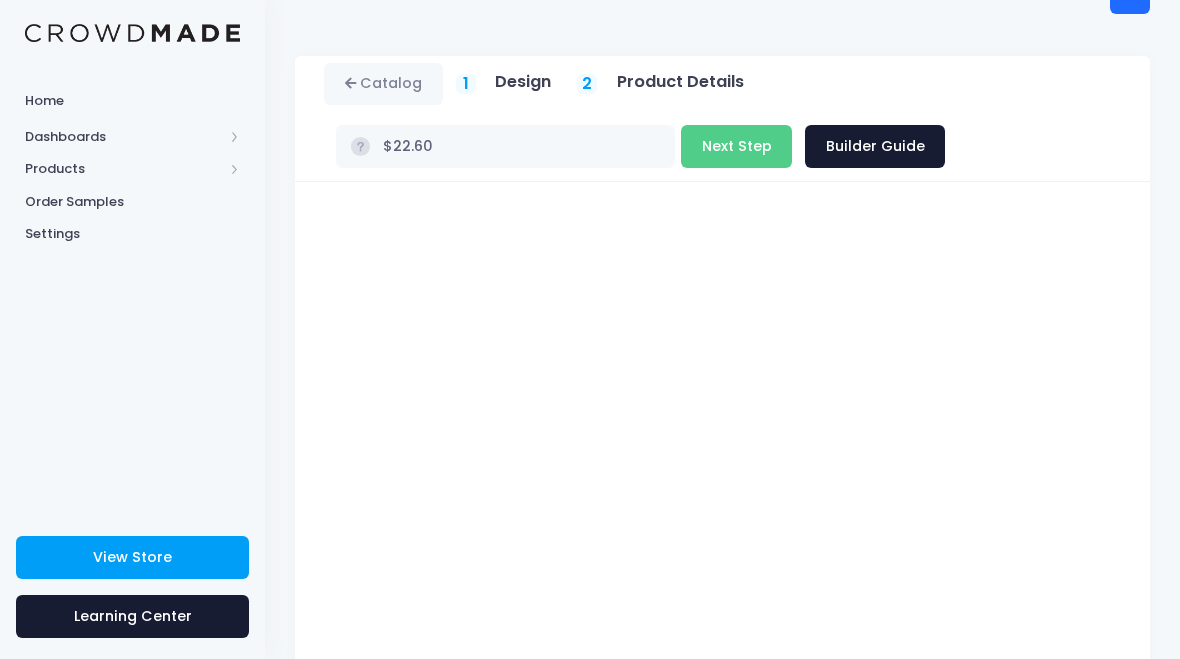 scroll, scrollTop: 2, scrollLeft: 0, axis: vertical 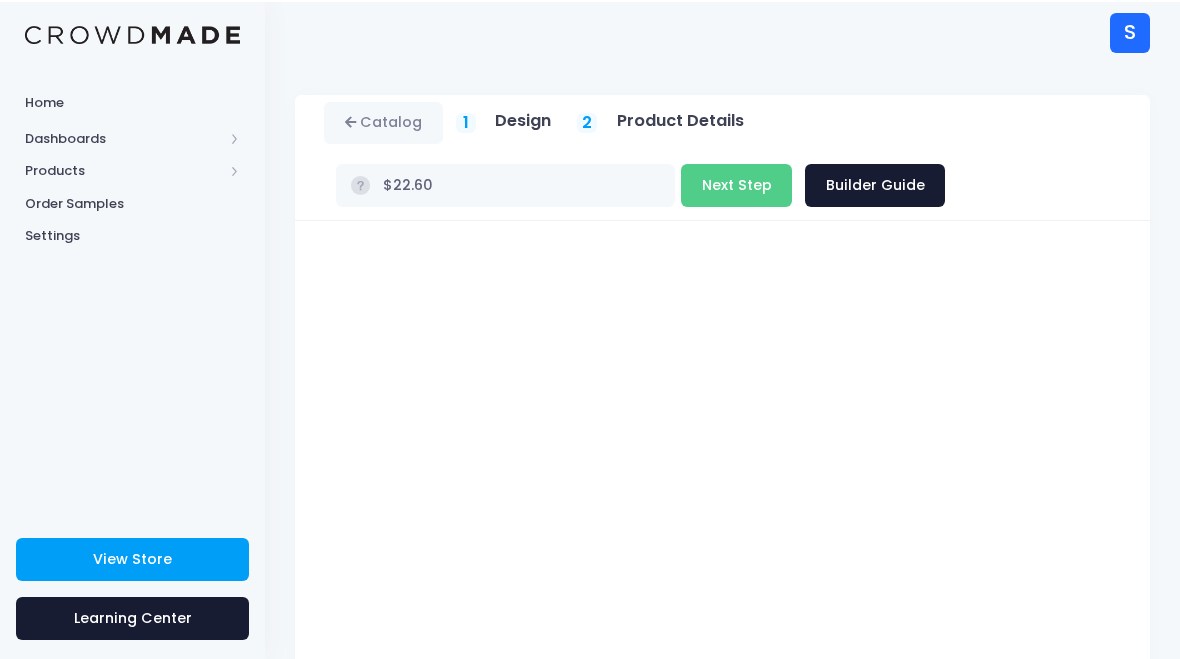 click on "Next Step" at bounding box center (736, 183) 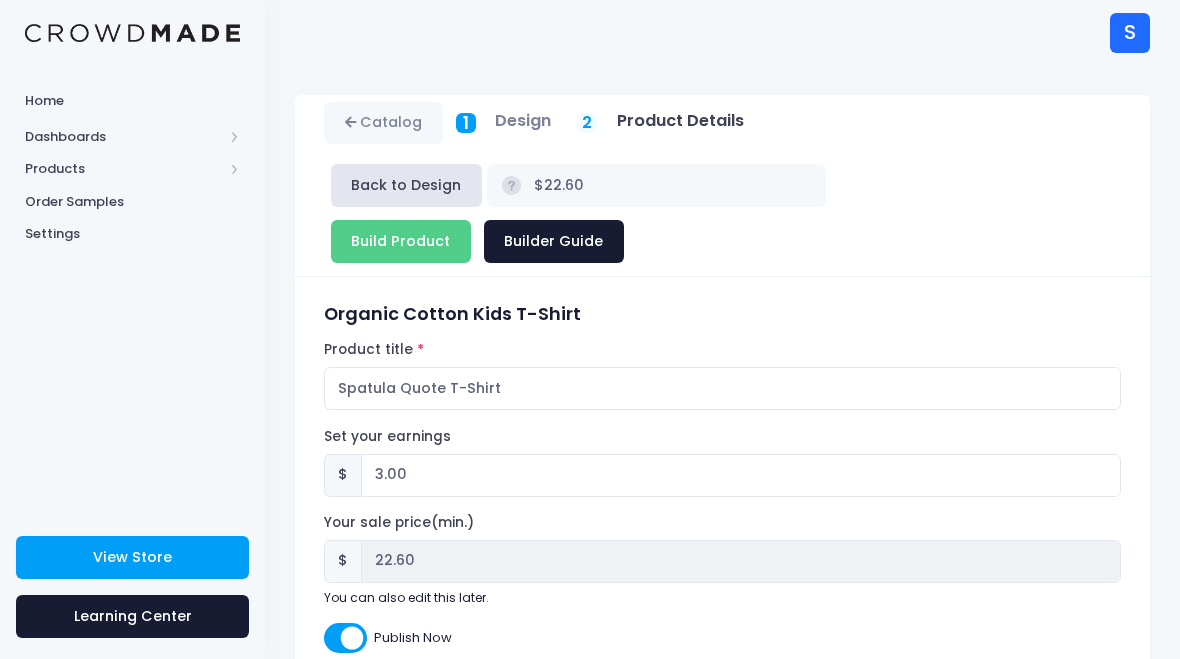 scroll, scrollTop: 40, scrollLeft: 0, axis: vertical 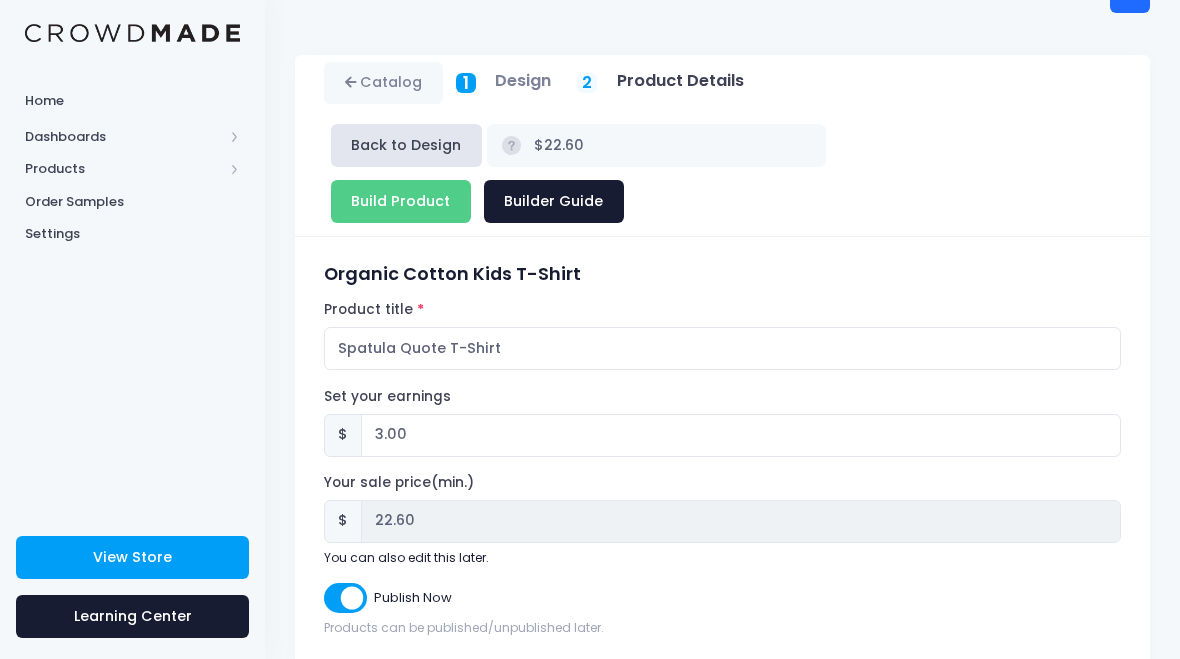 click on "Build Product" at bounding box center (401, 201) 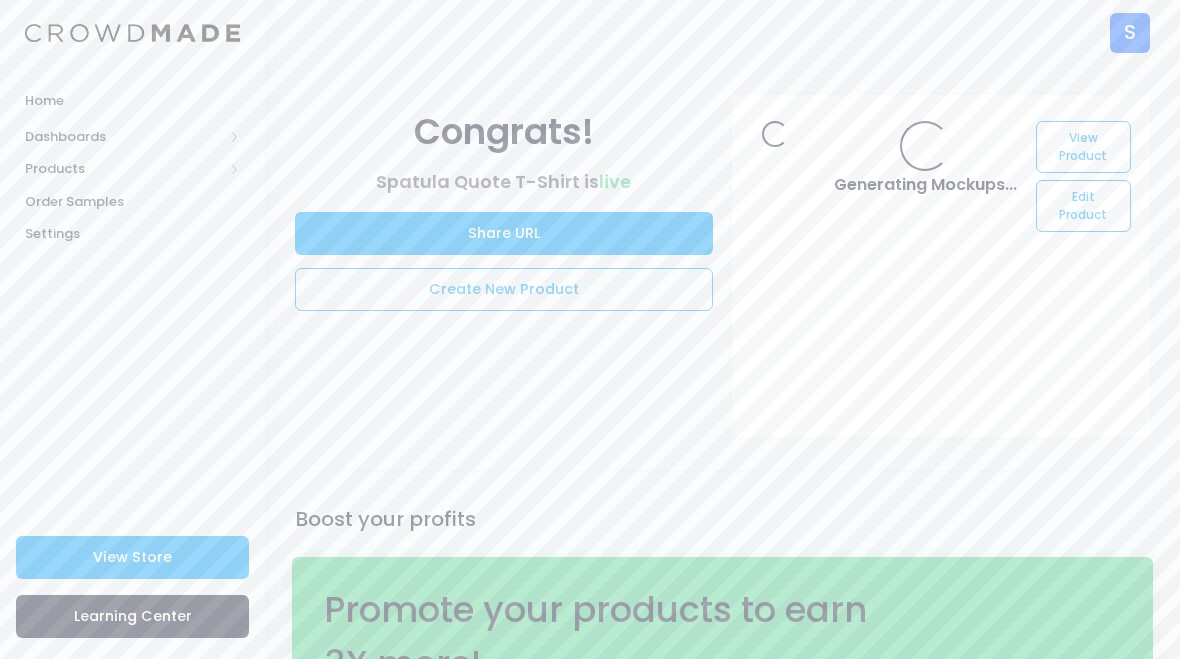 scroll, scrollTop: 0, scrollLeft: 0, axis: both 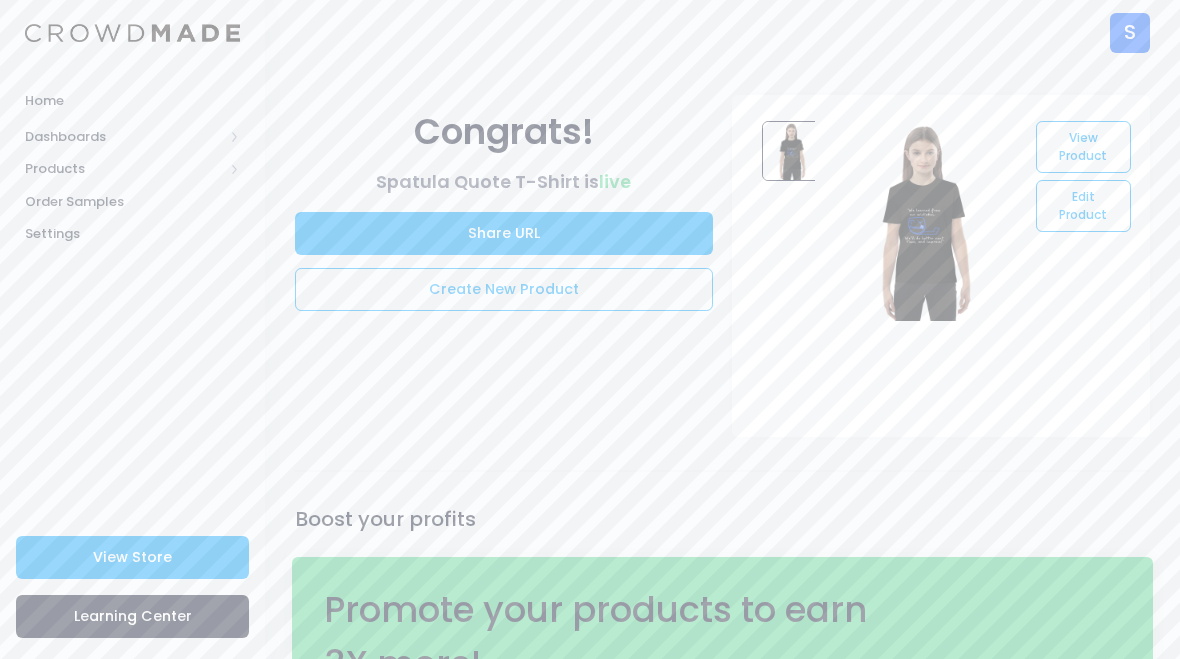 click on "View Store" at bounding box center [132, 557] 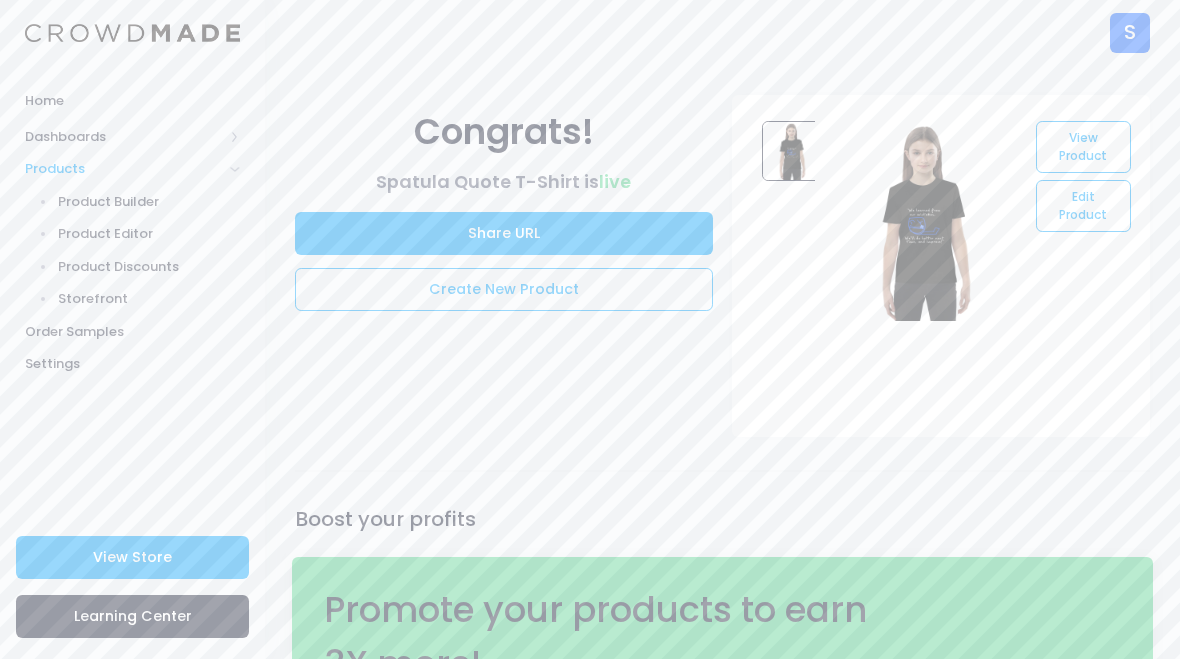 click on "Product Editor" at bounding box center [149, 234] 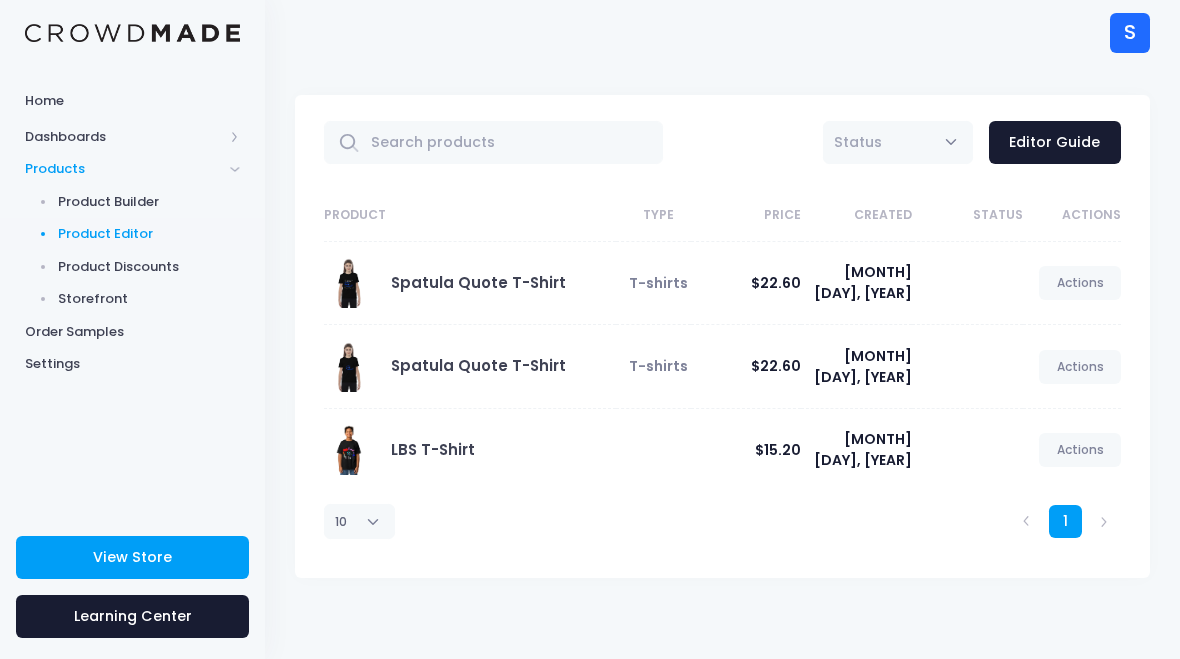 scroll, scrollTop: 0, scrollLeft: 0, axis: both 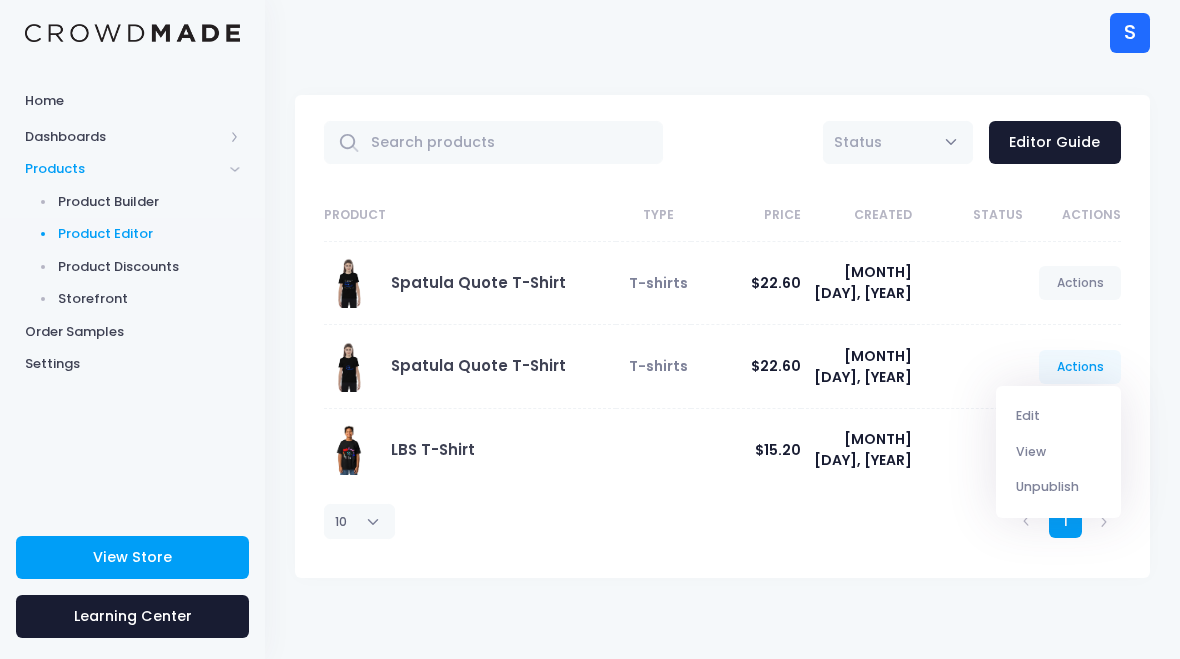 click on "Unpublish" at bounding box center [1059, 487] 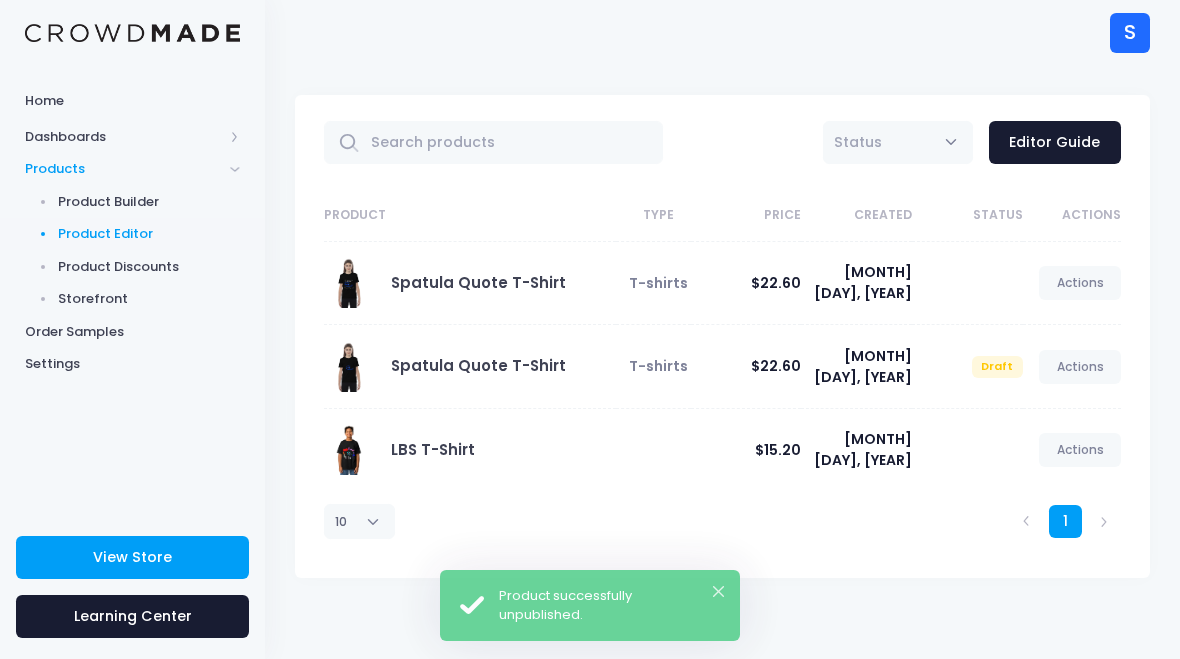 scroll, scrollTop: 0, scrollLeft: 0, axis: both 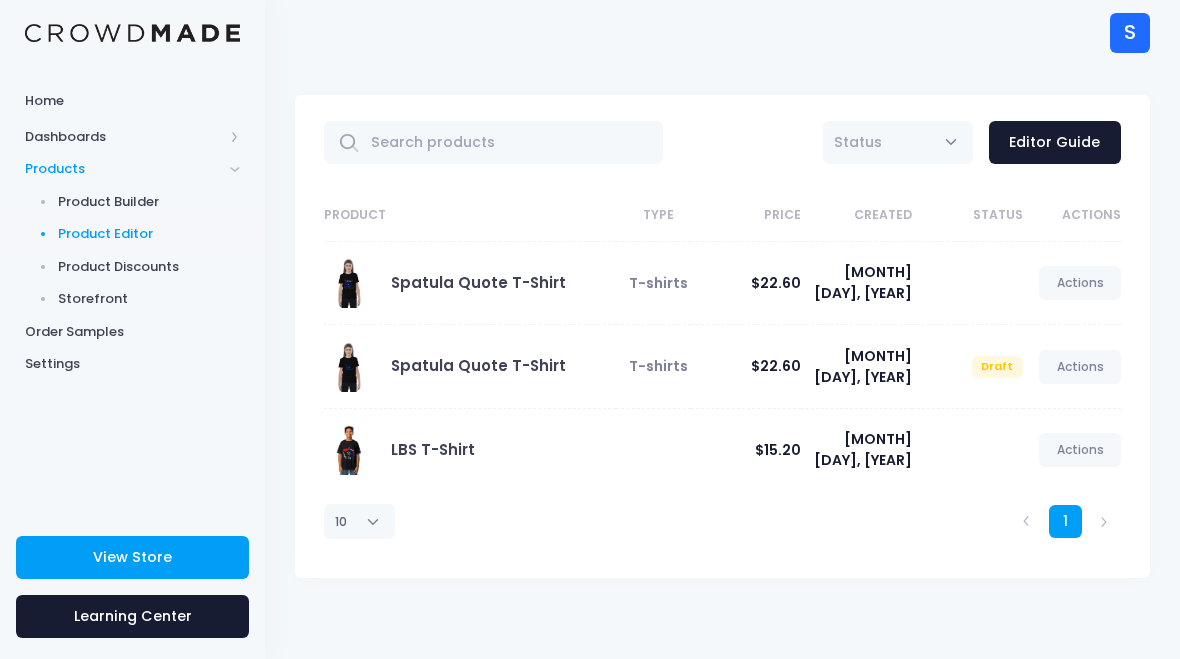 click on "Product Builder" at bounding box center [149, 202] 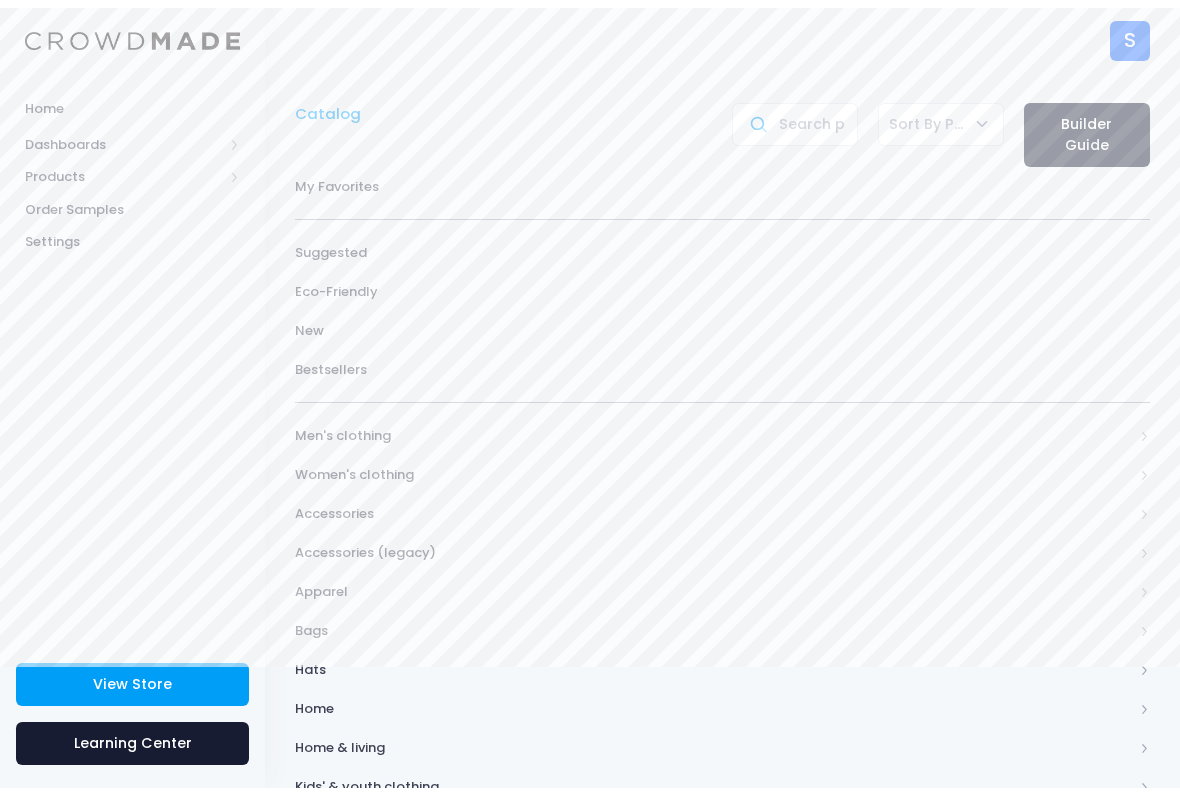 scroll, scrollTop: 8, scrollLeft: 0, axis: vertical 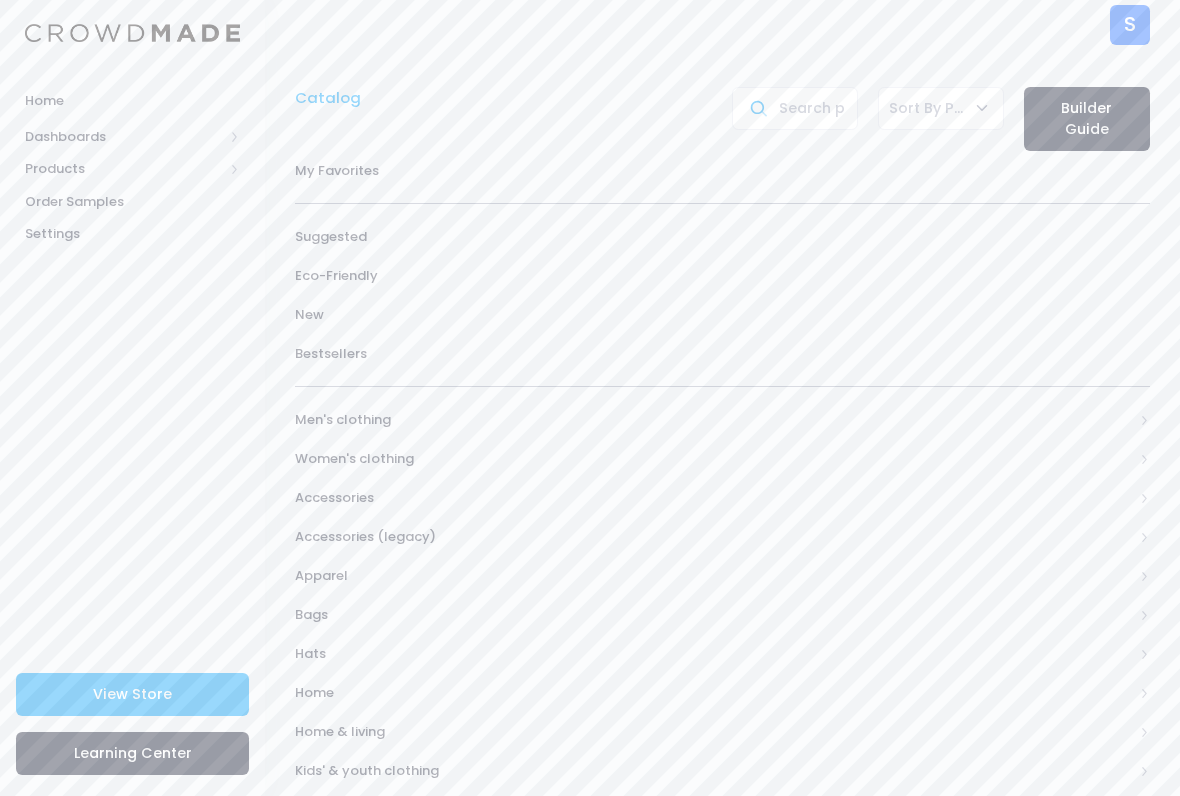 click on "Accessories" at bounding box center [714, 498] 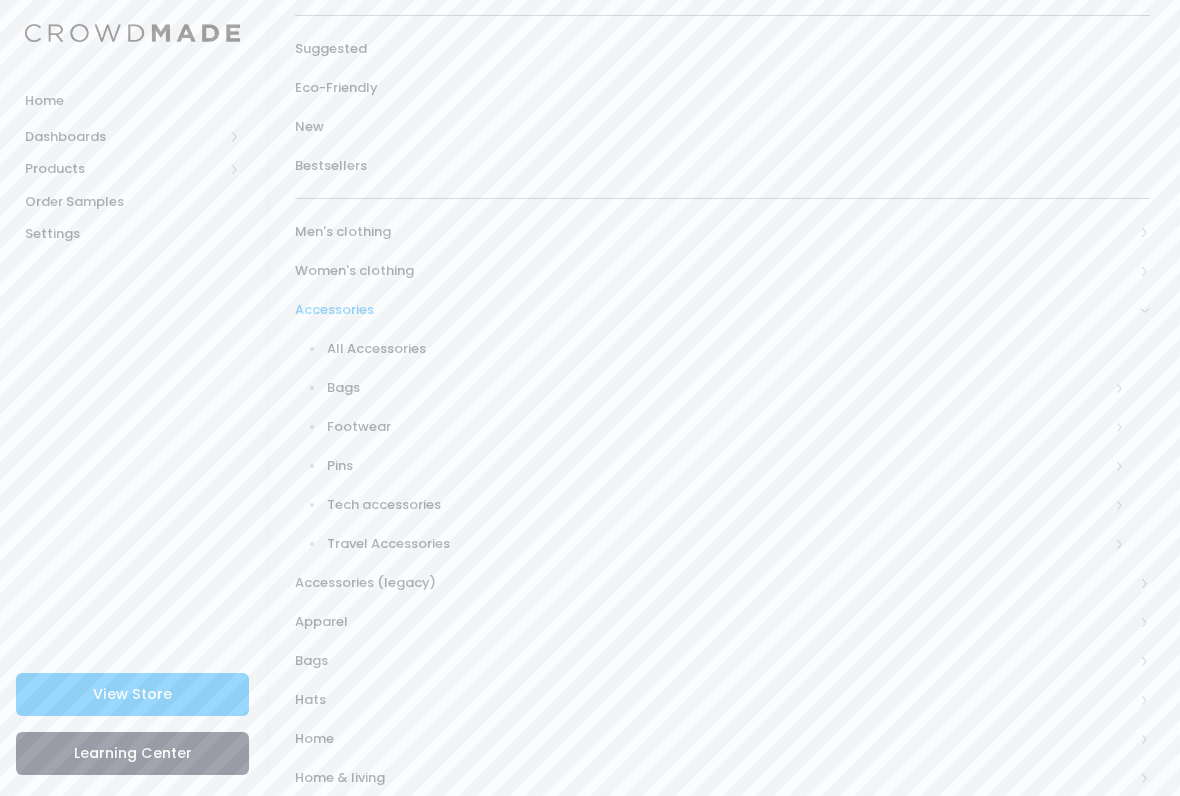 click on "Accessories (legacy)" at bounding box center (714, 583) 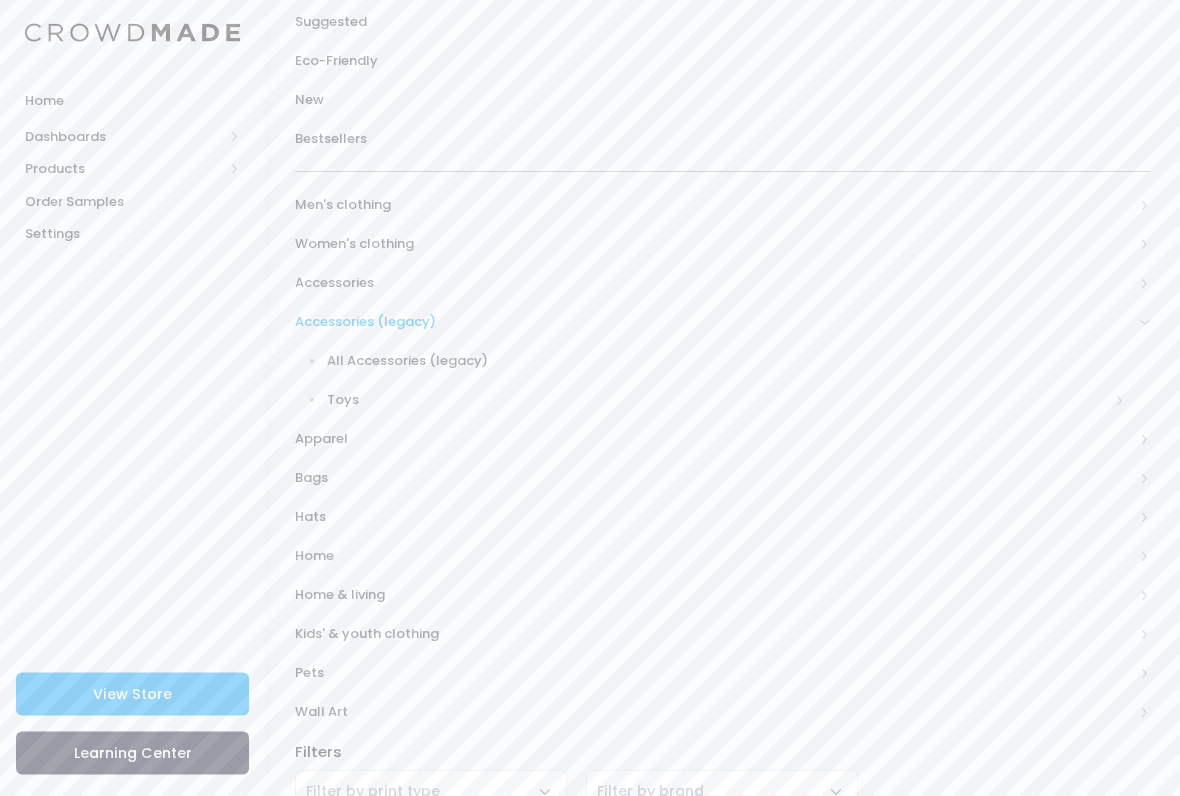 click on "Toys" at bounding box center [718, 401] 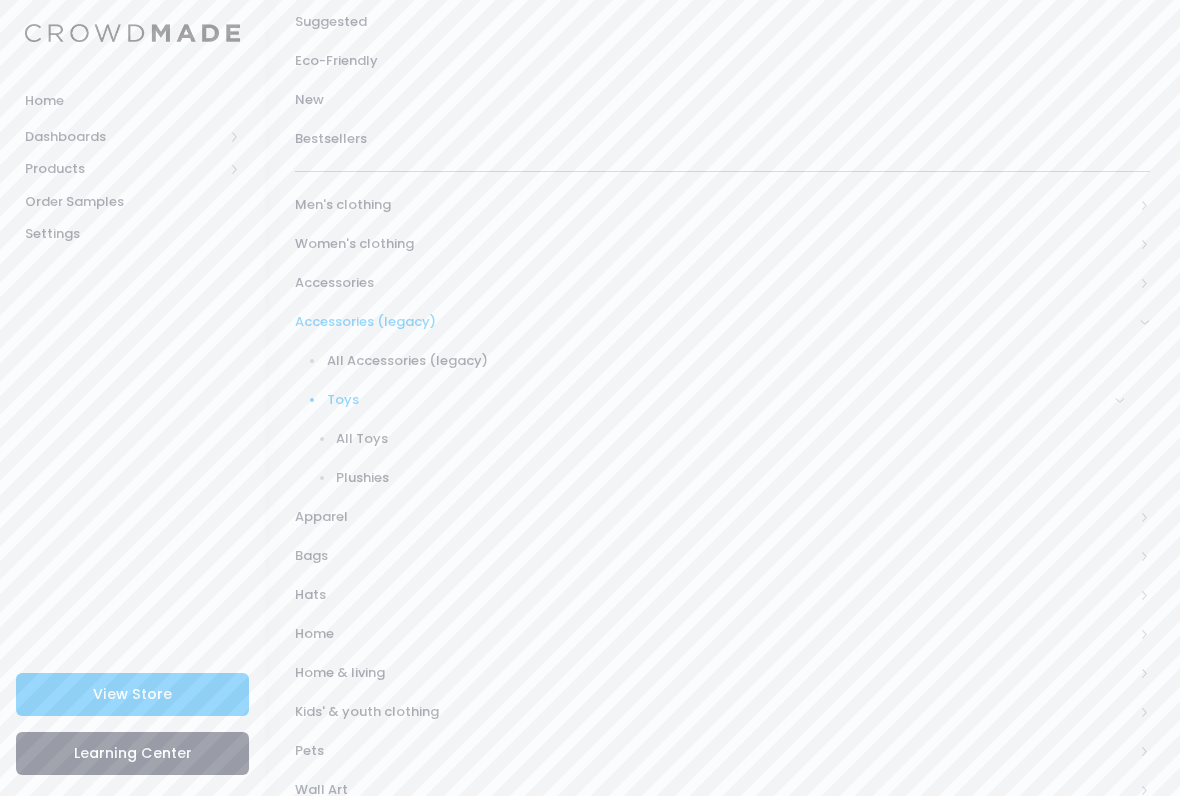 click on "Plushies" at bounding box center (730, 478) 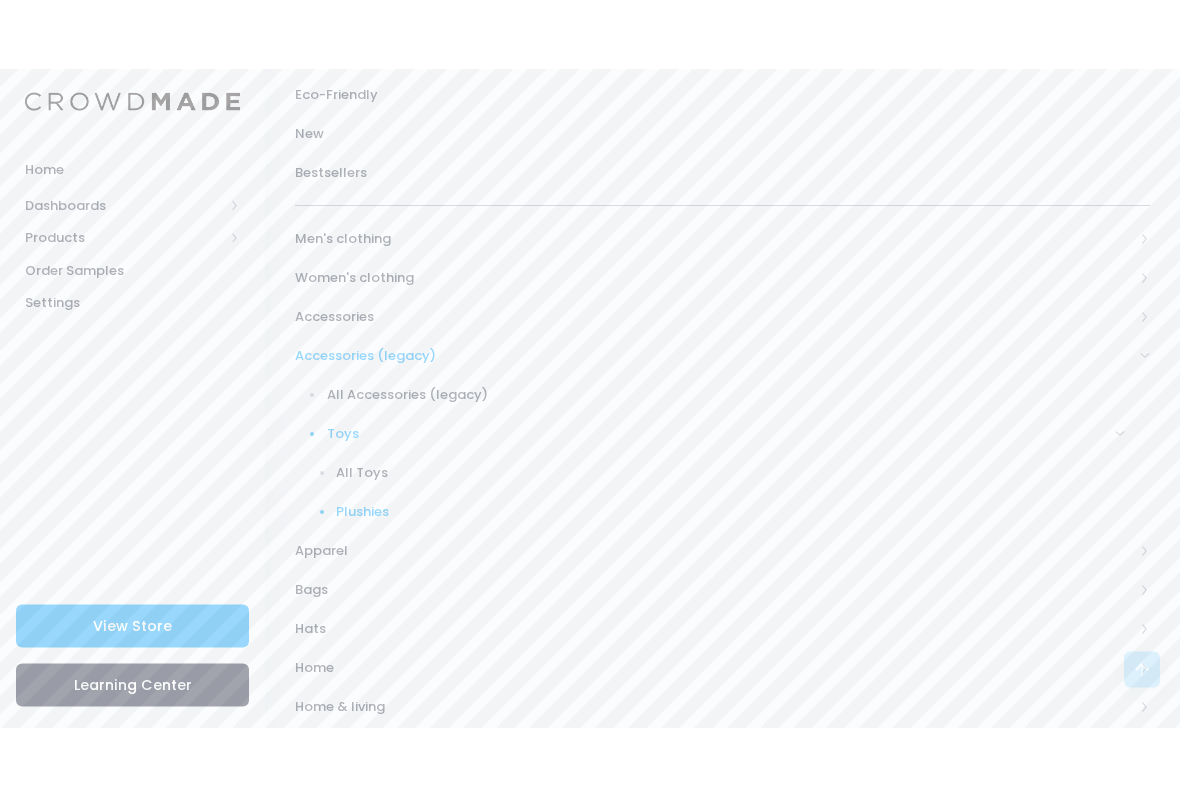 scroll, scrollTop: 293, scrollLeft: 0, axis: vertical 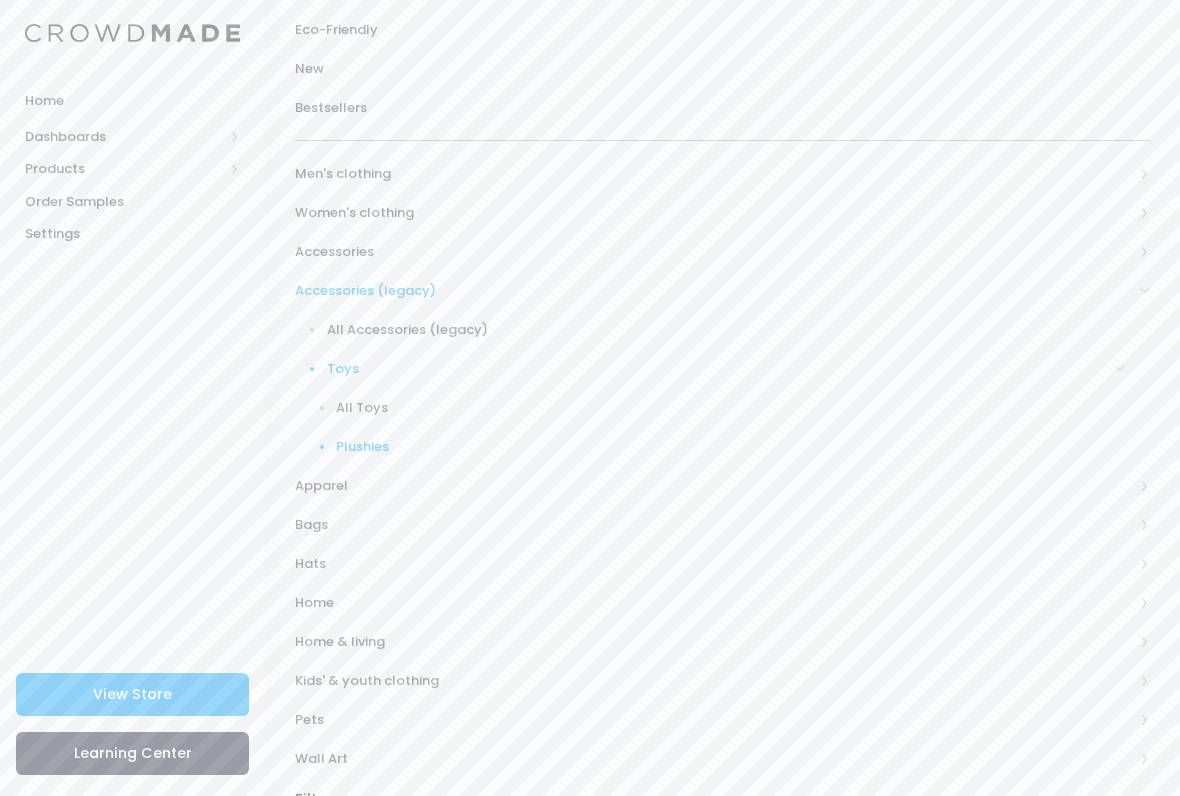 click on "All Toys" at bounding box center [730, 408] 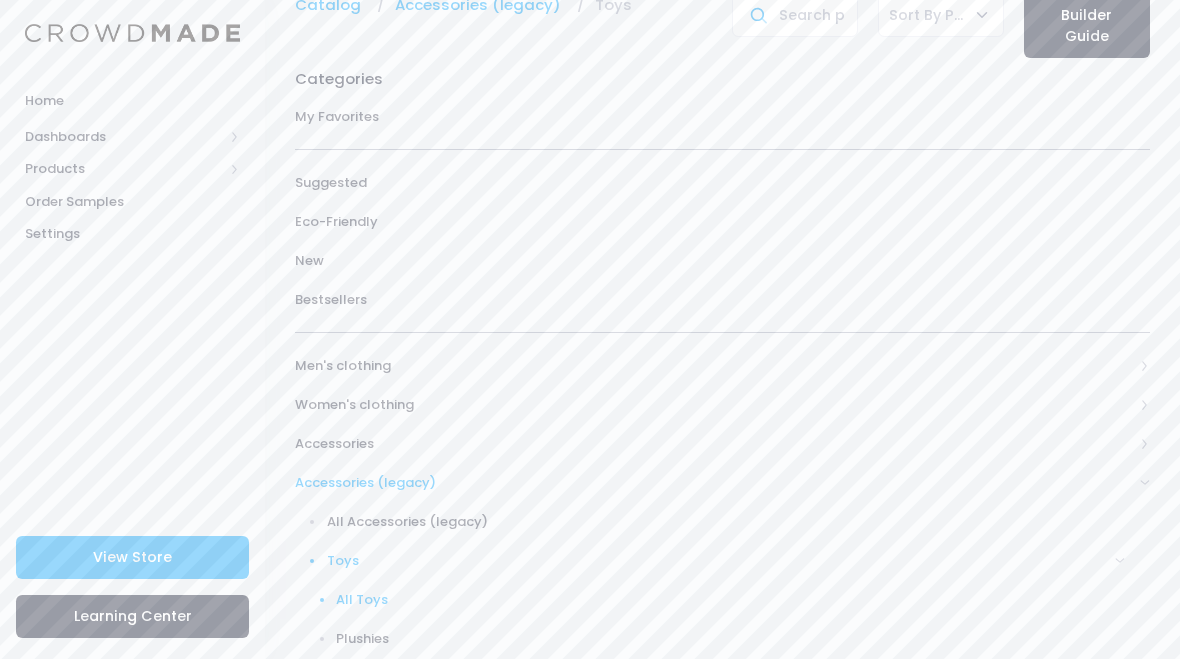 scroll, scrollTop: 100, scrollLeft: 0, axis: vertical 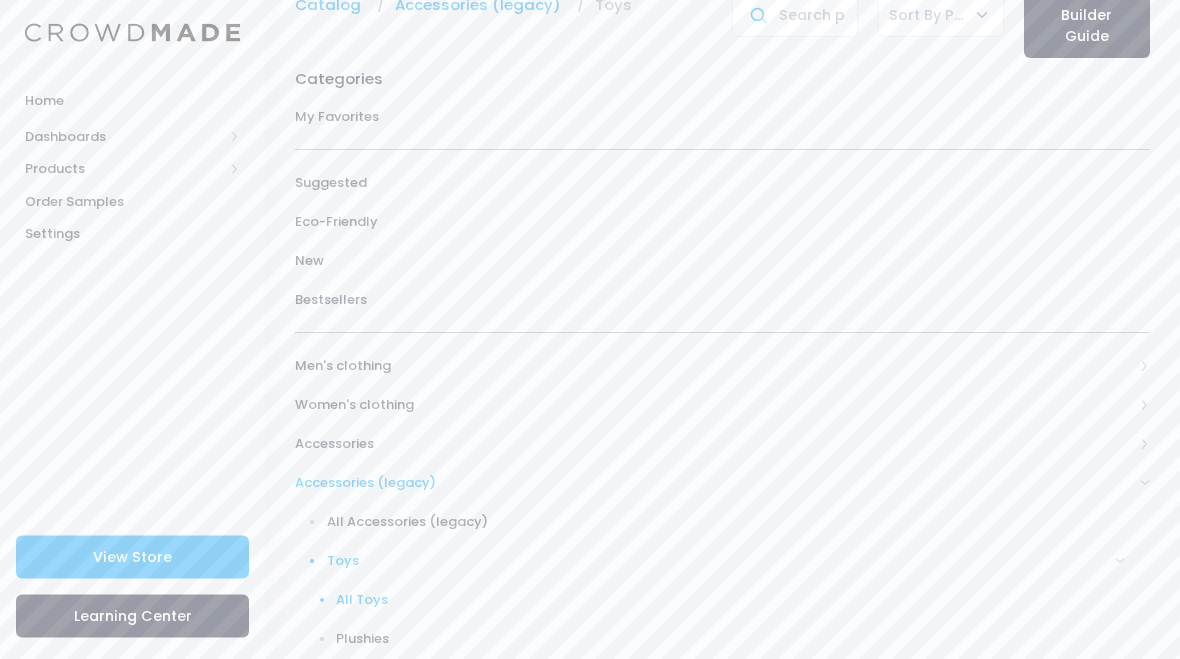 click on "All Accessories (legacy)" at bounding box center [709, 522] 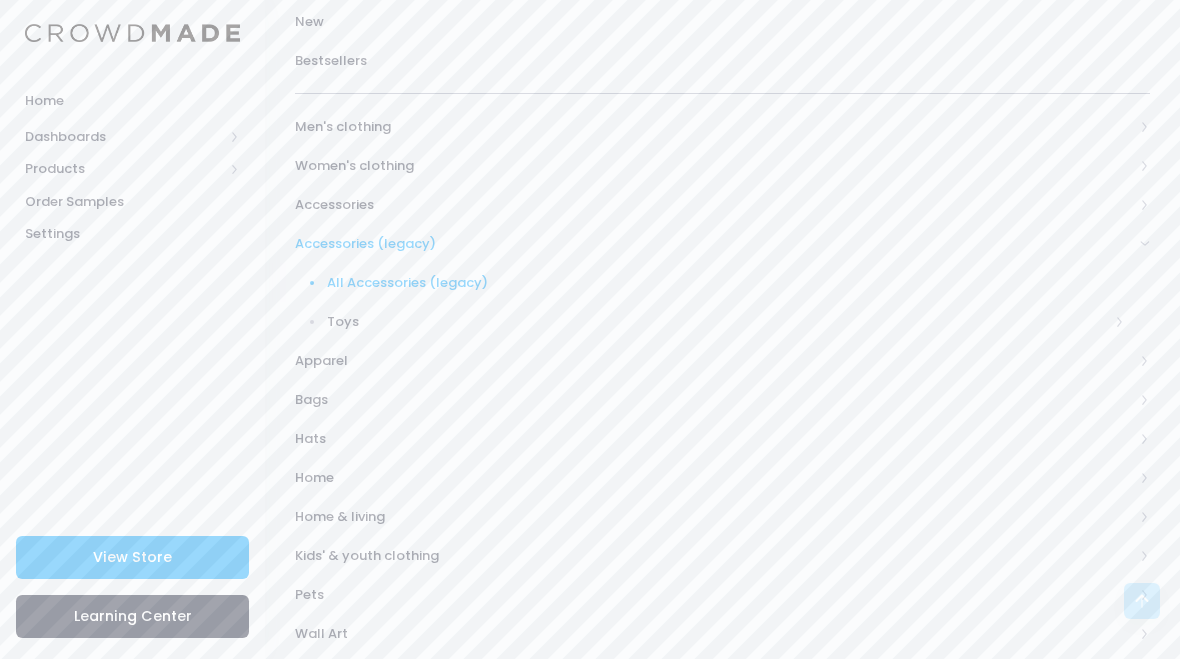 scroll, scrollTop: 295, scrollLeft: 0, axis: vertical 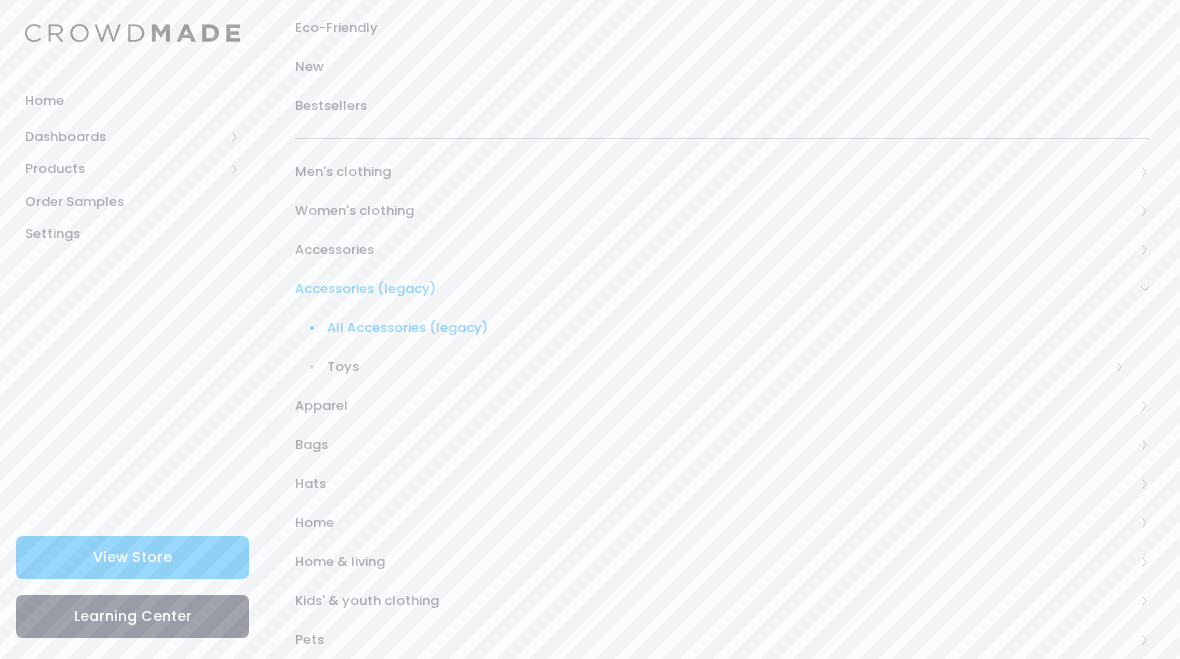 click on "Accessories" at bounding box center [722, 249] 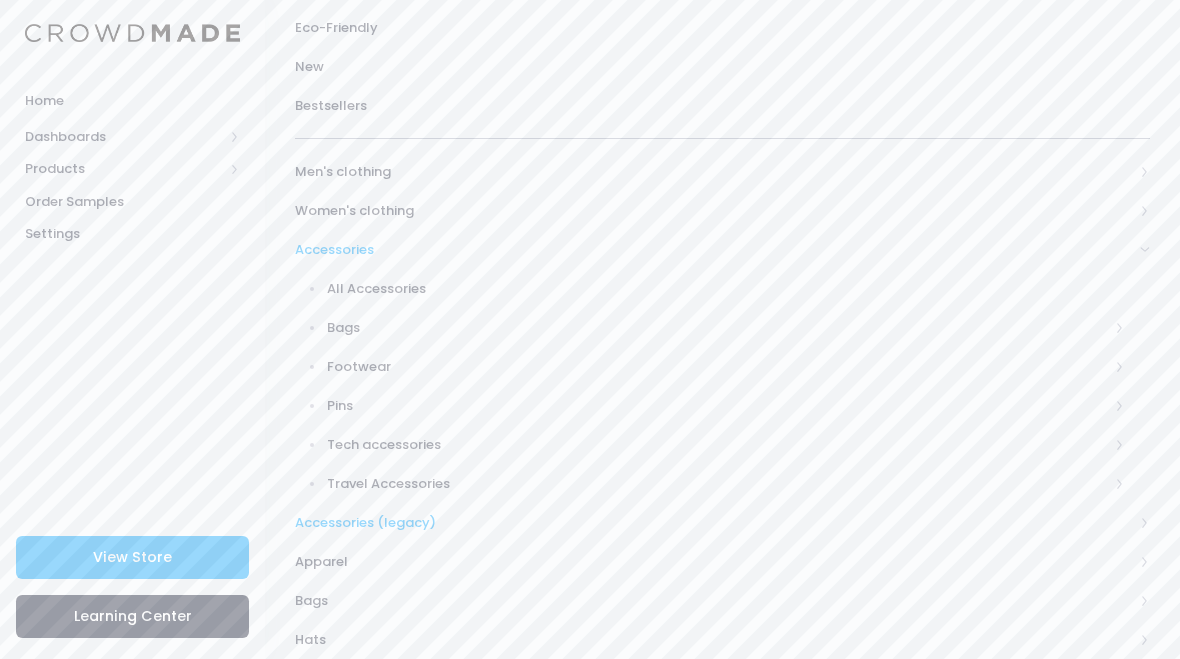 click on "All Accessories" at bounding box center [726, 289] 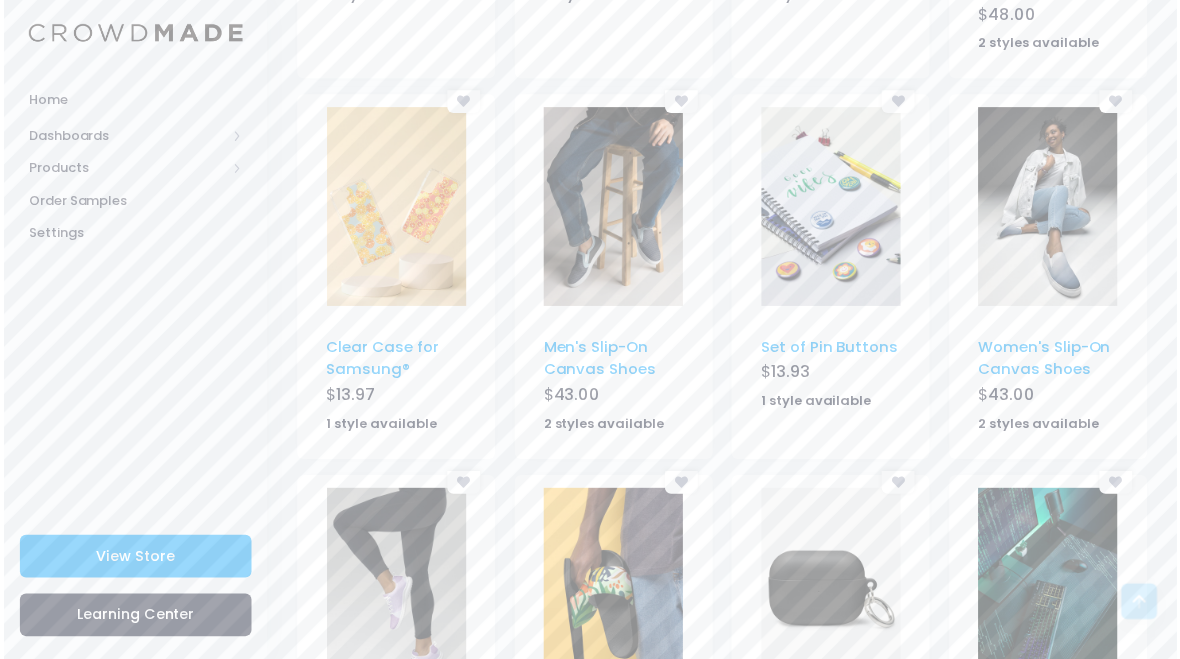 scroll, scrollTop: 2254, scrollLeft: 0, axis: vertical 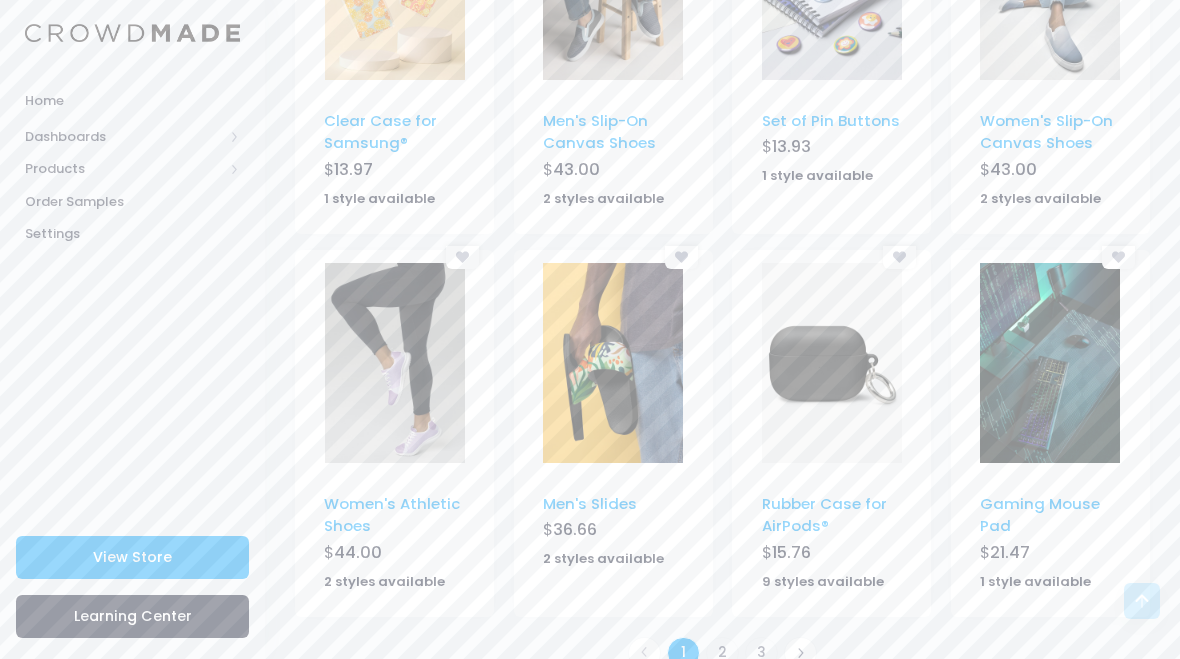 click at bounding box center (800, 653) 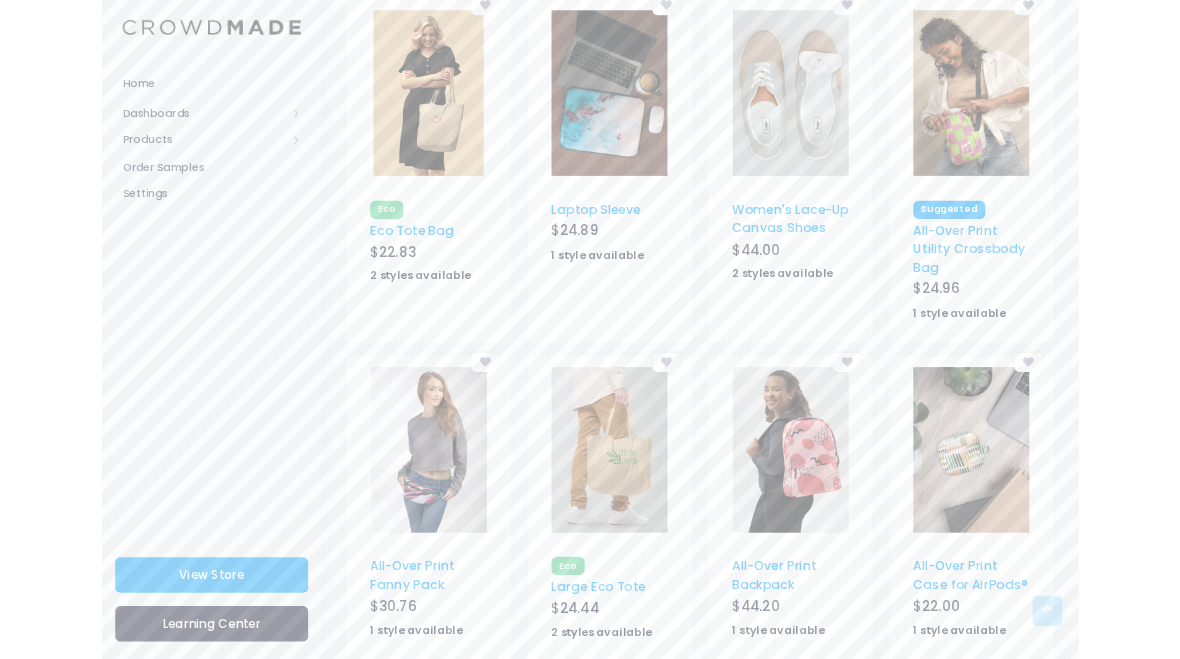 scroll, scrollTop: 2254, scrollLeft: 0, axis: vertical 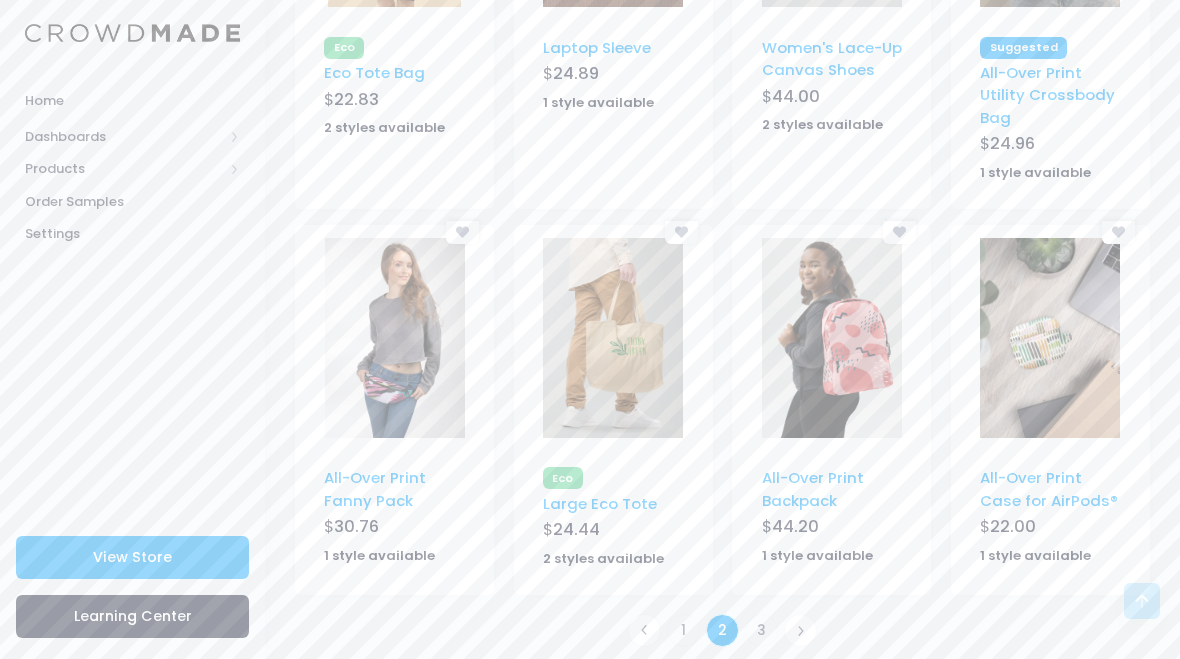 click at bounding box center [800, 630] 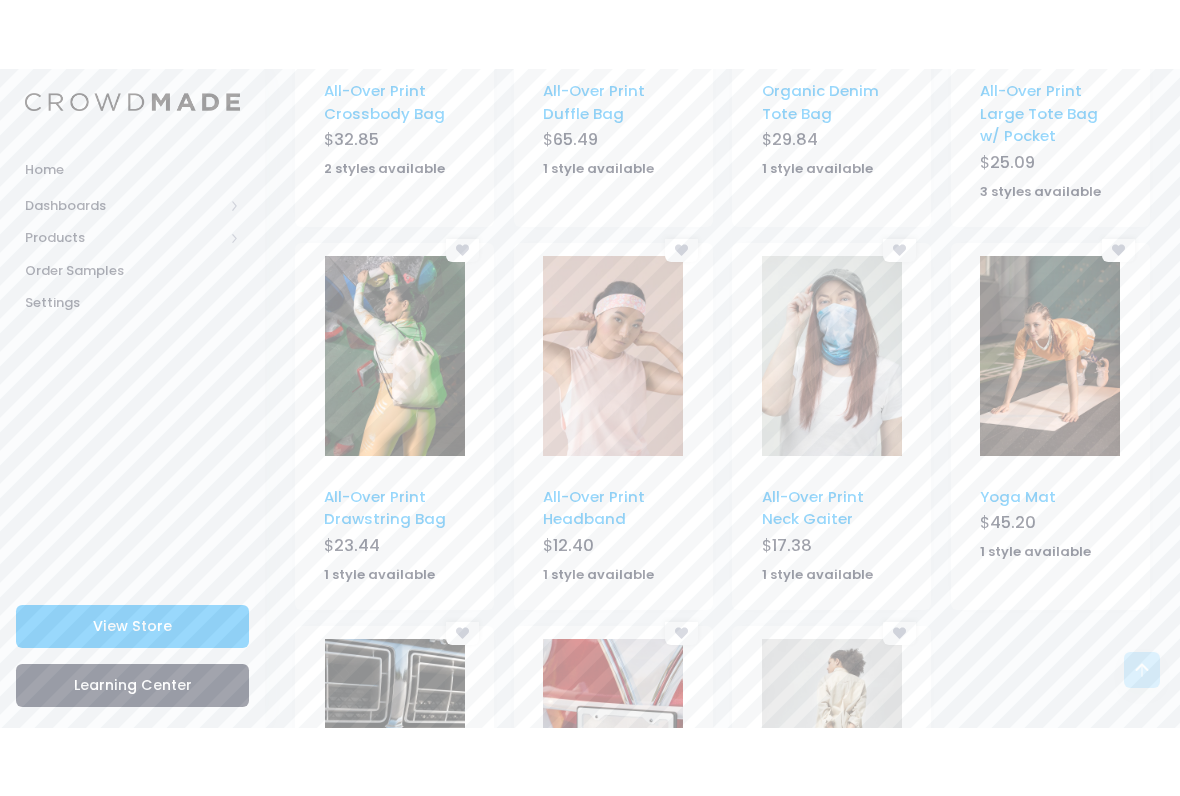 scroll, scrollTop: 2056, scrollLeft: 0, axis: vertical 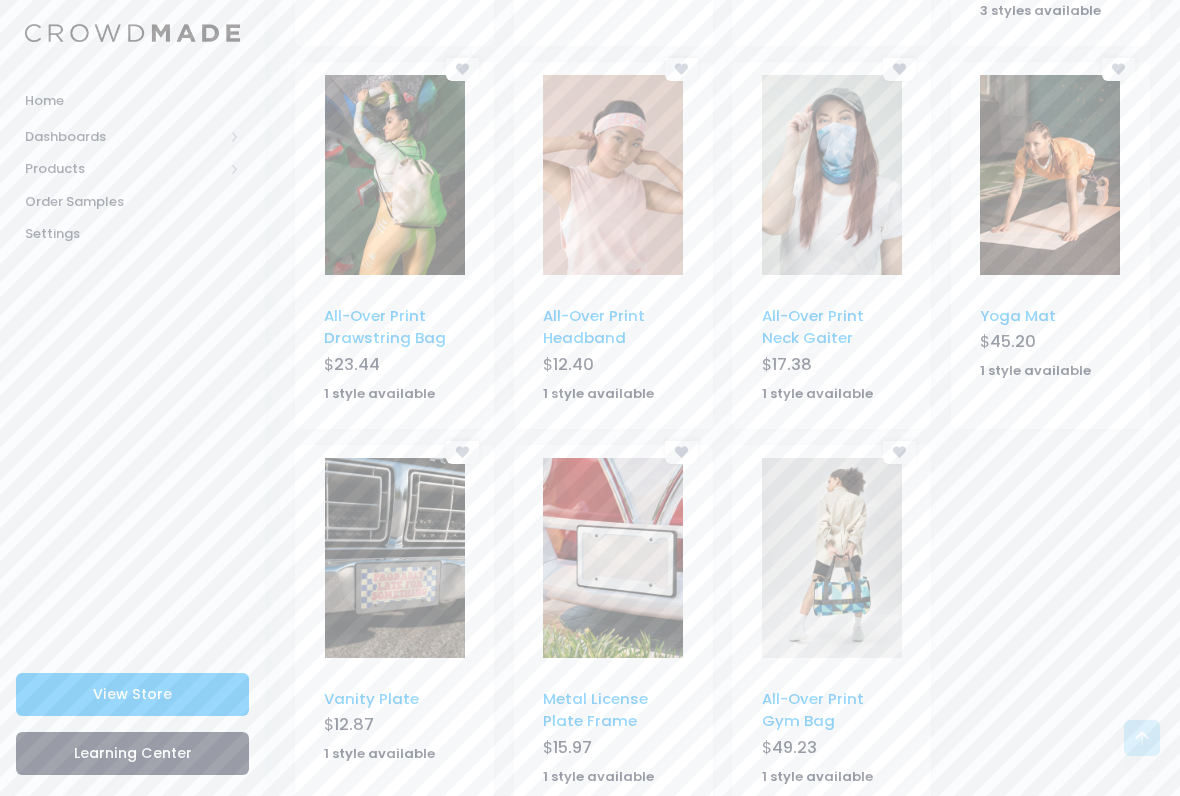 click at bounding box center [1050, 175] 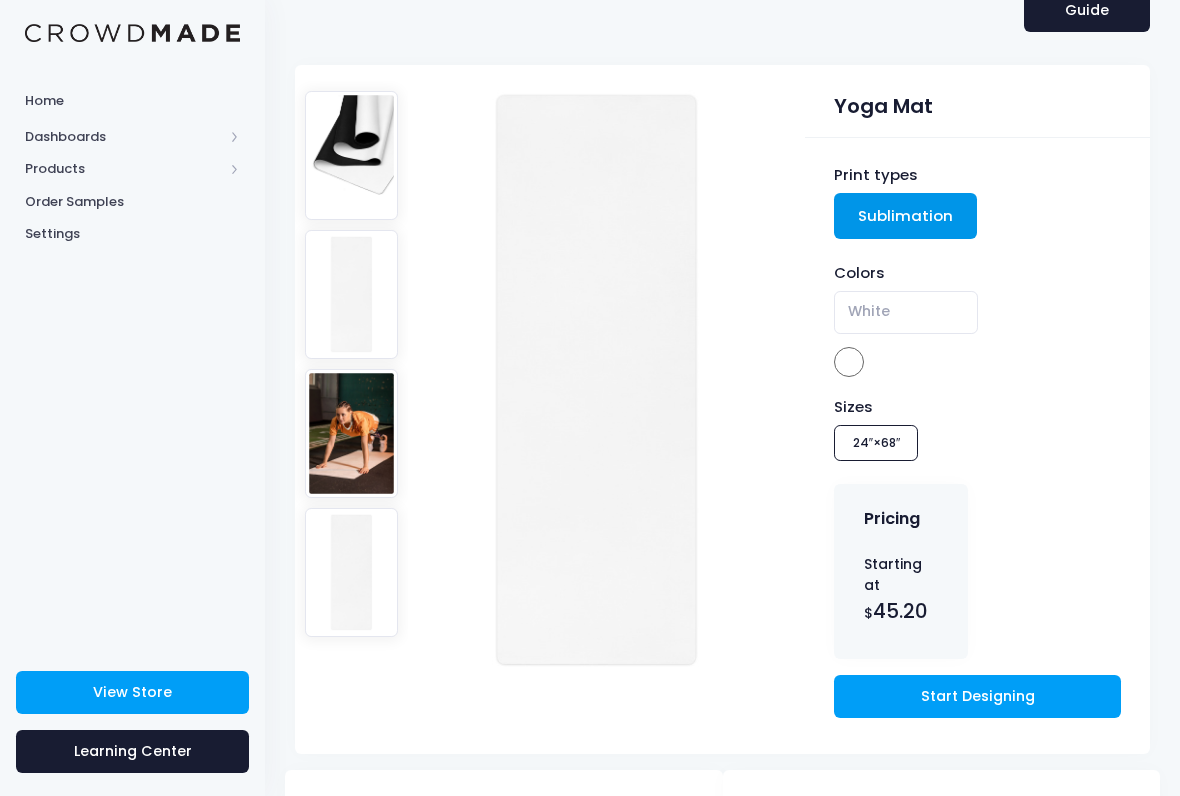 scroll, scrollTop: 141, scrollLeft: 0, axis: vertical 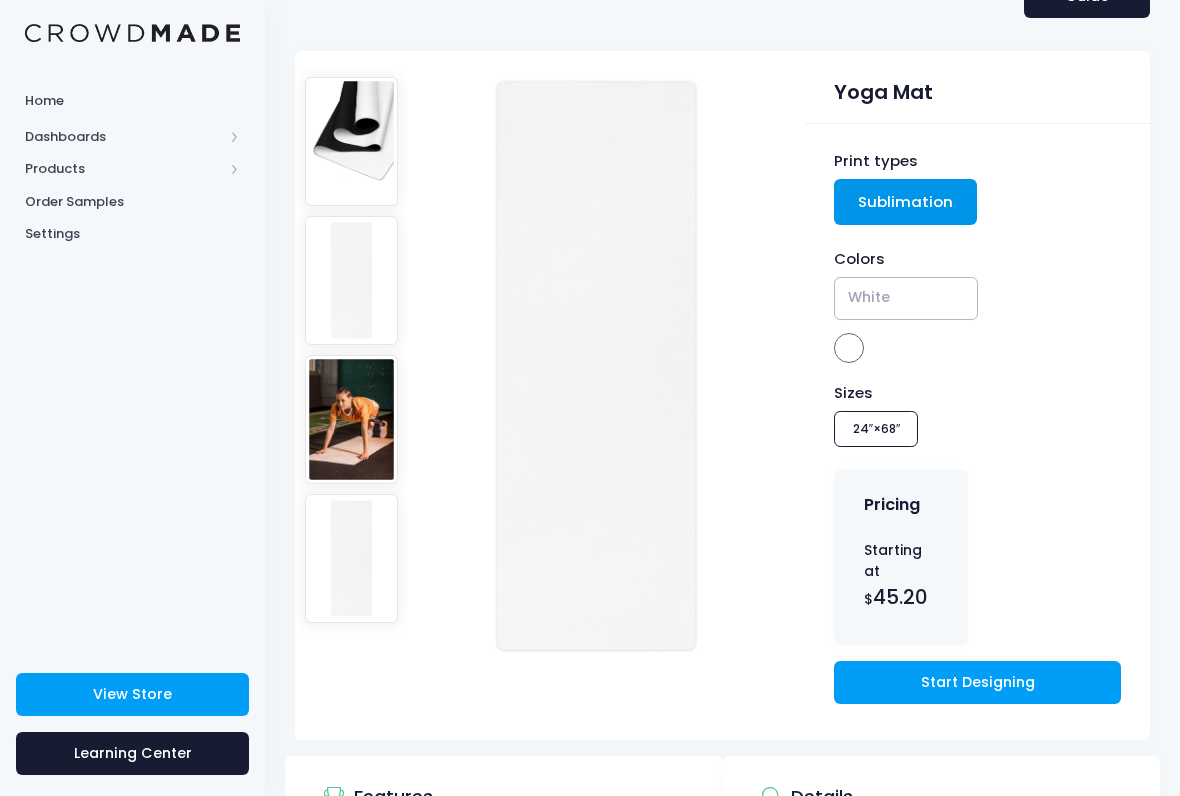 click on "White" at bounding box center [905, 298] 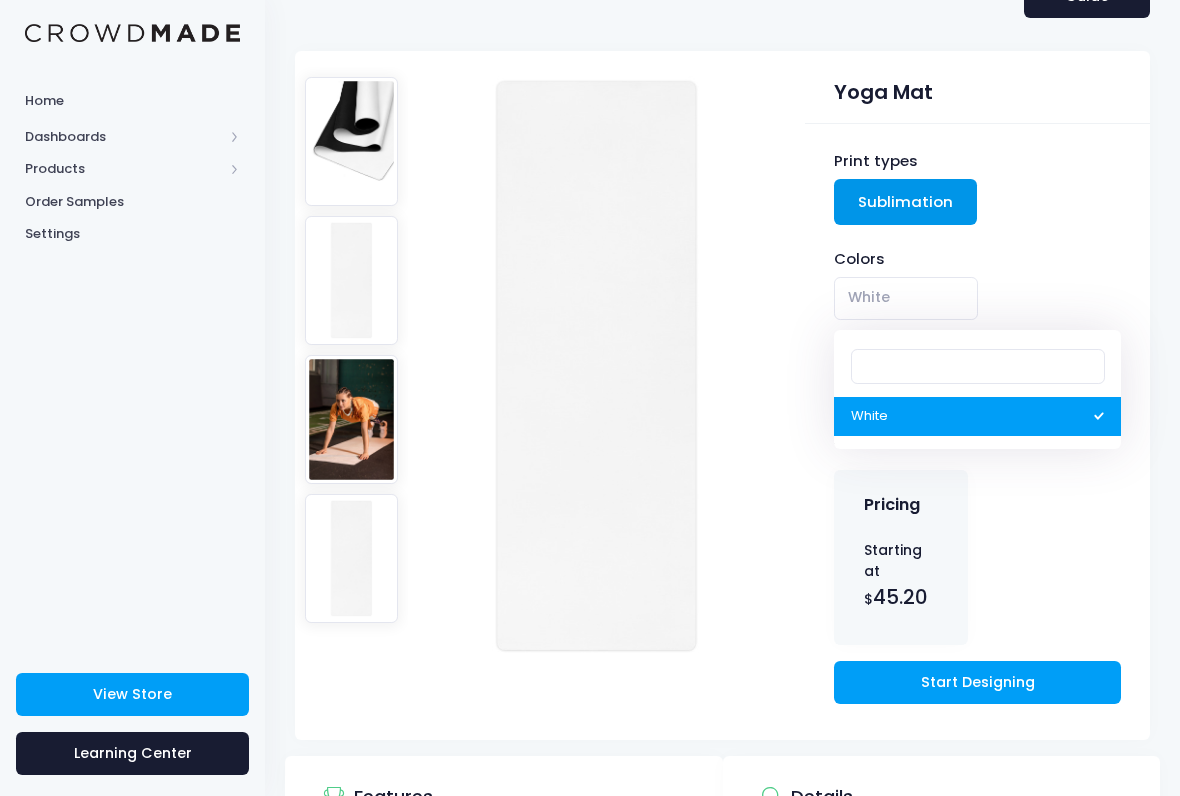 click on "White" at bounding box center [977, 389] 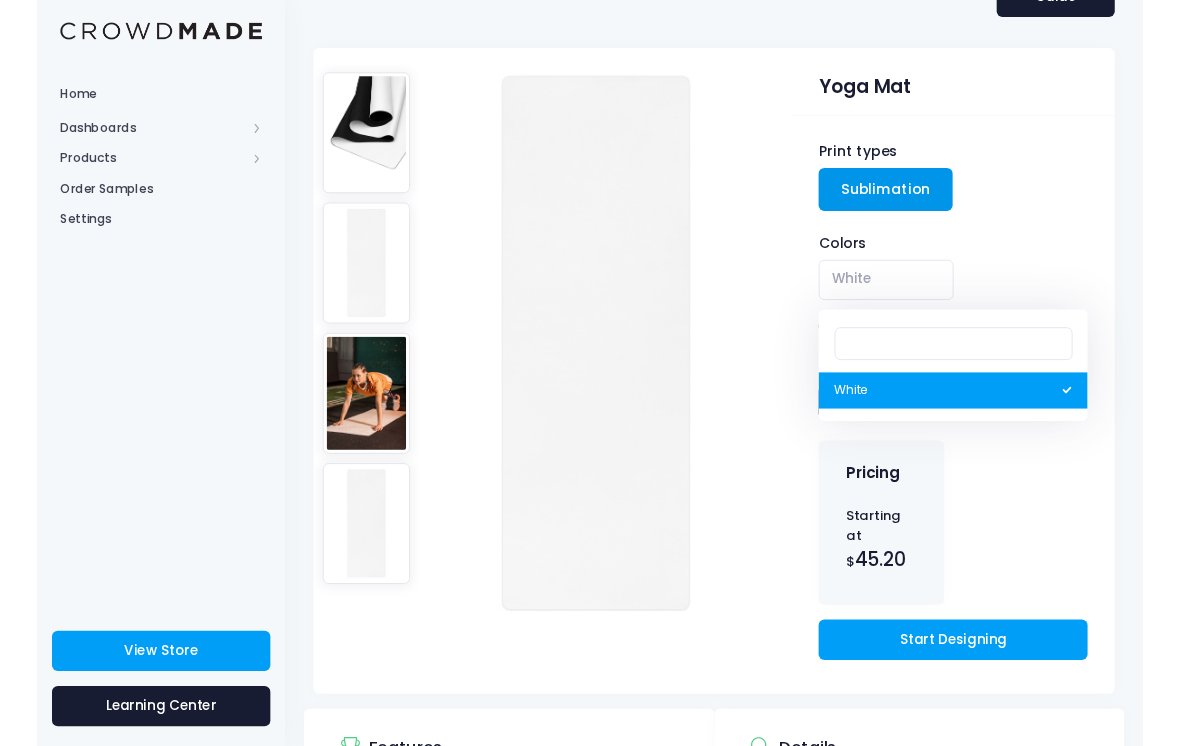 scroll, scrollTop: 141, scrollLeft: 82, axis: both 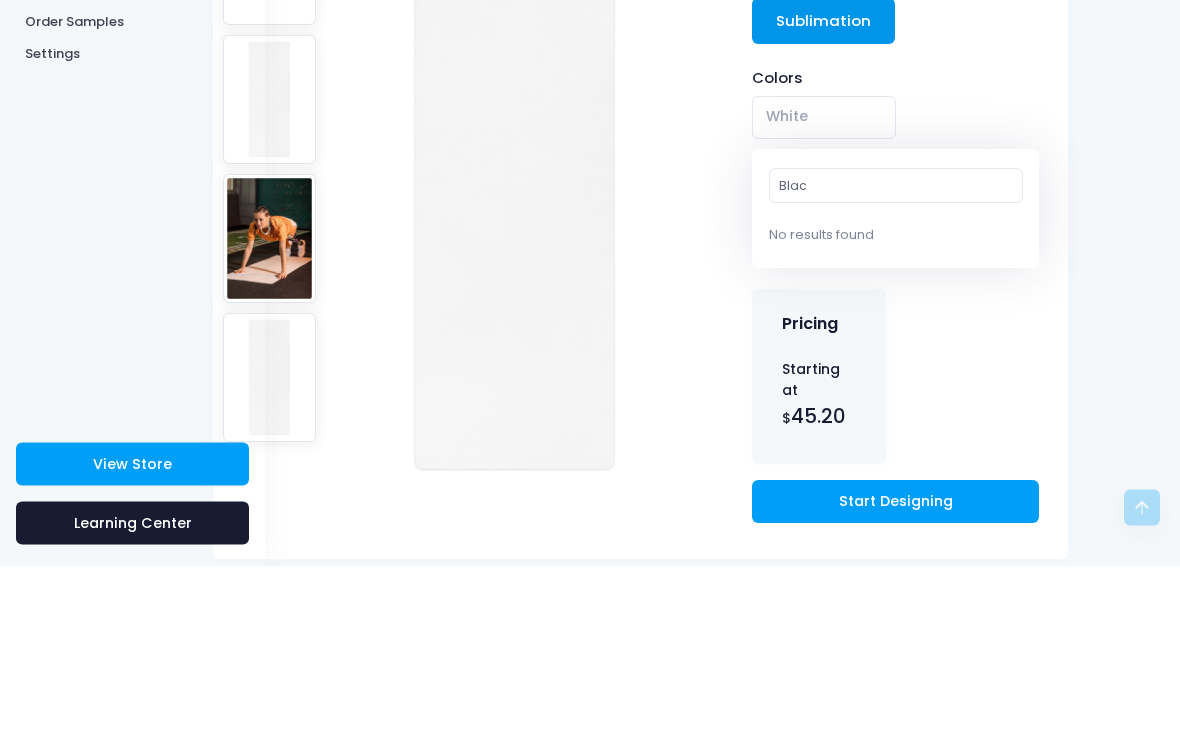 type on "Black" 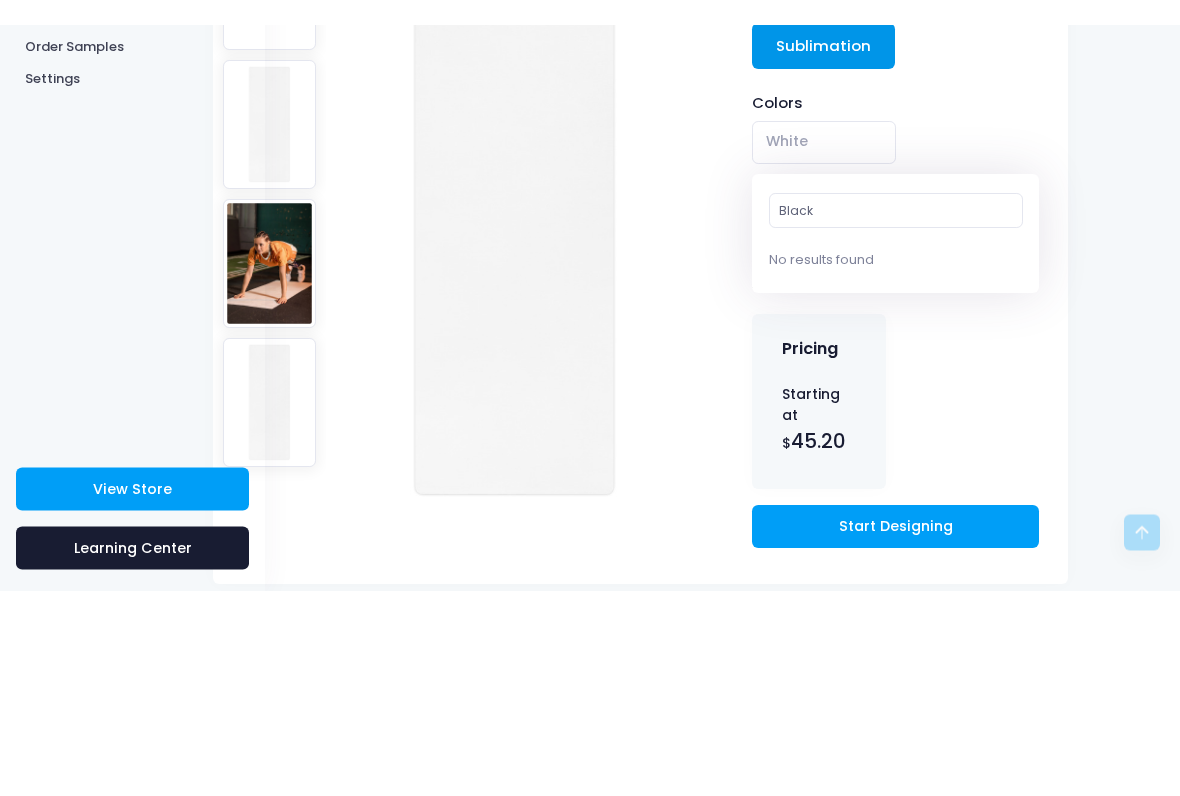 scroll, scrollTop: 322, scrollLeft: 82, axis: both 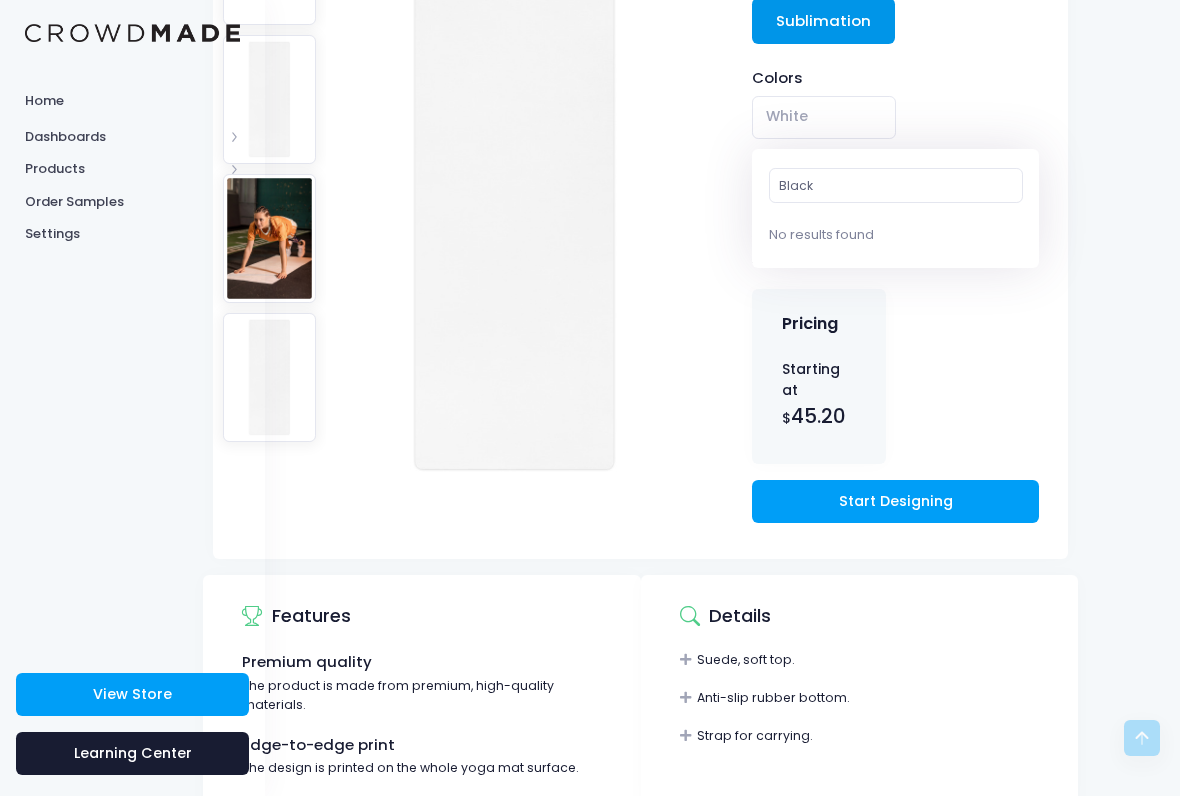 click at bounding box center [972, 376] 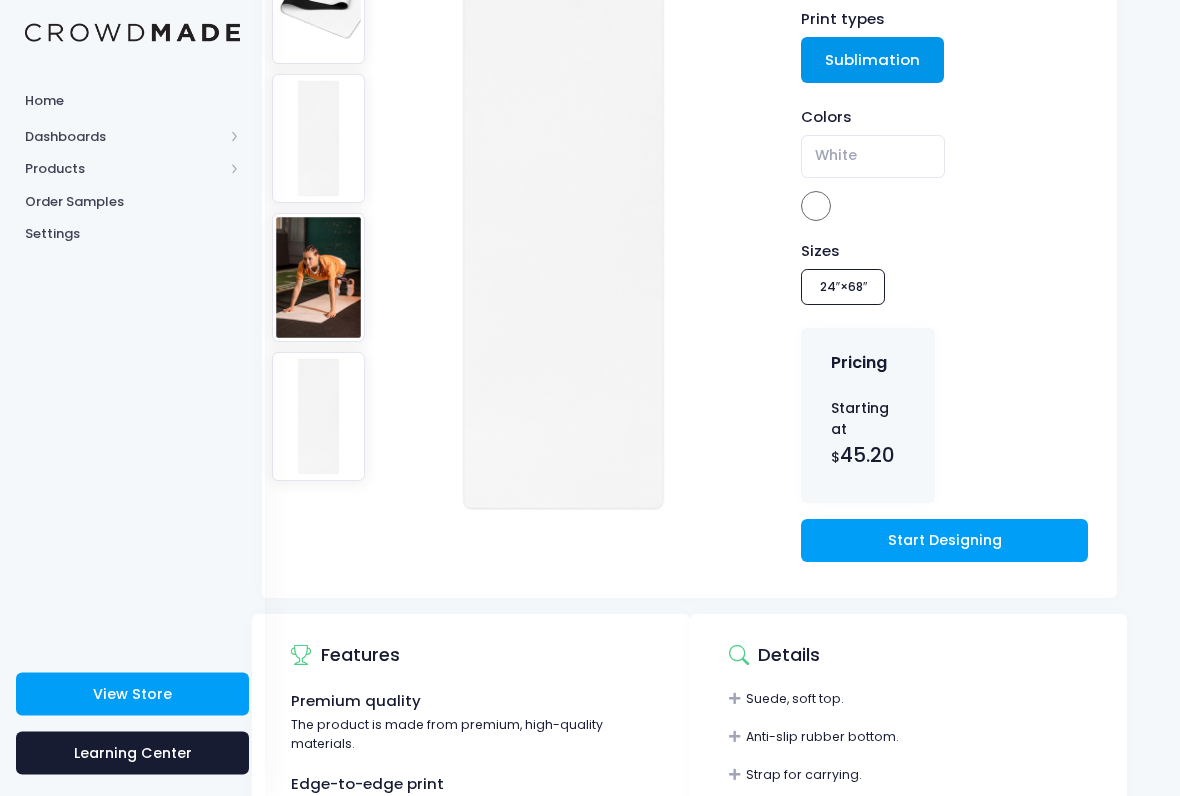 click on "Start Designing" at bounding box center (944, 541) 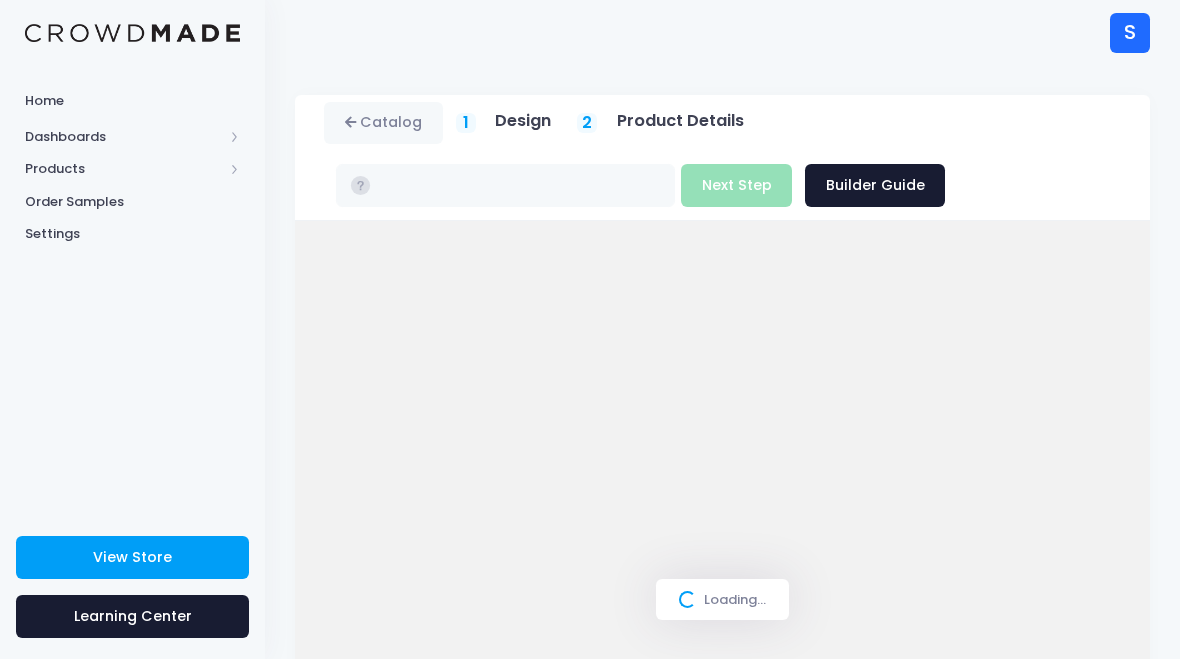 scroll, scrollTop: 348, scrollLeft: 0, axis: vertical 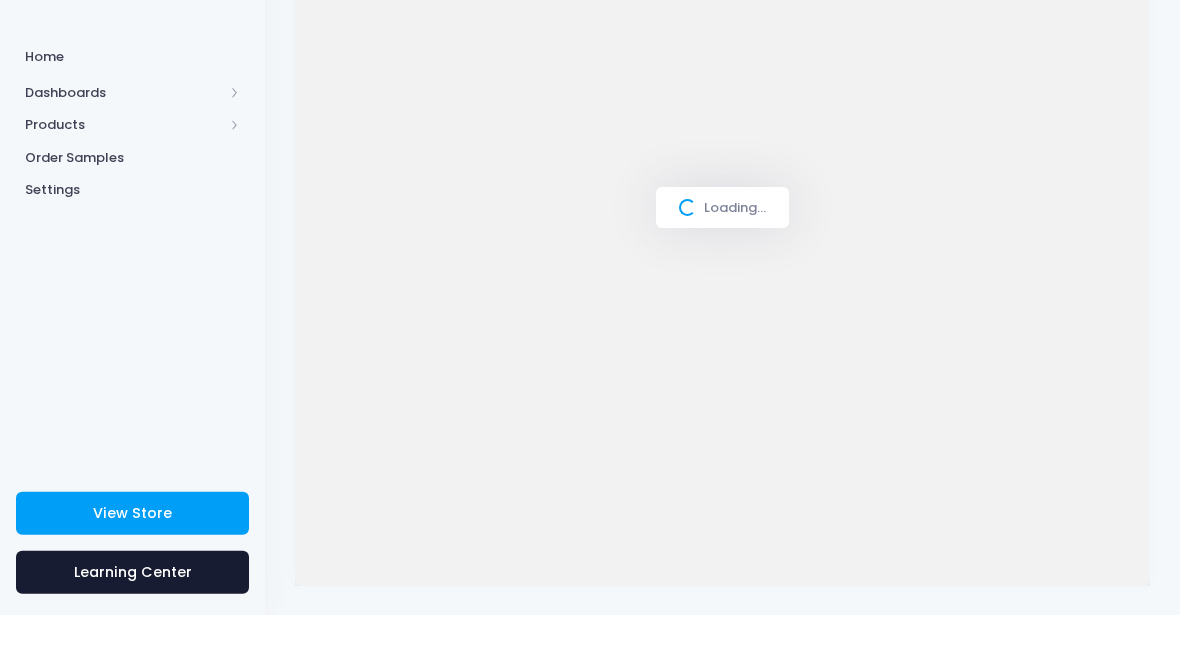 type on "$45.20" 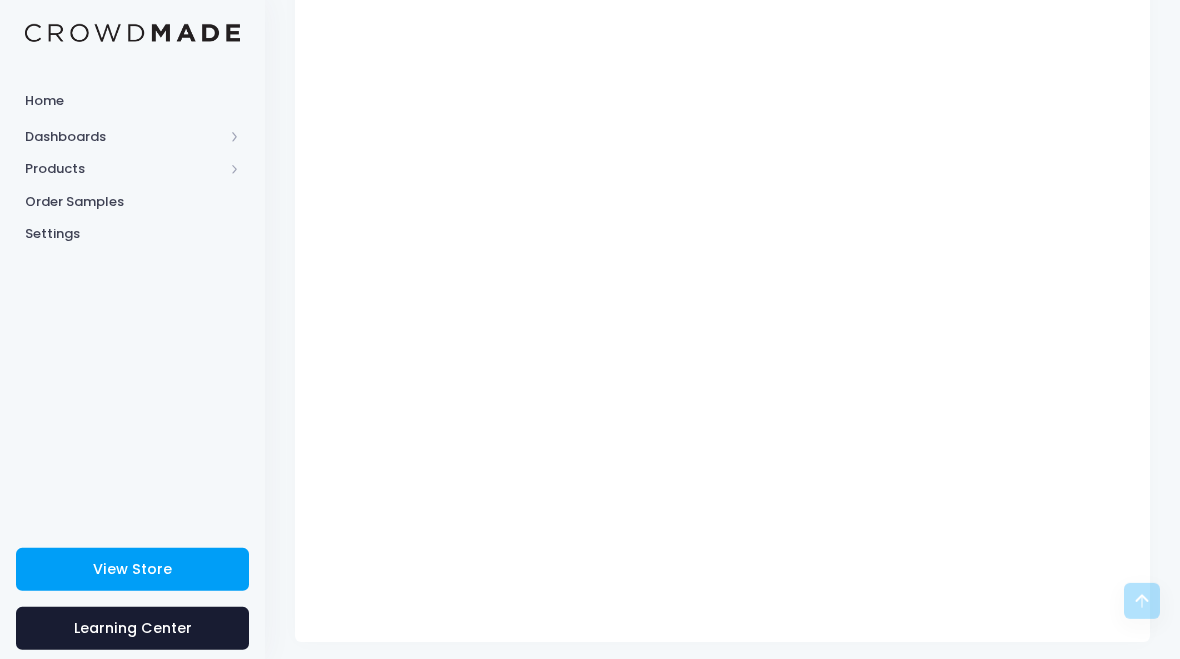 scroll, scrollTop: 348, scrollLeft: 0, axis: vertical 